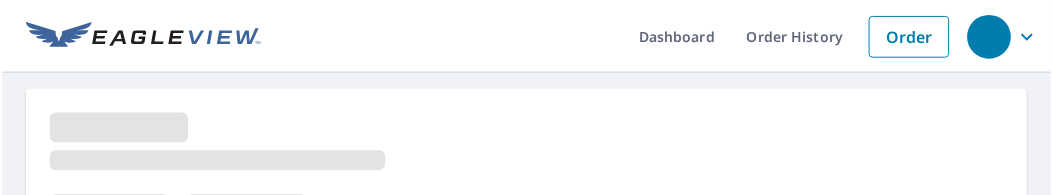 scroll, scrollTop: 0, scrollLeft: 0, axis: both 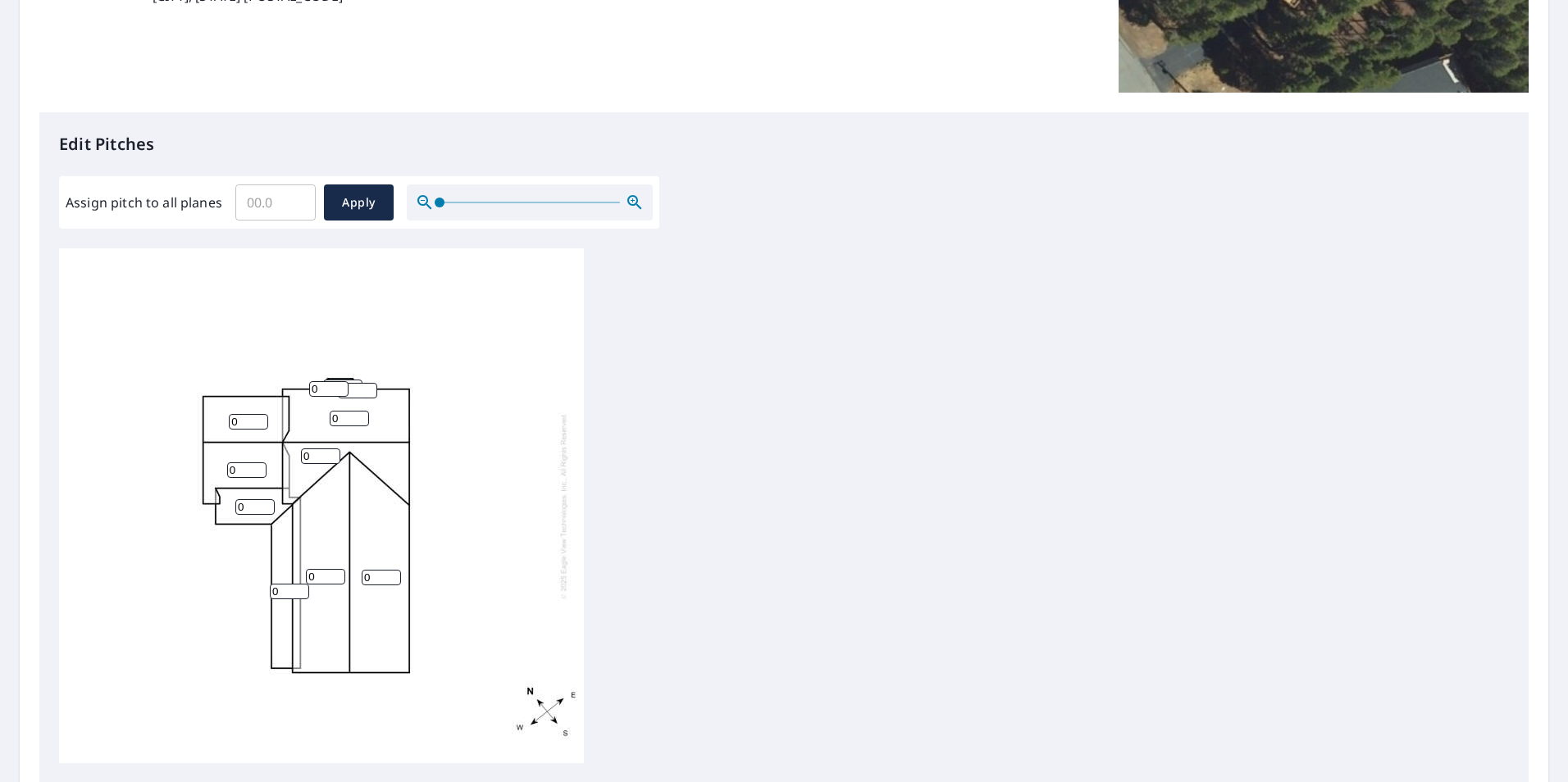 click on "0" at bounding box center [248, 421] 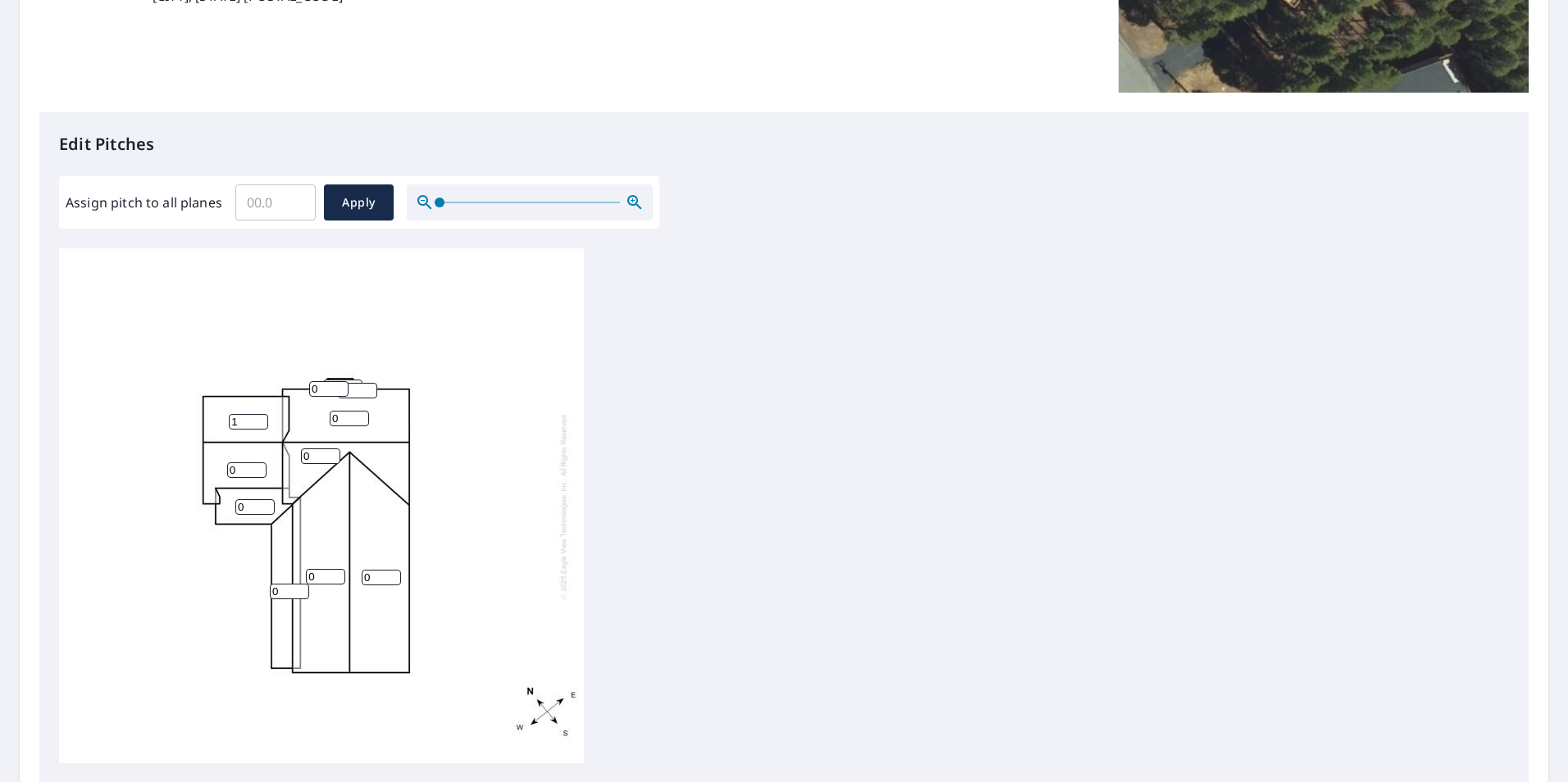 click on "1" at bounding box center [248, 421] 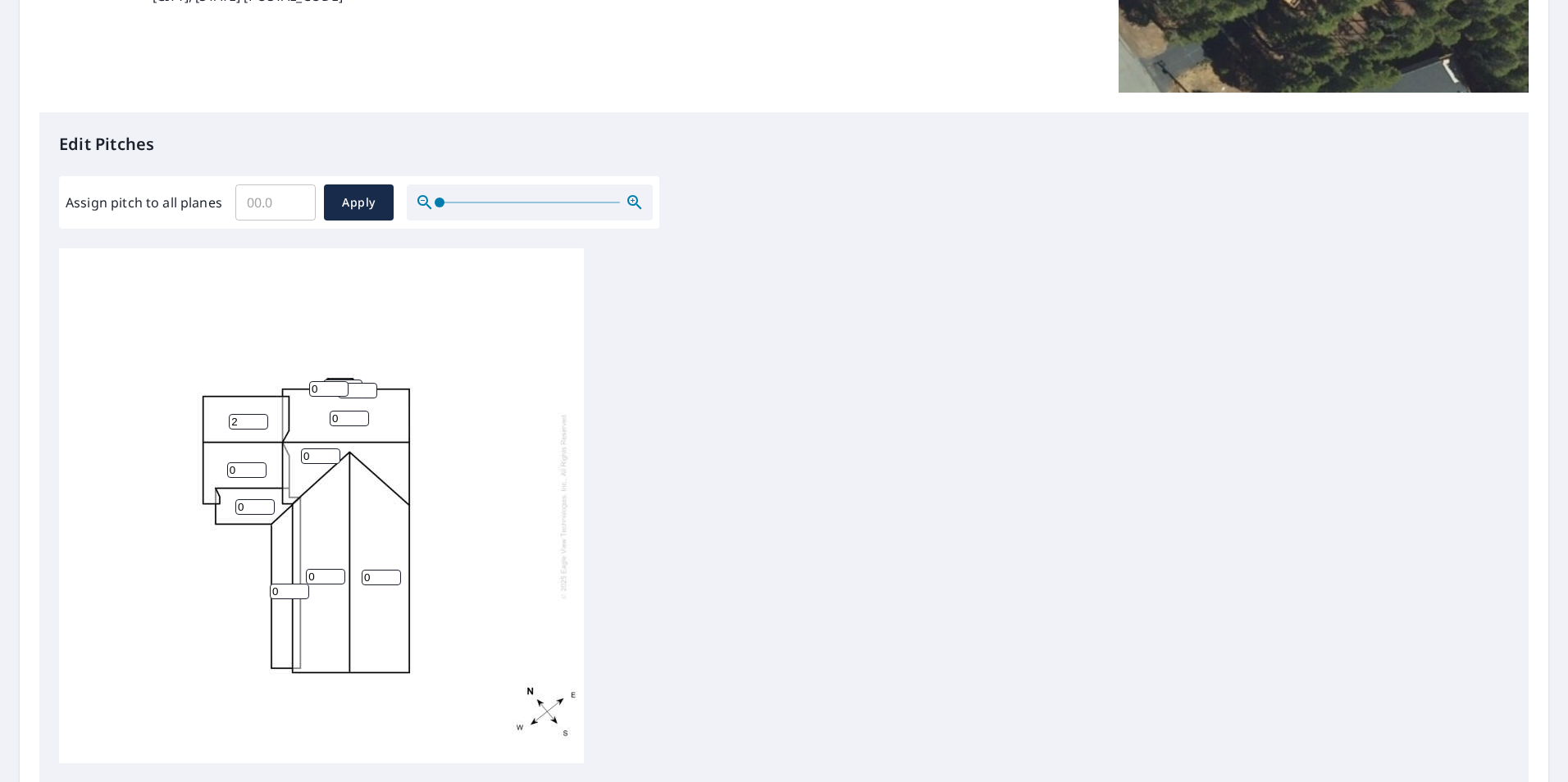 click on "2" at bounding box center [248, 421] 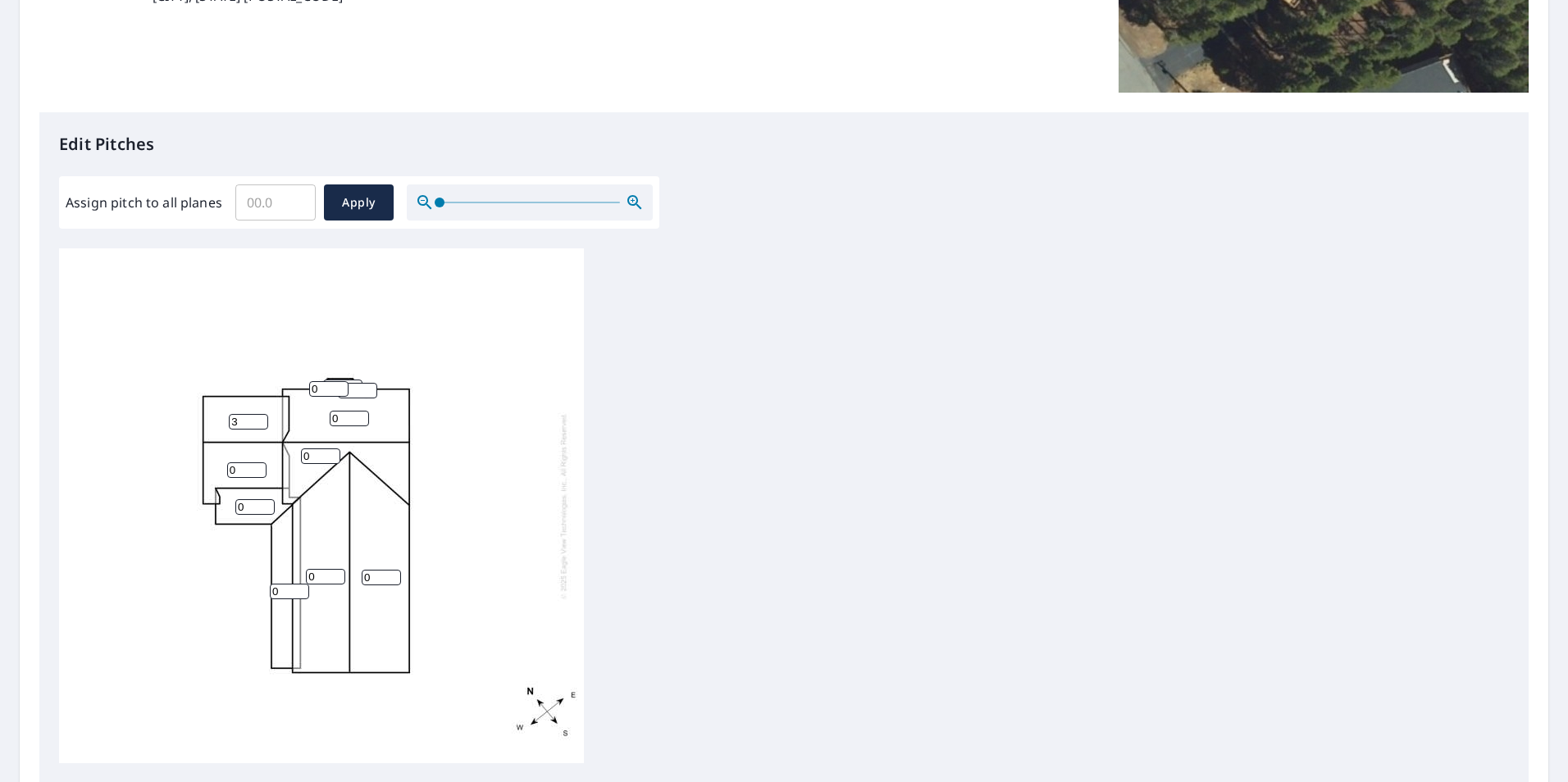 click on "3" at bounding box center [248, 421] 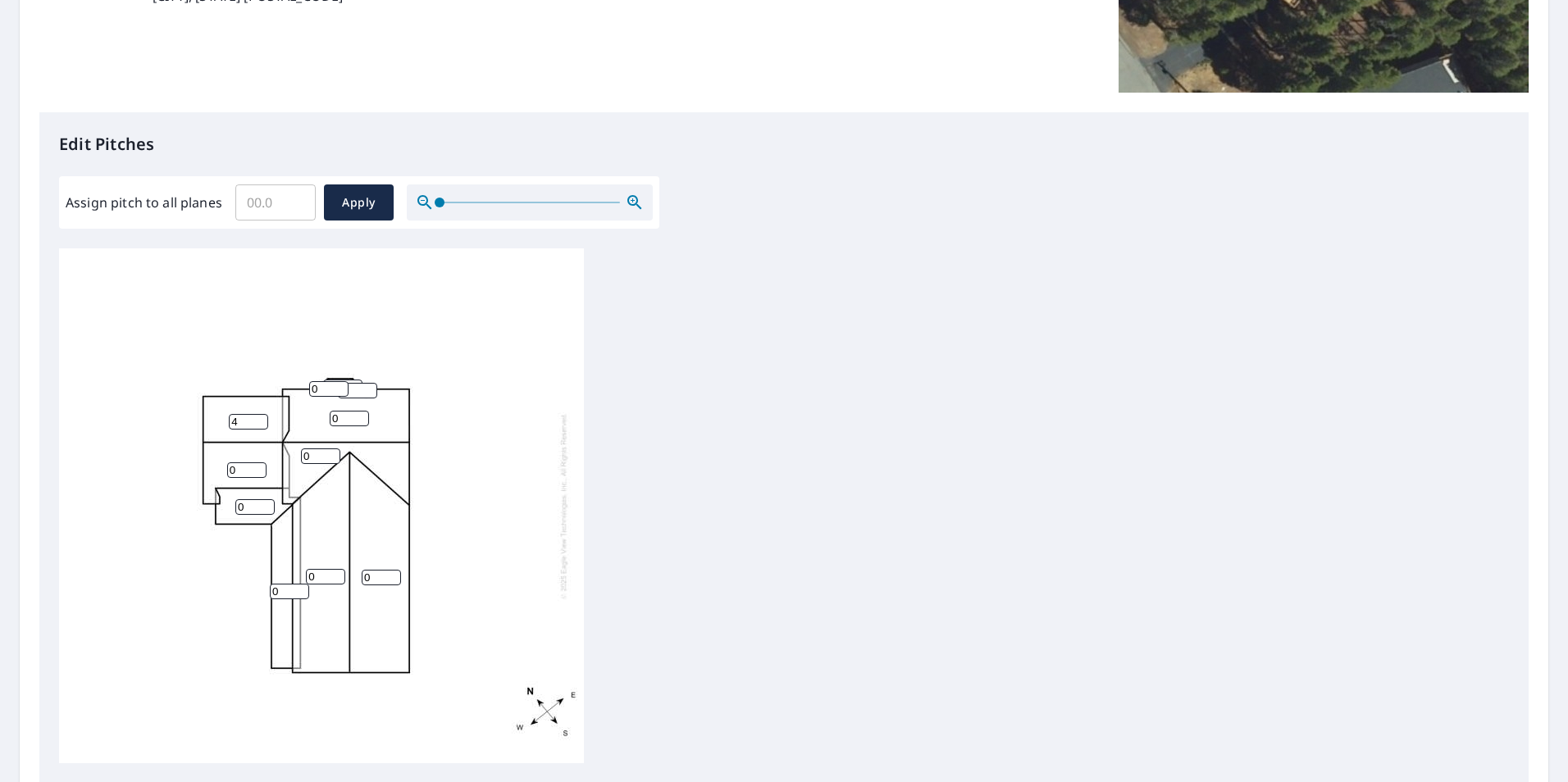 click on "4" at bounding box center (248, 421) 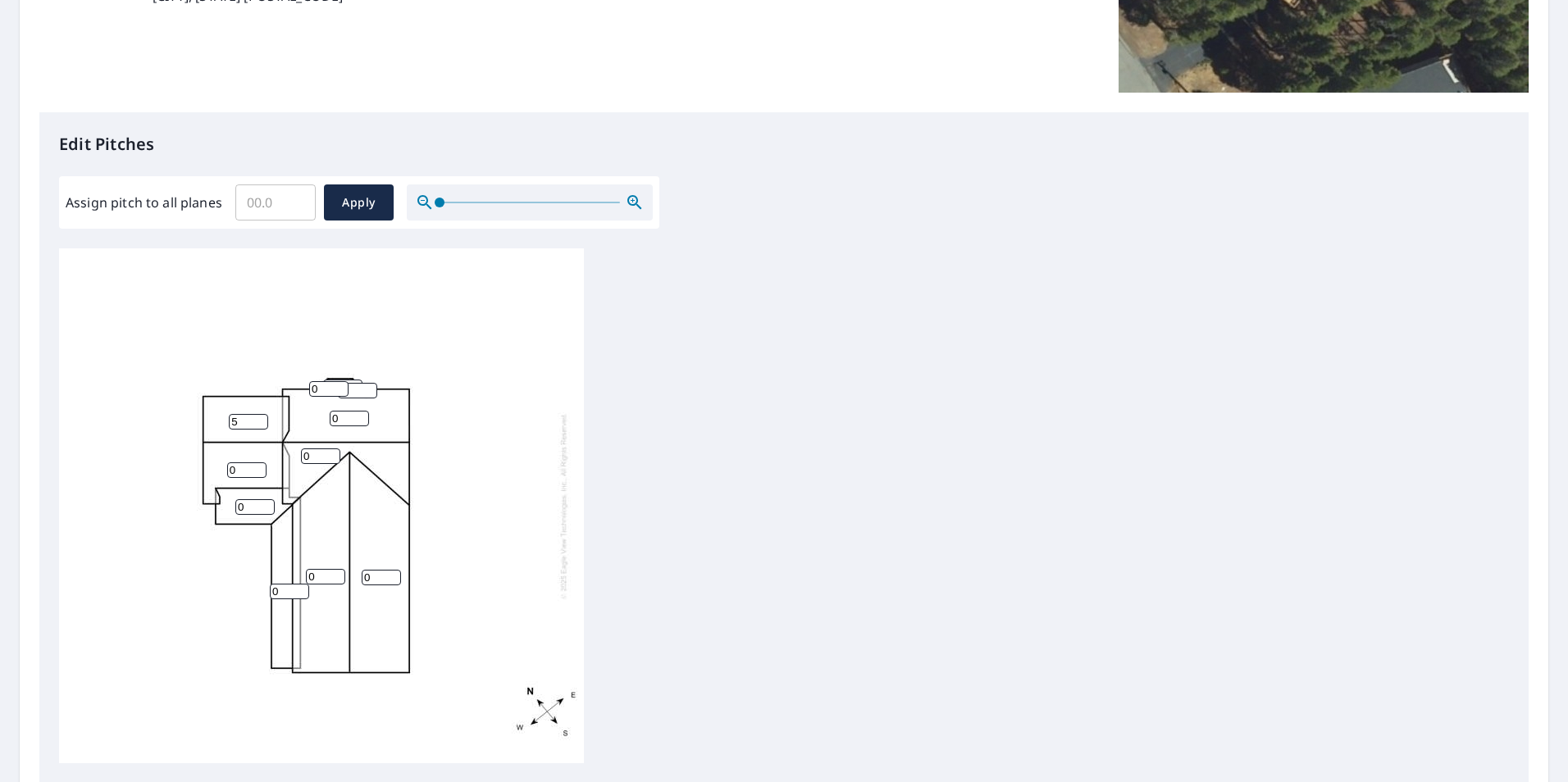 click on "5" at bounding box center [248, 421] 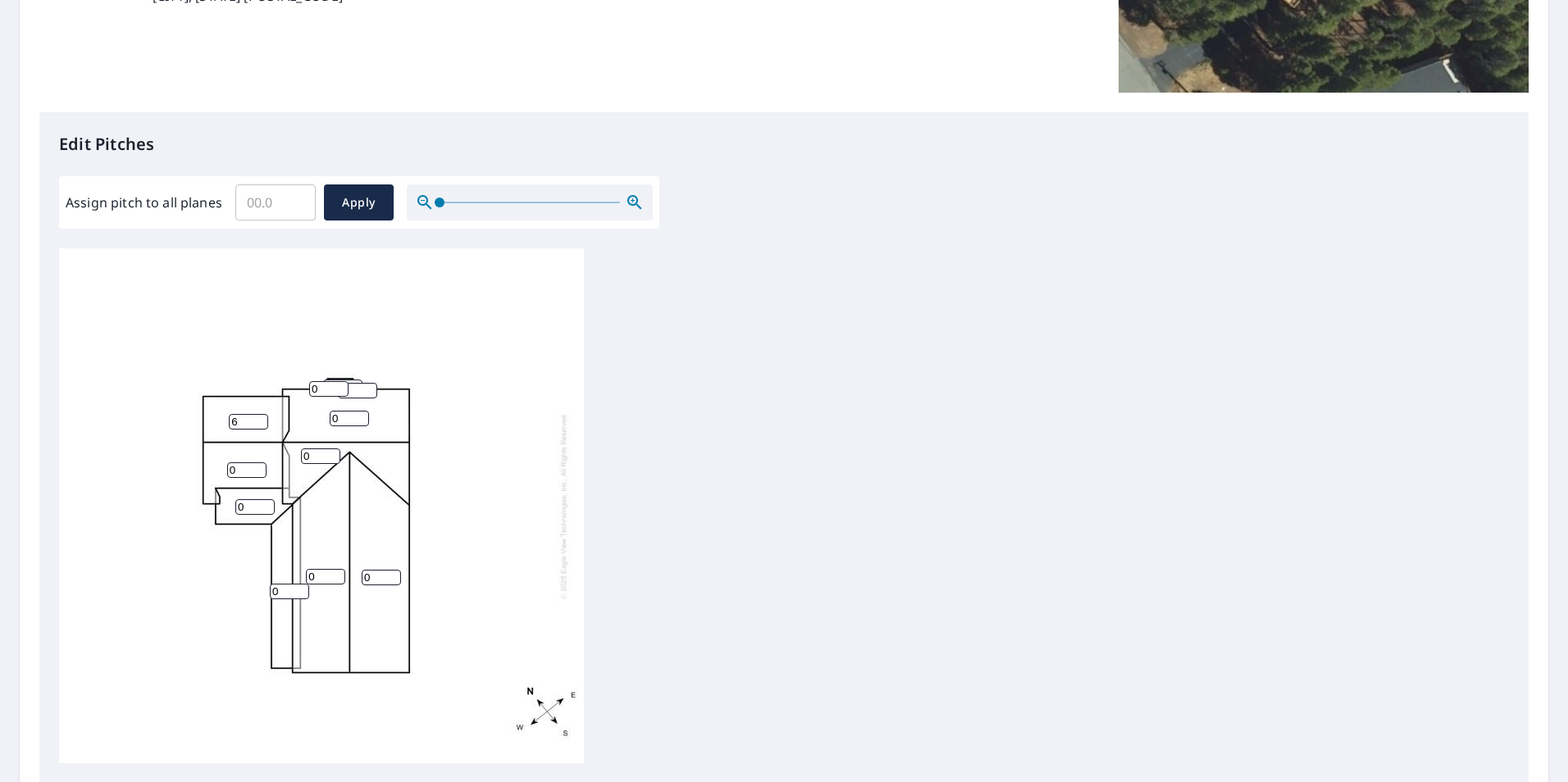 click on "6" at bounding box center [248, 421] 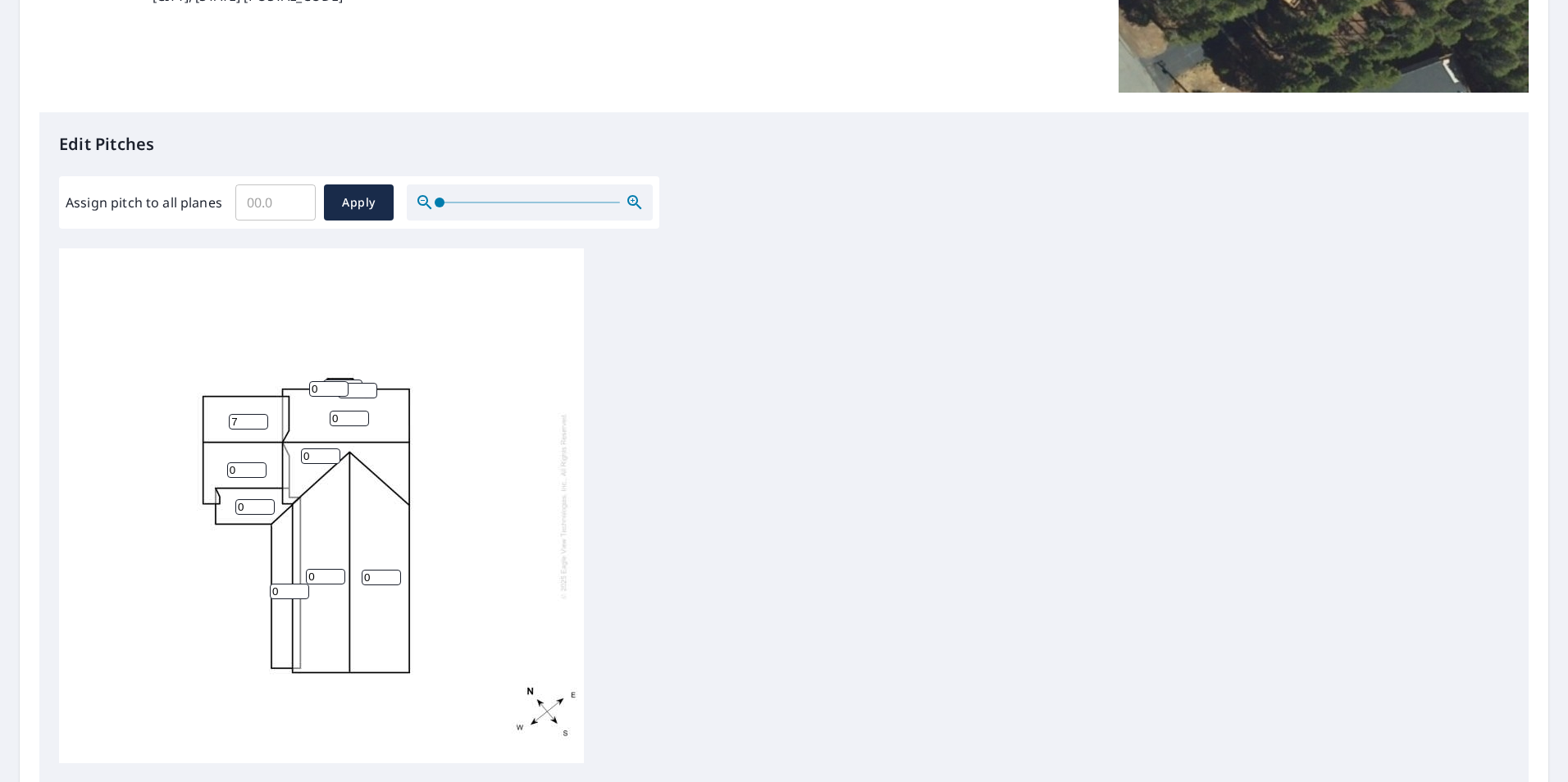 click on "7" at bounding box center (248, 421) 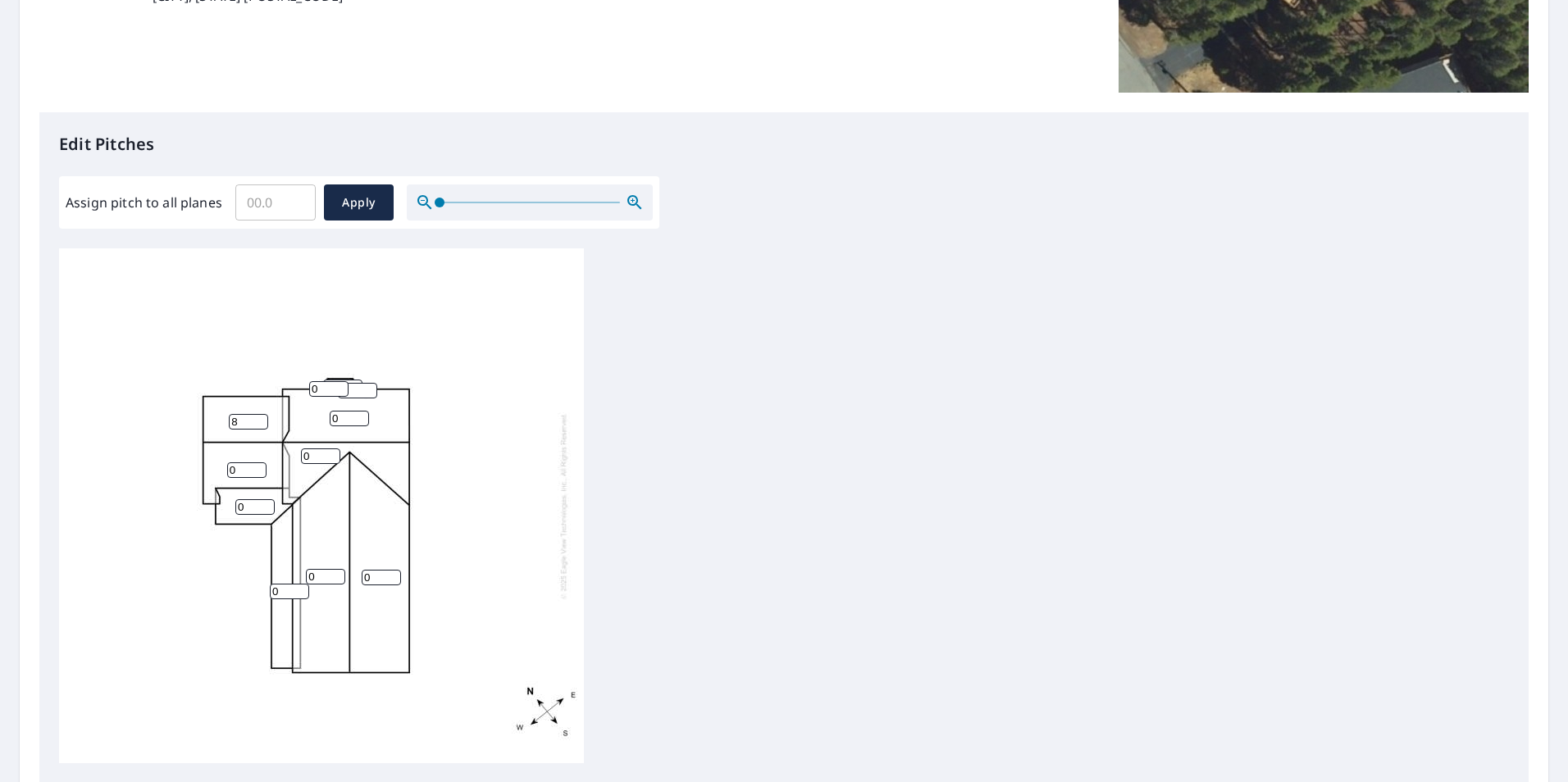 click on "8" at bounding box center (248, 421) 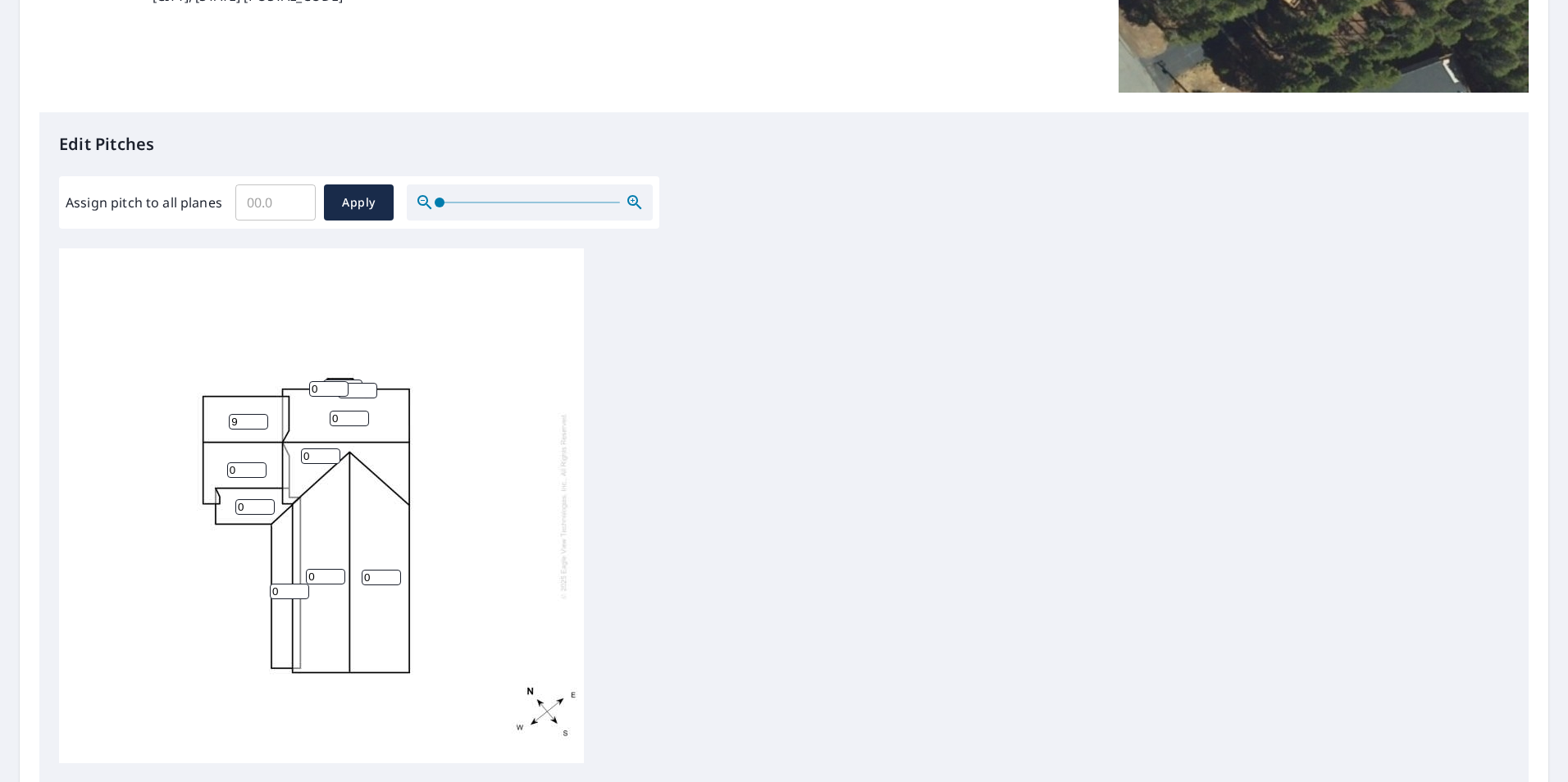 click on "9" at bounding box center (248, 421) 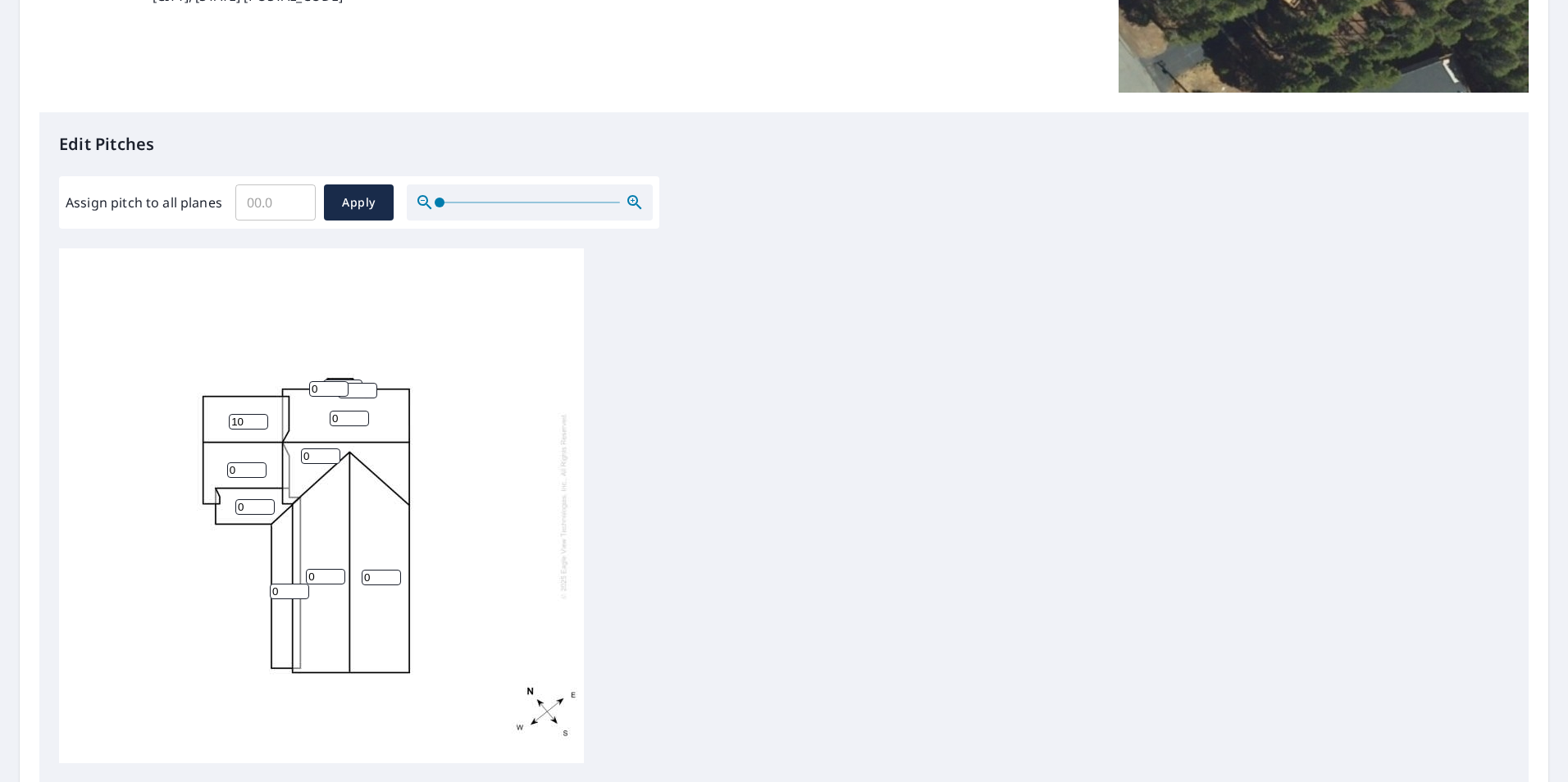 type on "10" 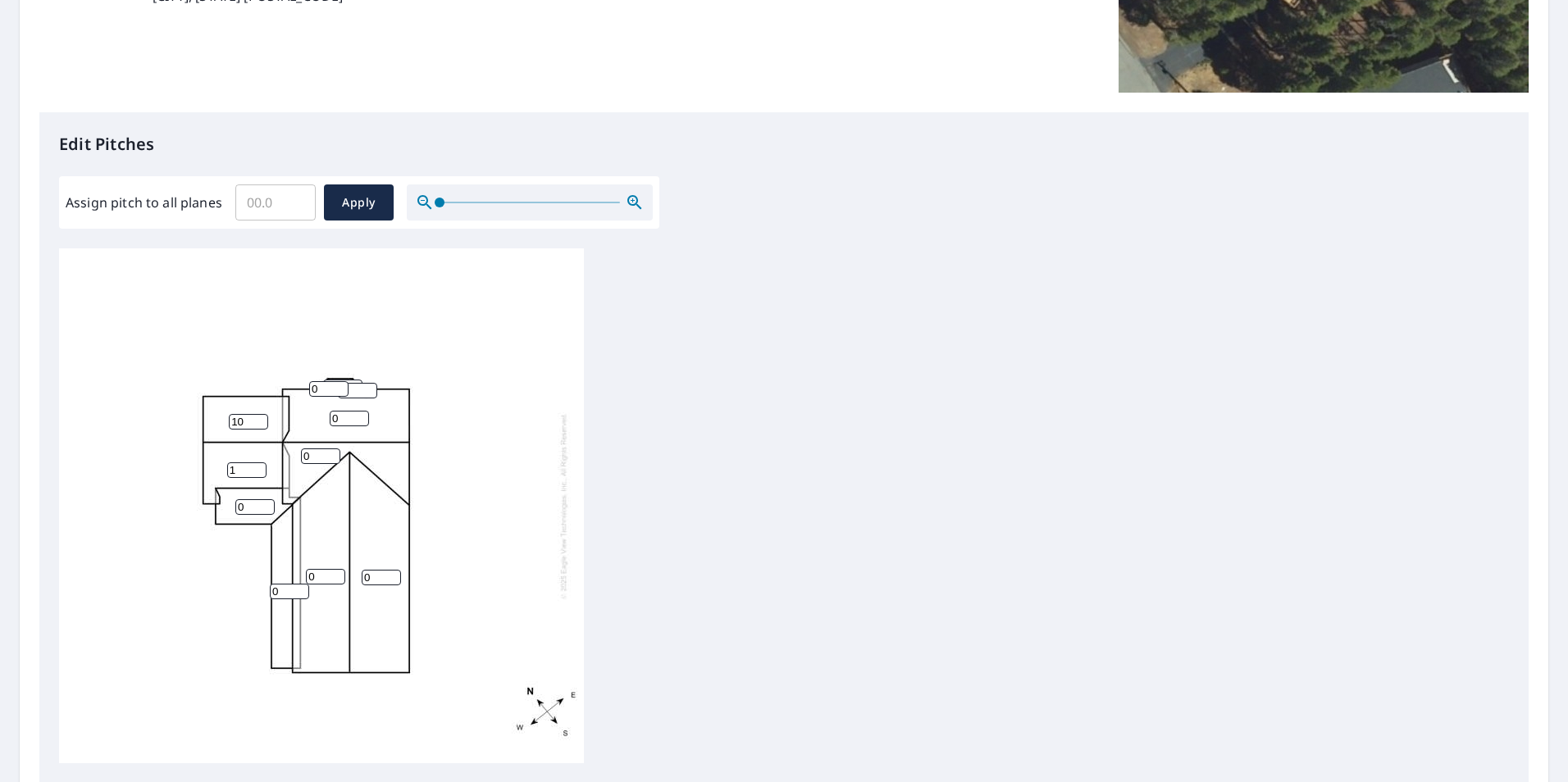 click on "1" at bounding box center [247, 470] 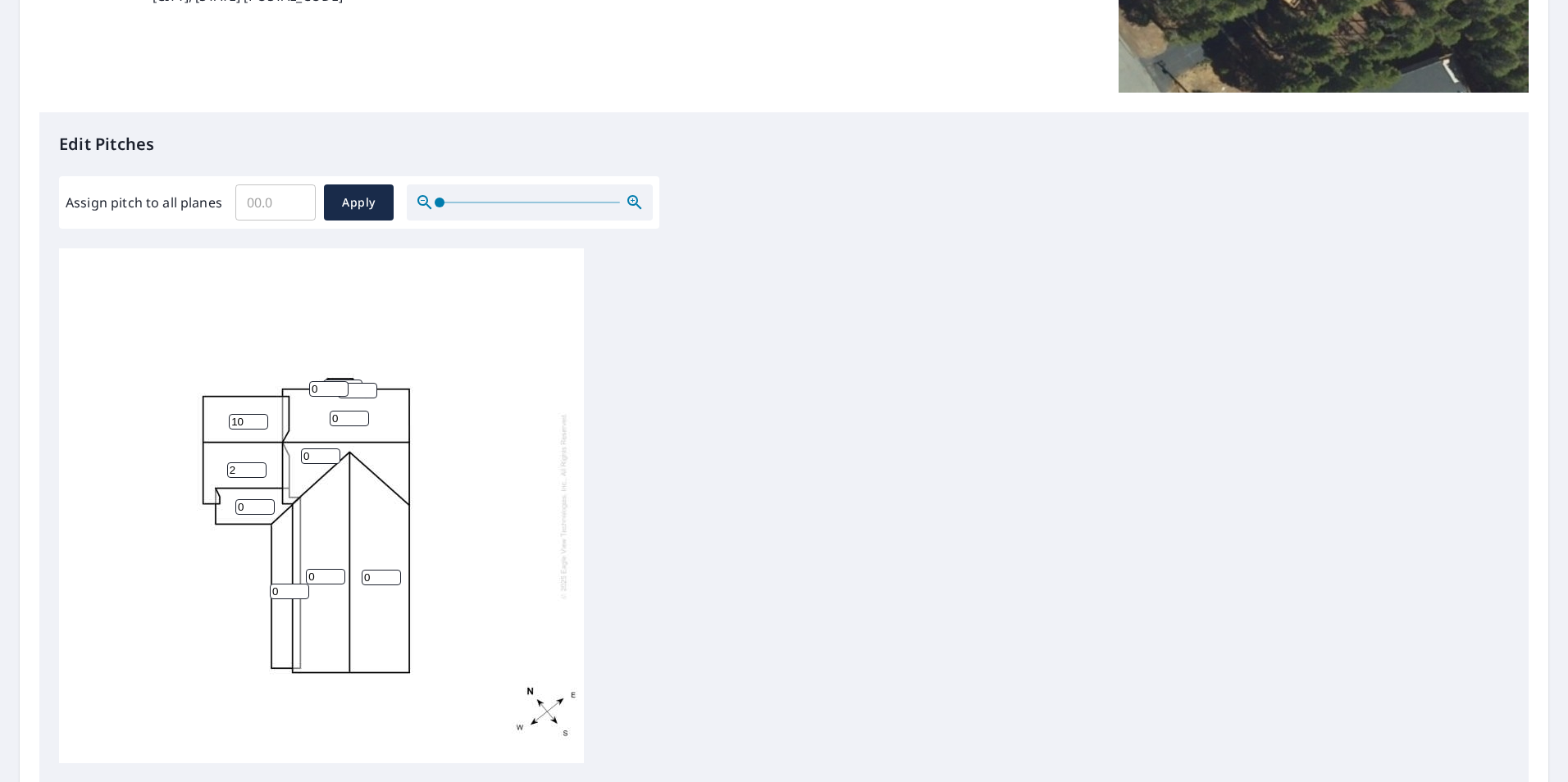 click on "2" at bounding box center (247, 470) 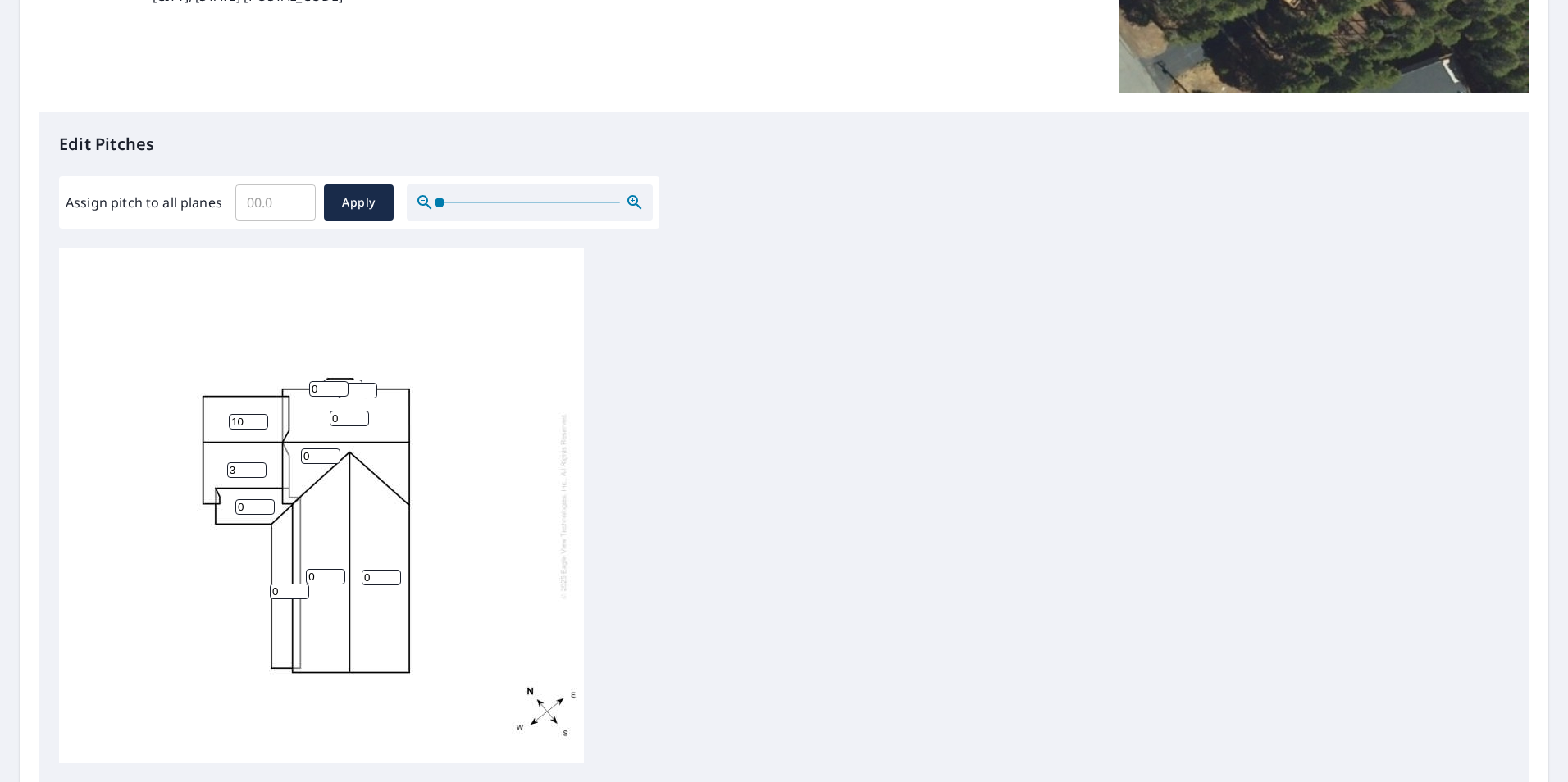 click on "3" at bounding box center (247, 470) 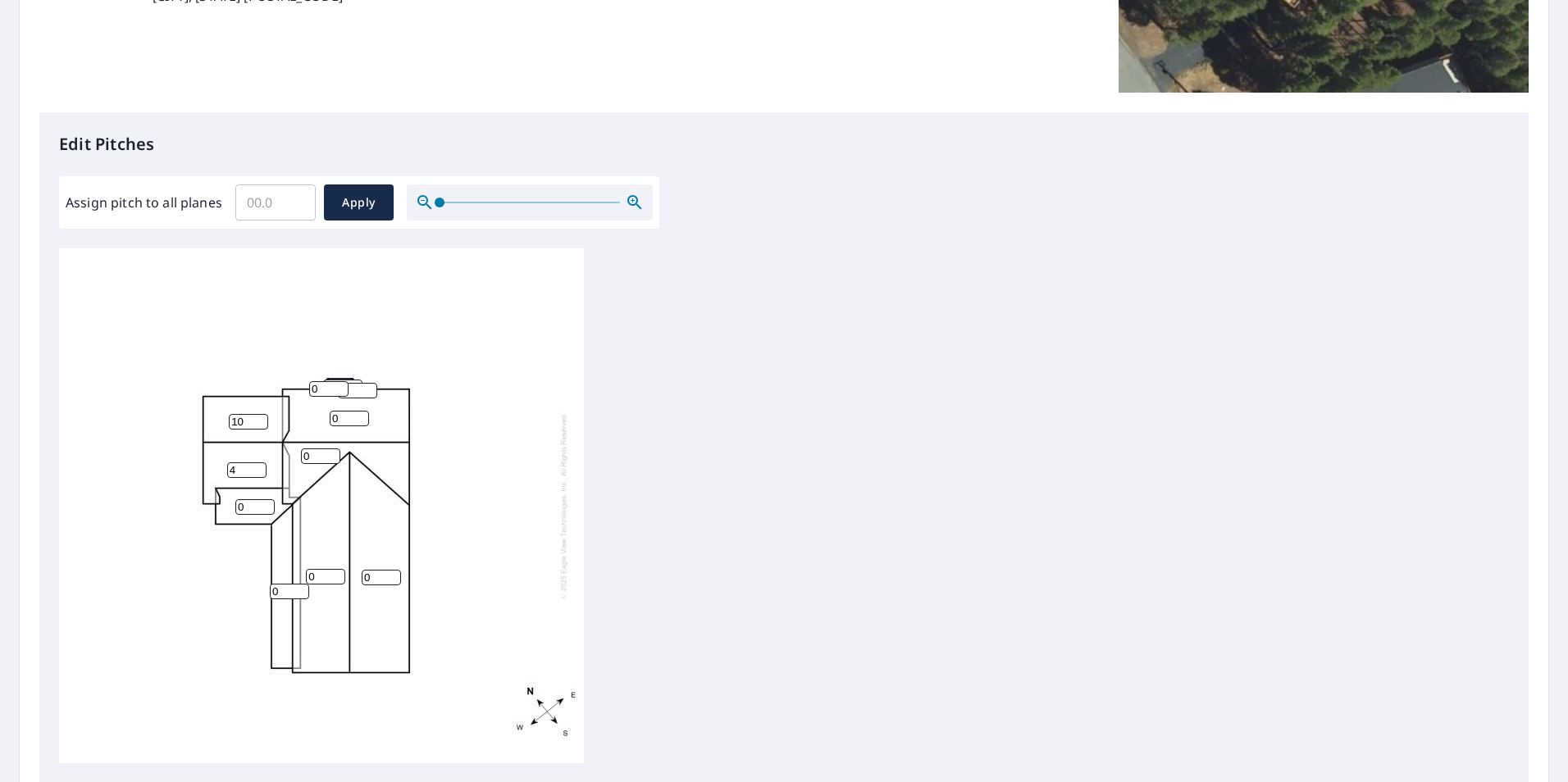 click on "4" at bounding box center [247, 470] 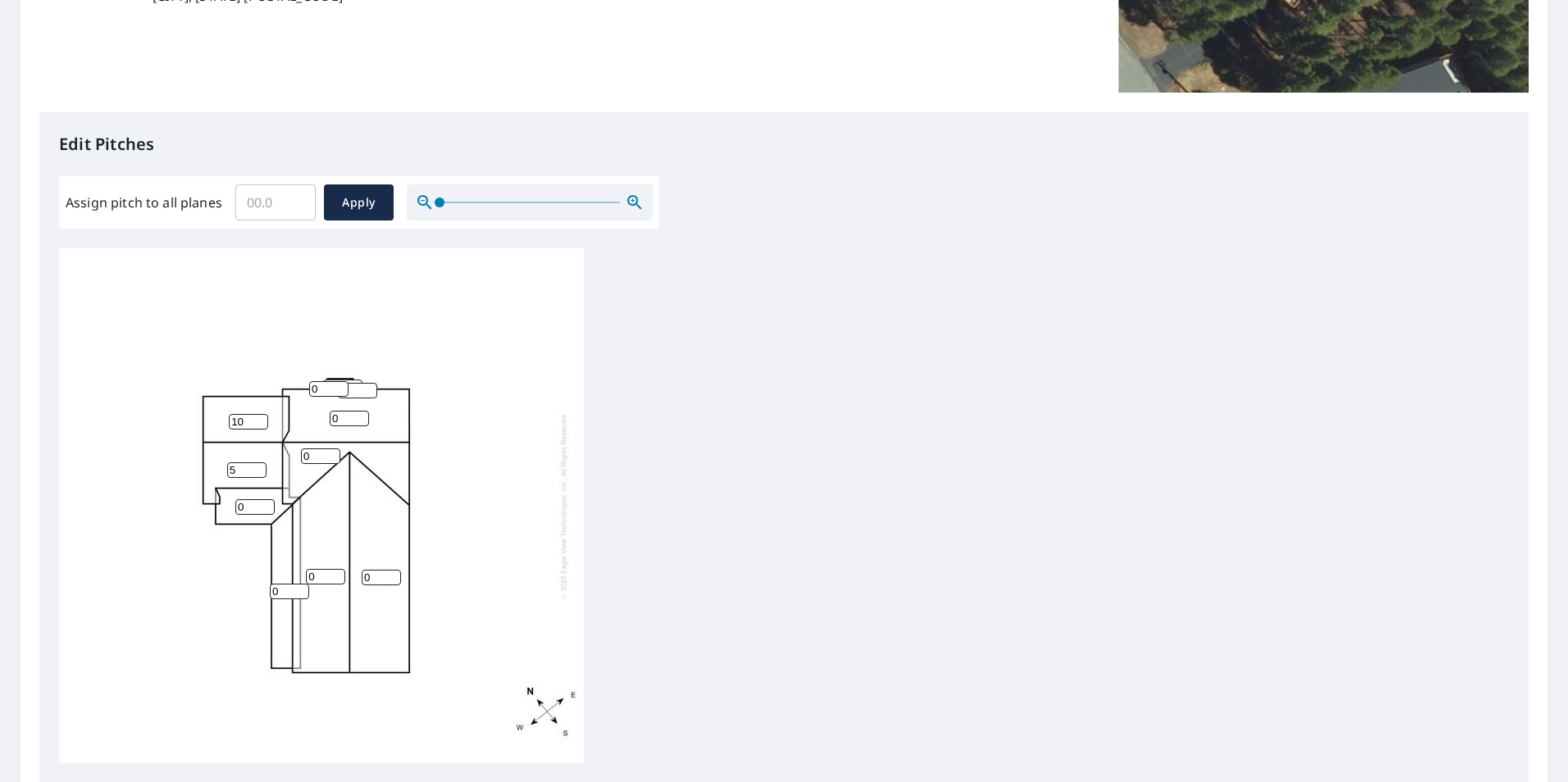 click on "5" at bounding box center (247, 470) 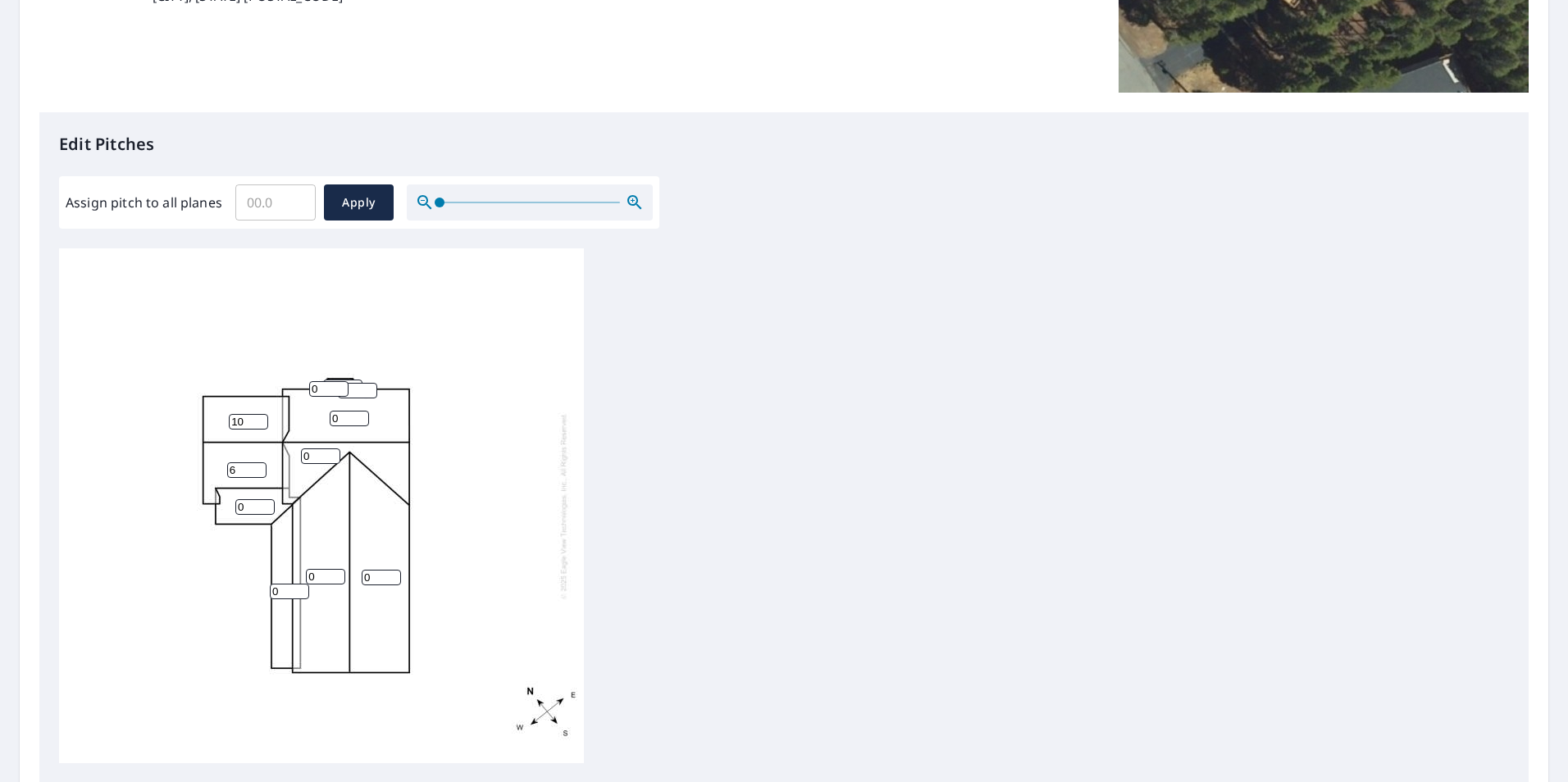 click on "6" at bounding box center (247, 470) 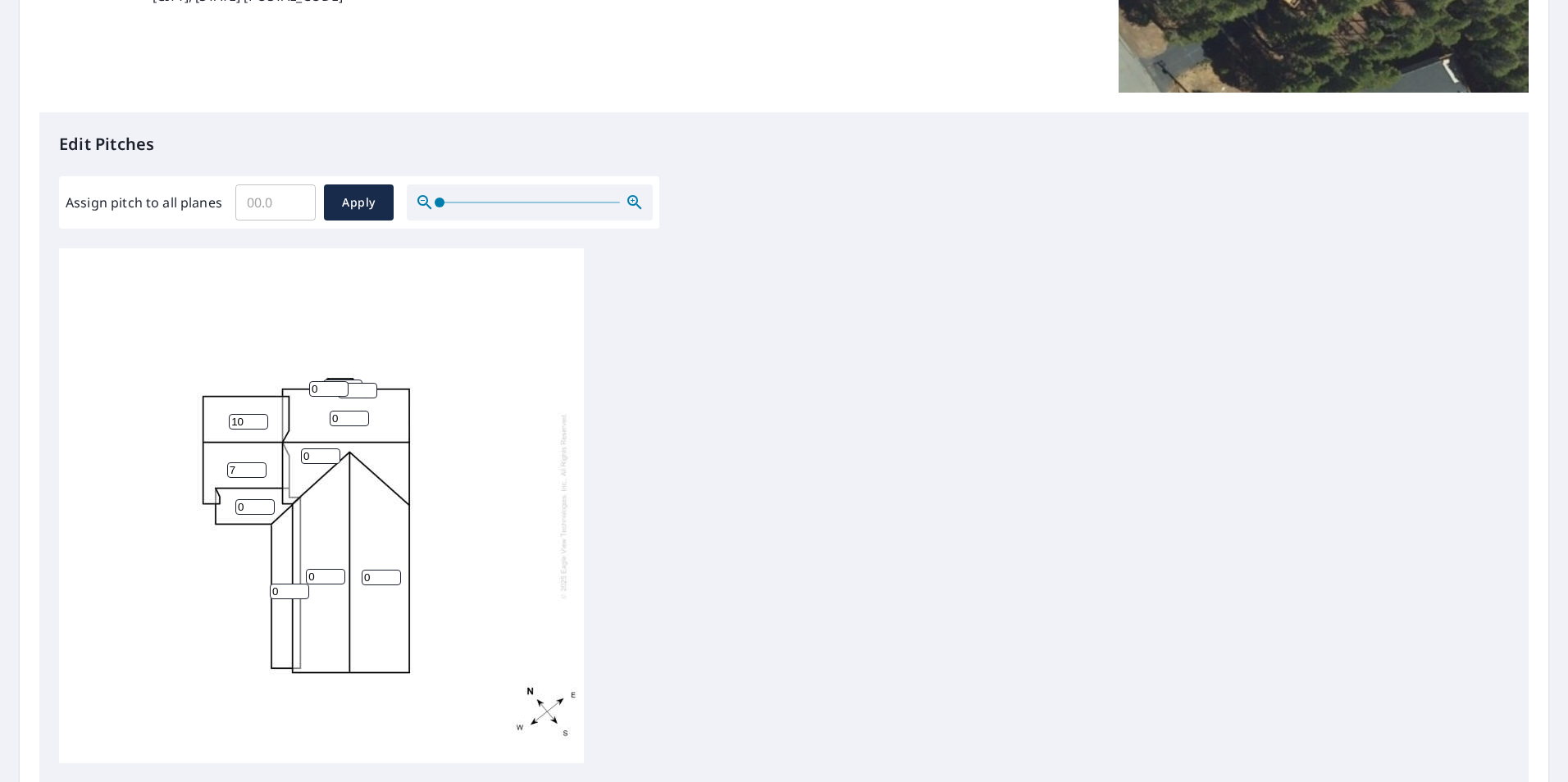 click on "7" at bounding box center [247, 470] 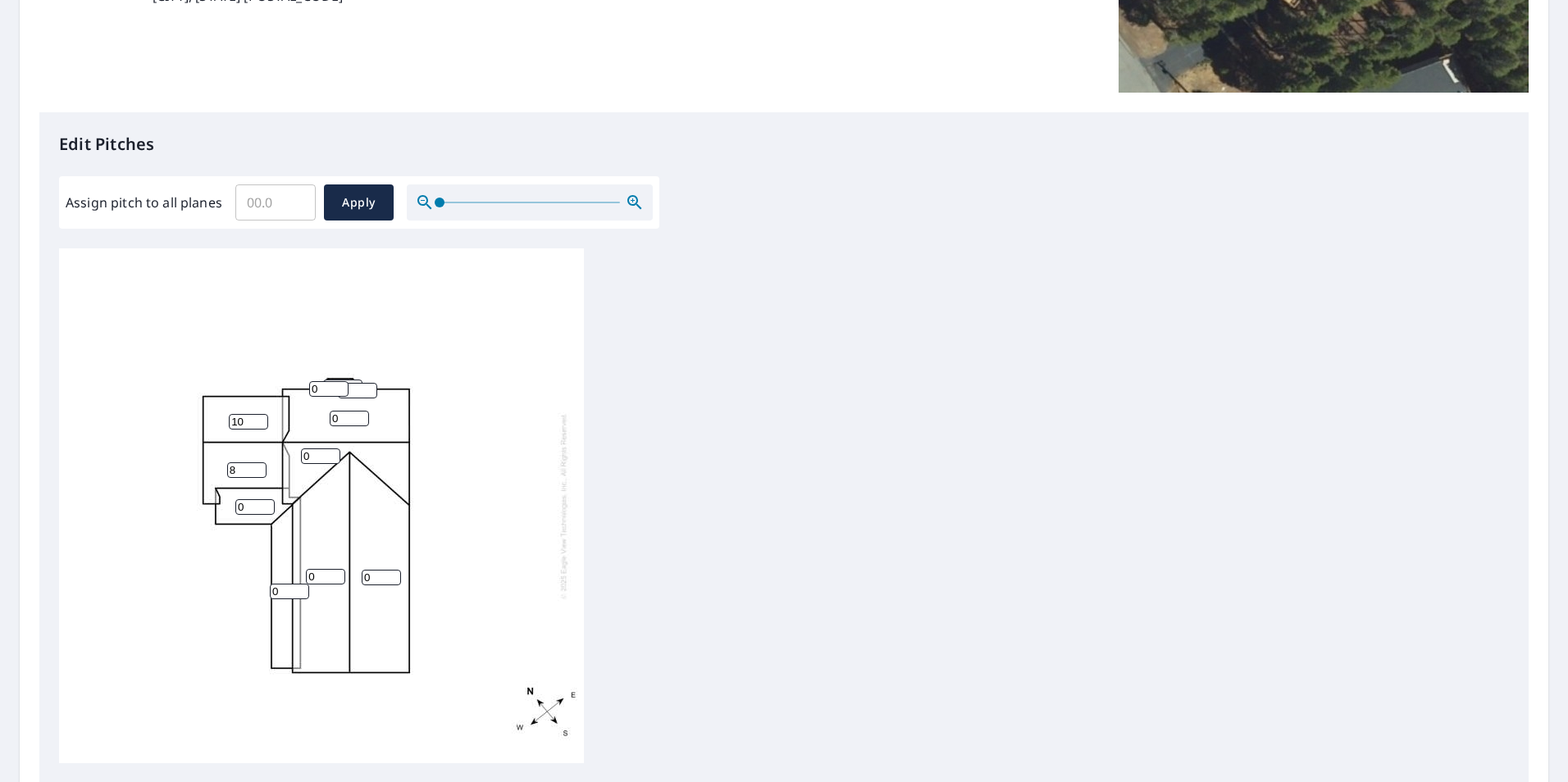 click on "8" at bounding box center [247, 470] 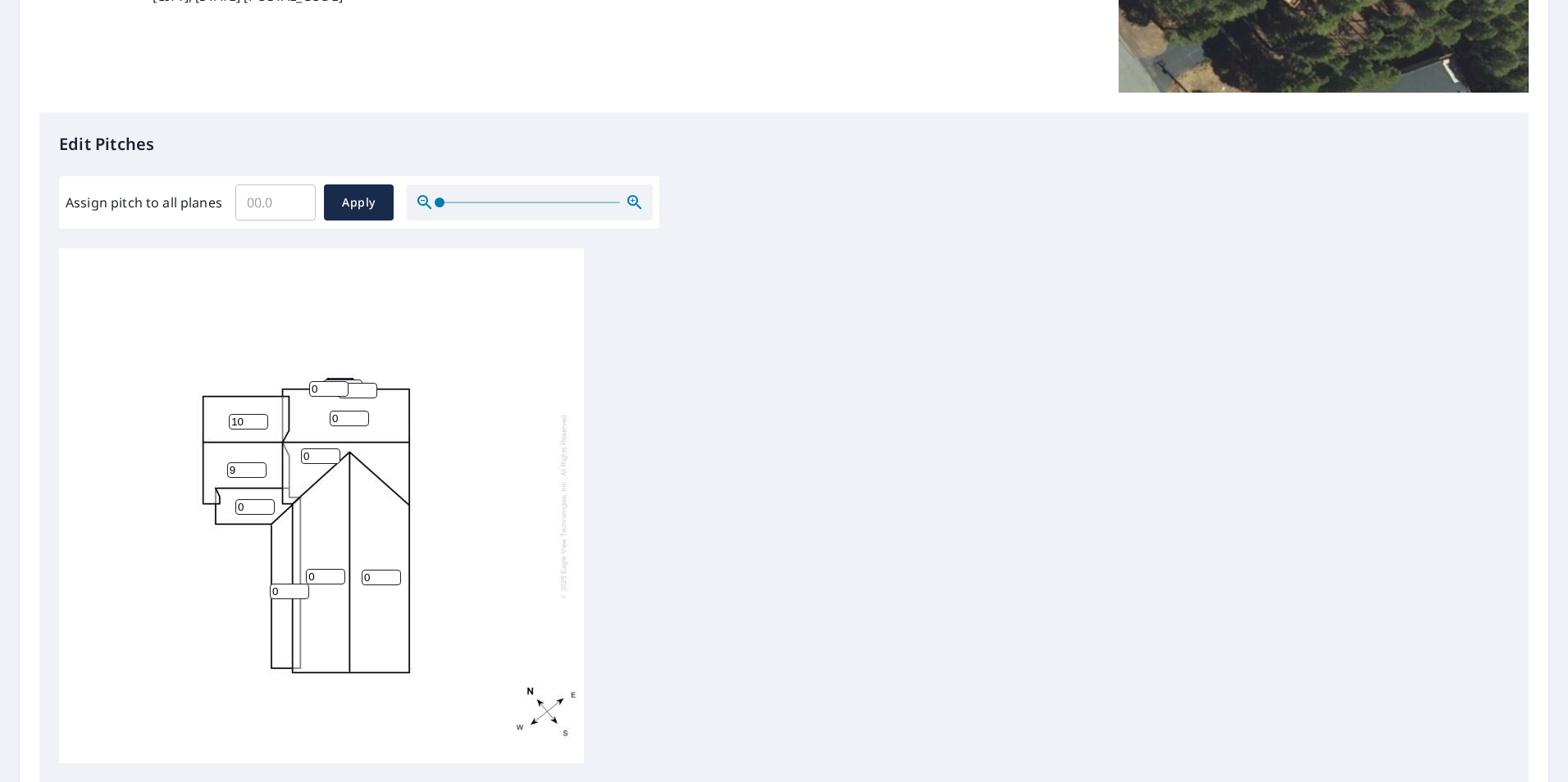 click on "9" at bounding box center [247, 470] 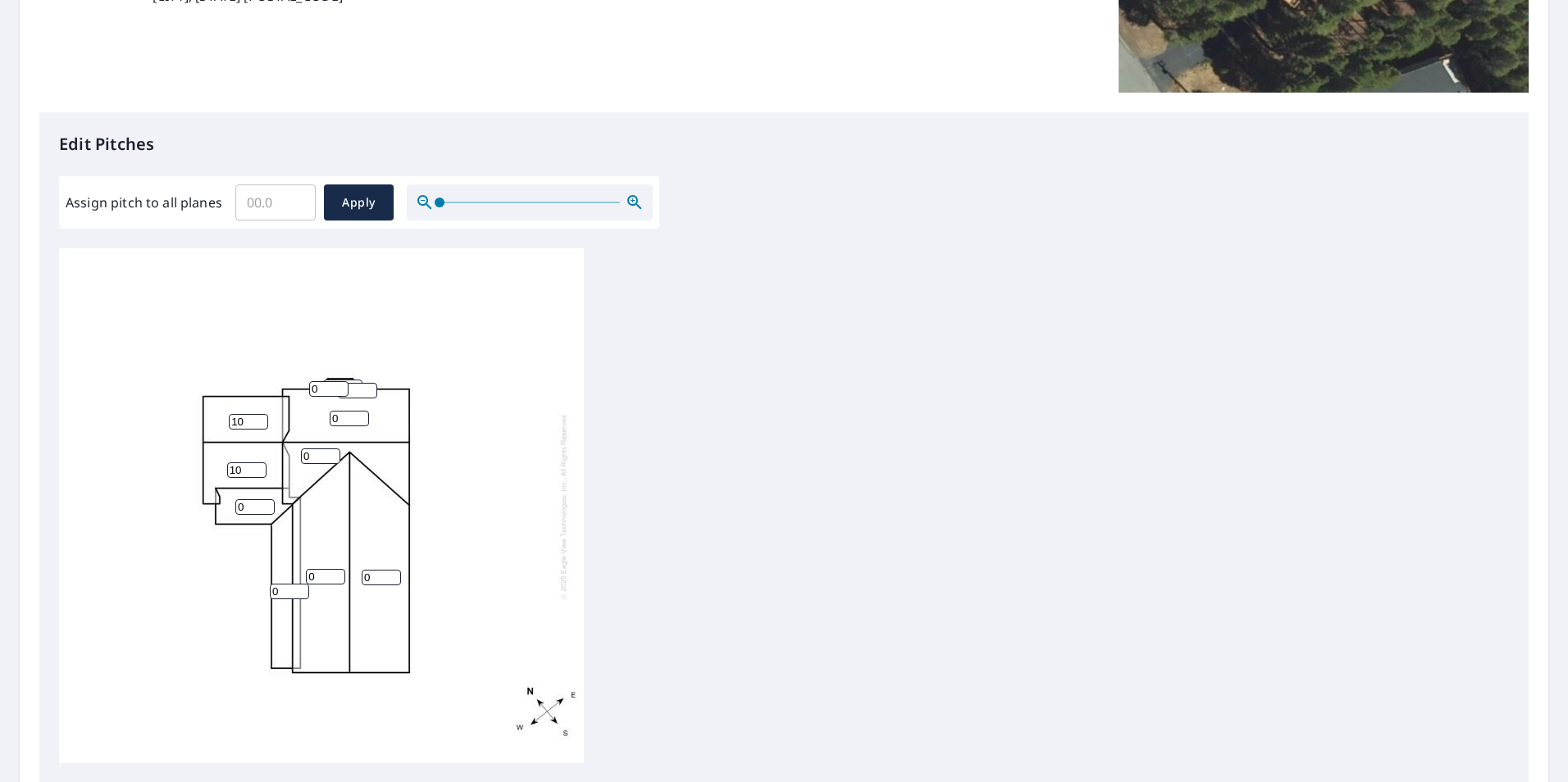 type on "10" 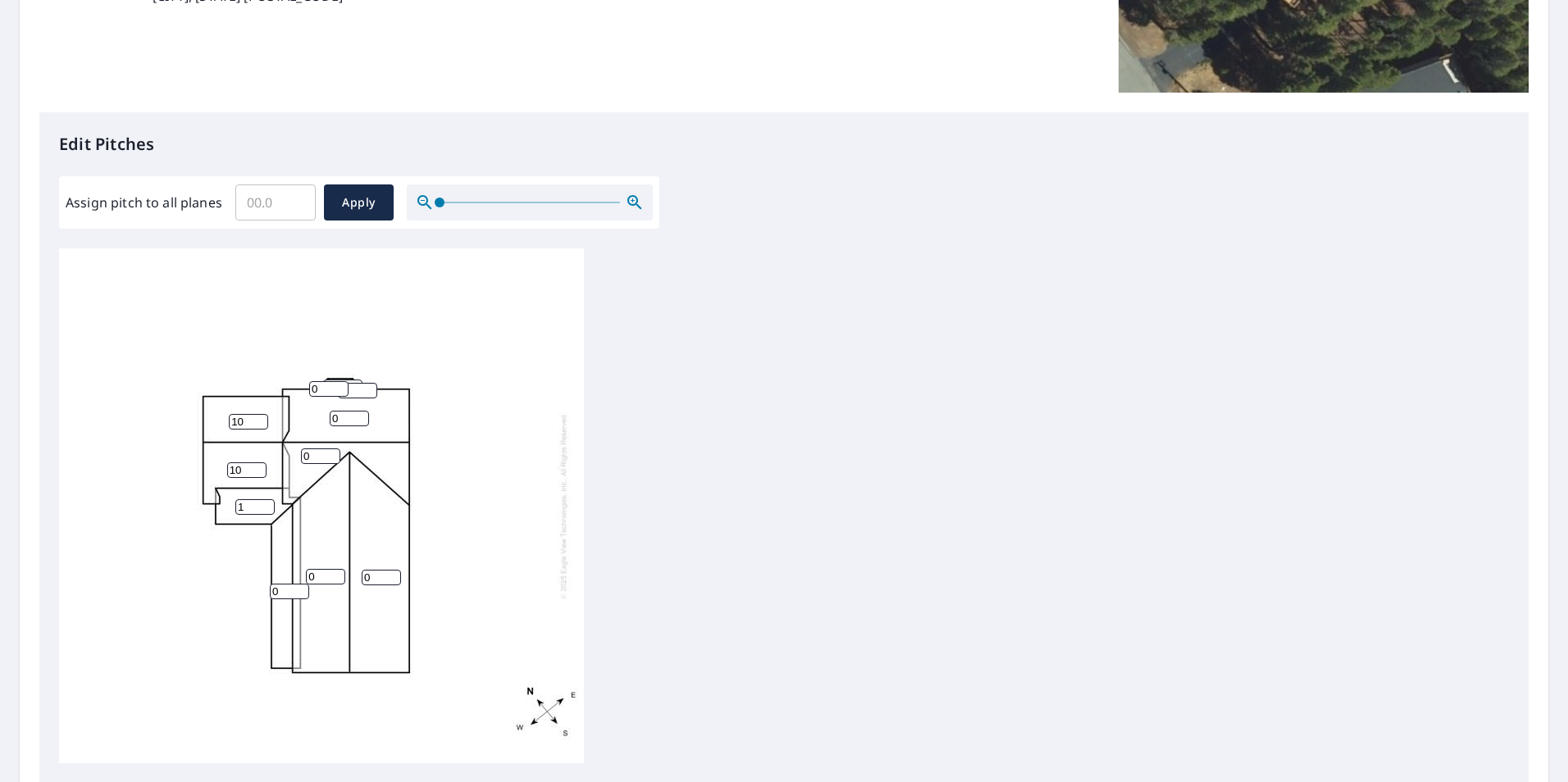 click on "1" at bounding box center [255, 507] 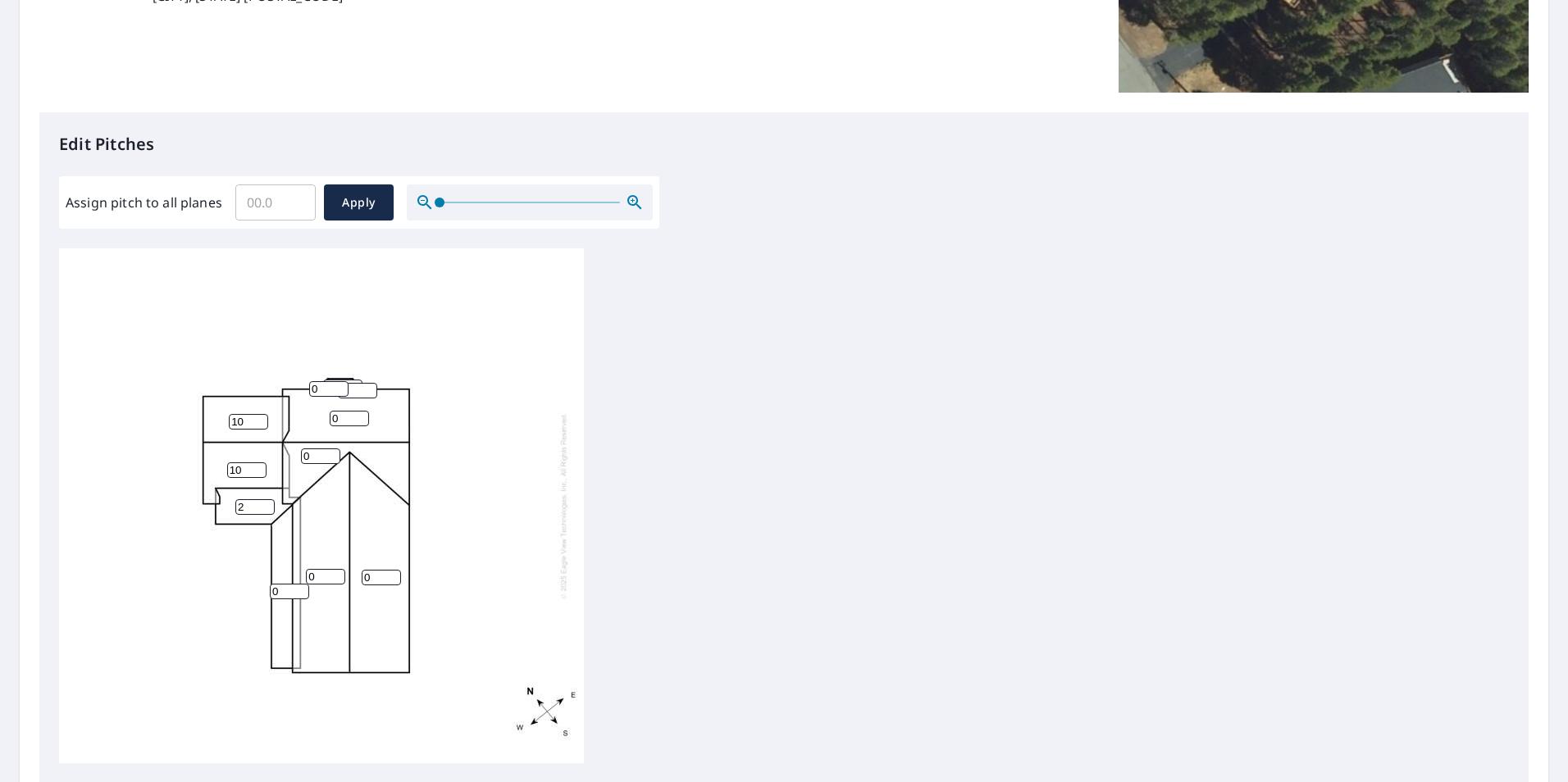 click on "2" at bounding box center [255, 507] 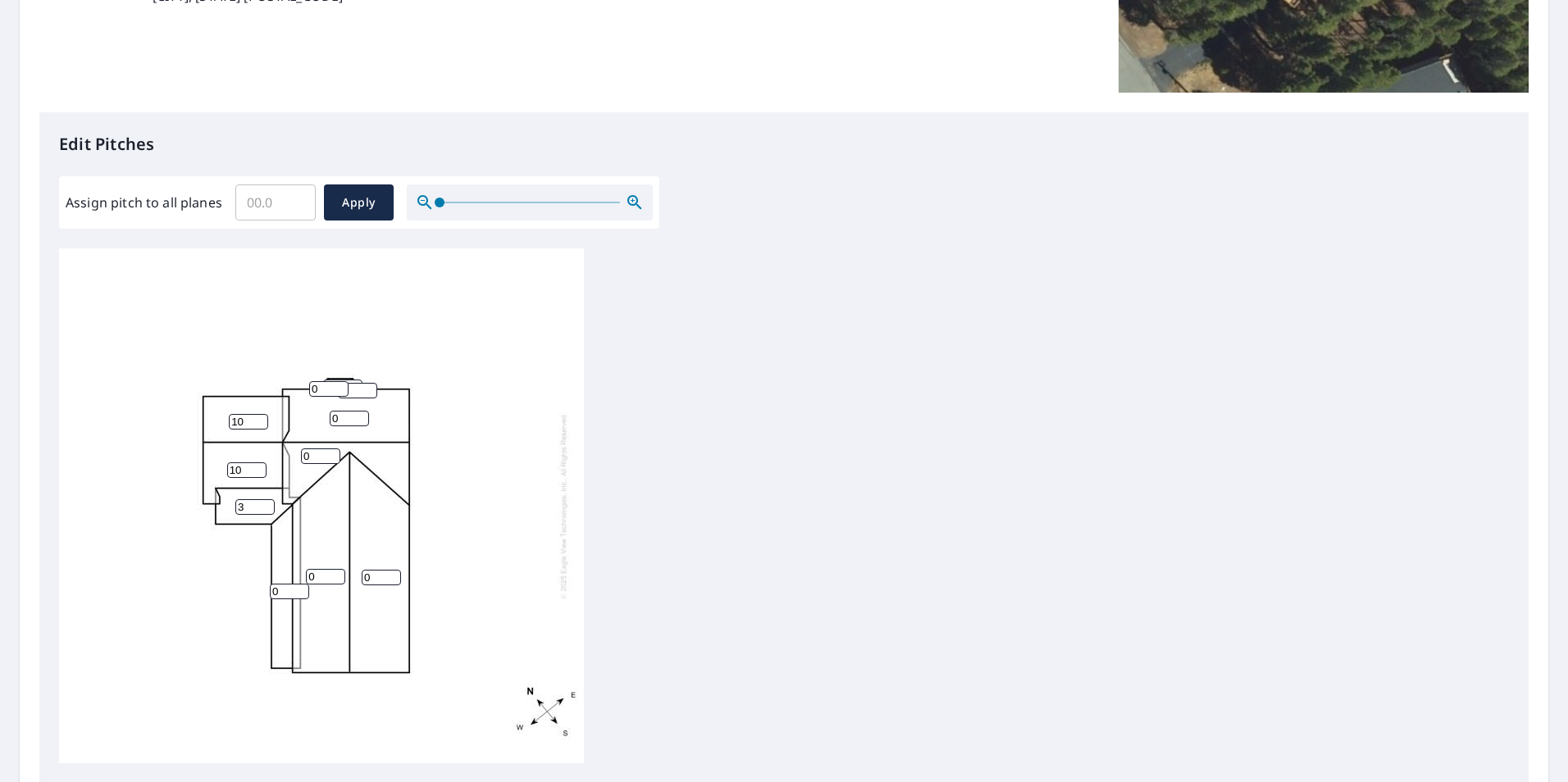 click on "3" at bounding box center [255, 507] 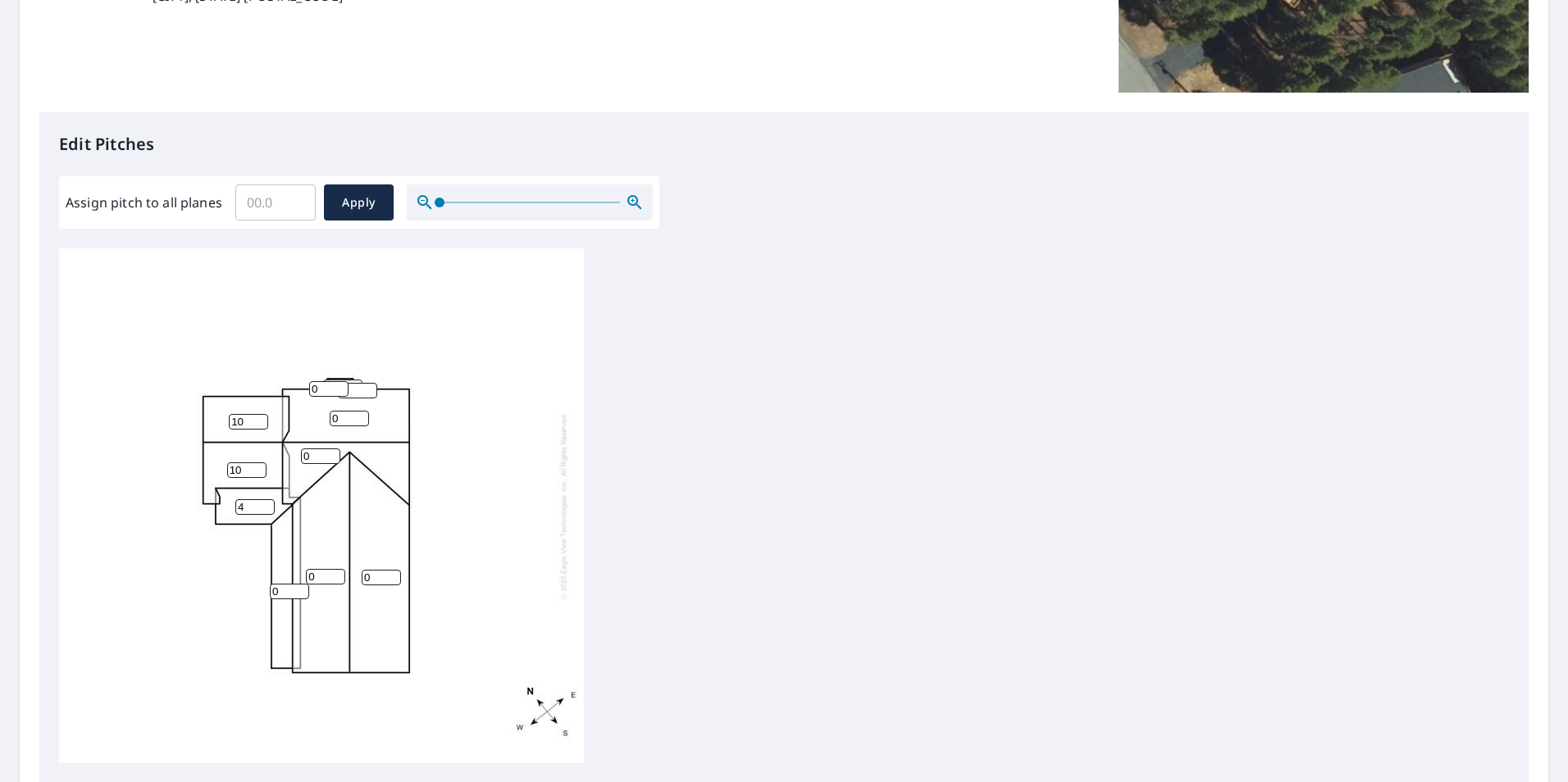 click on "4" at bounding box center [255, 507] 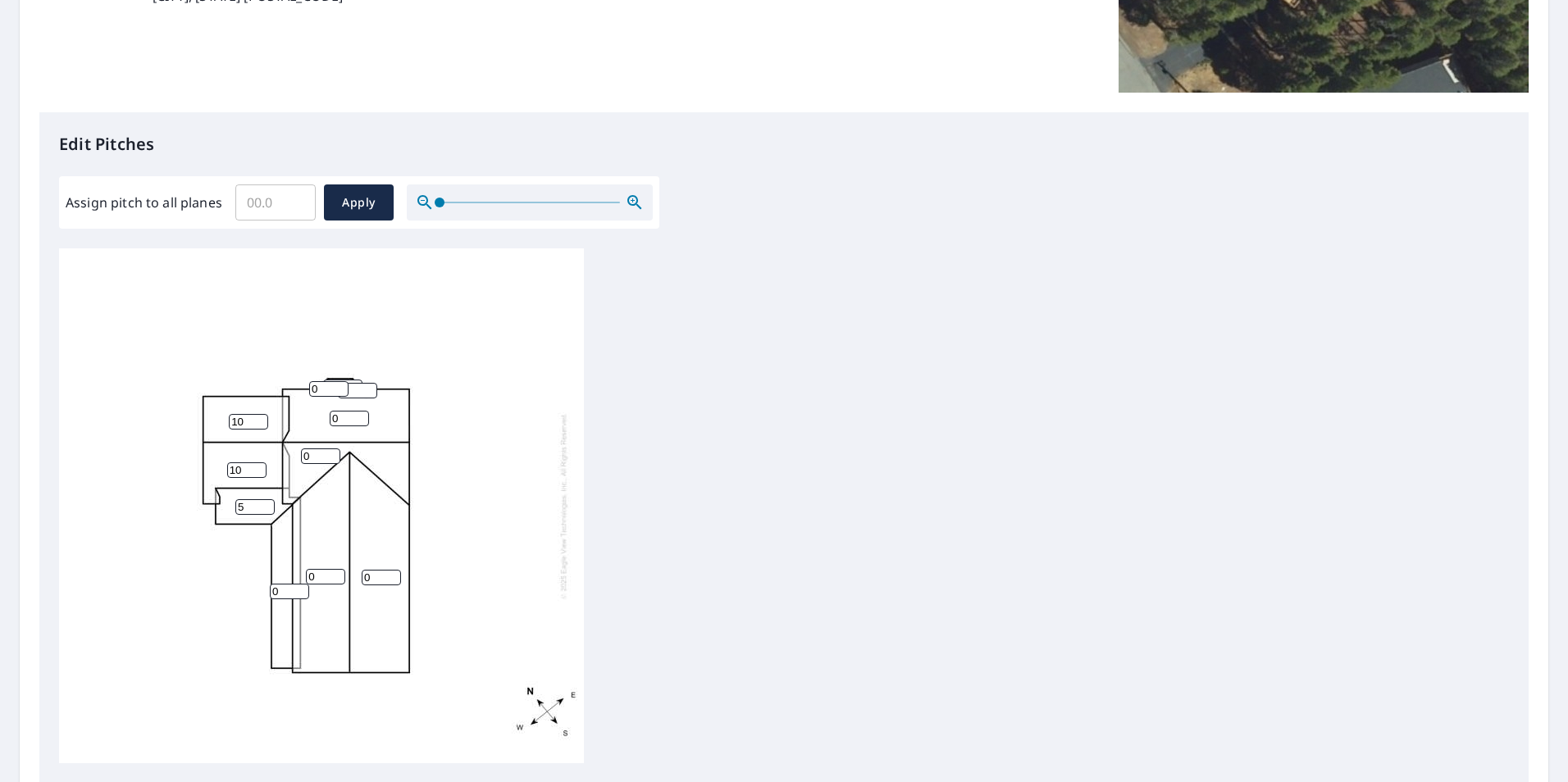 type on "5" 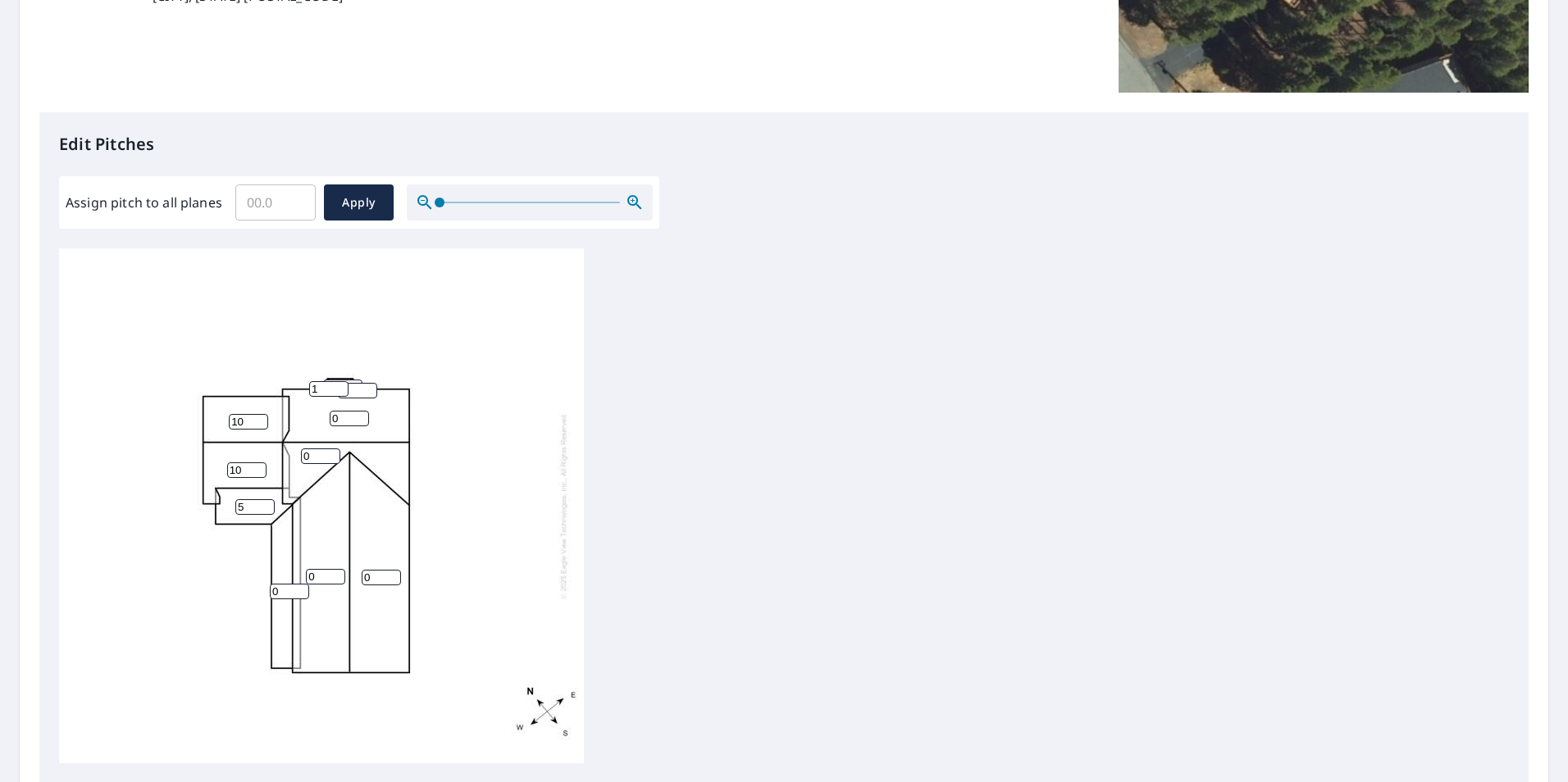 click on "1" at bounding box center [329, 389] 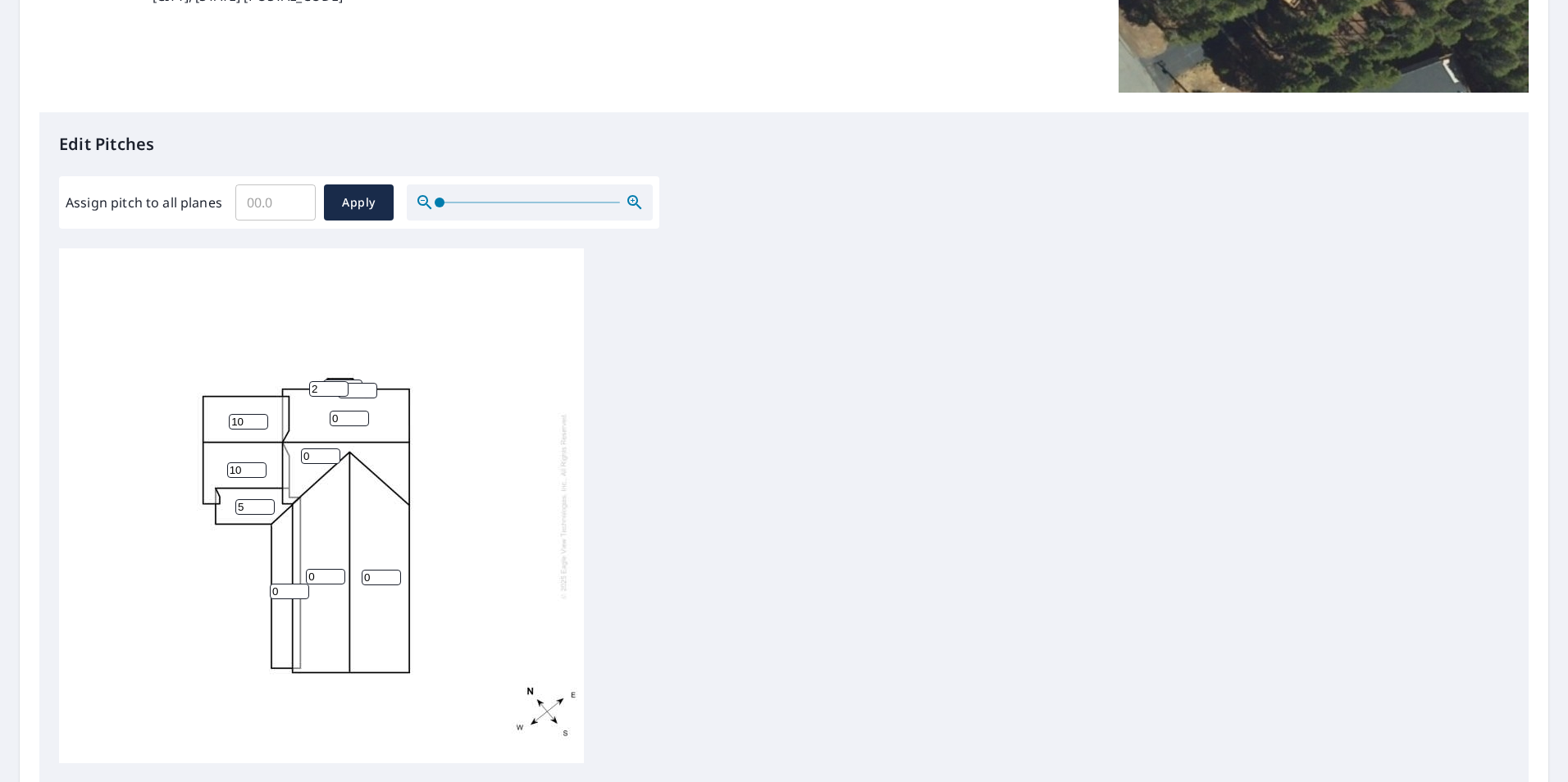 click on "2" at bounding box center (329, 389) 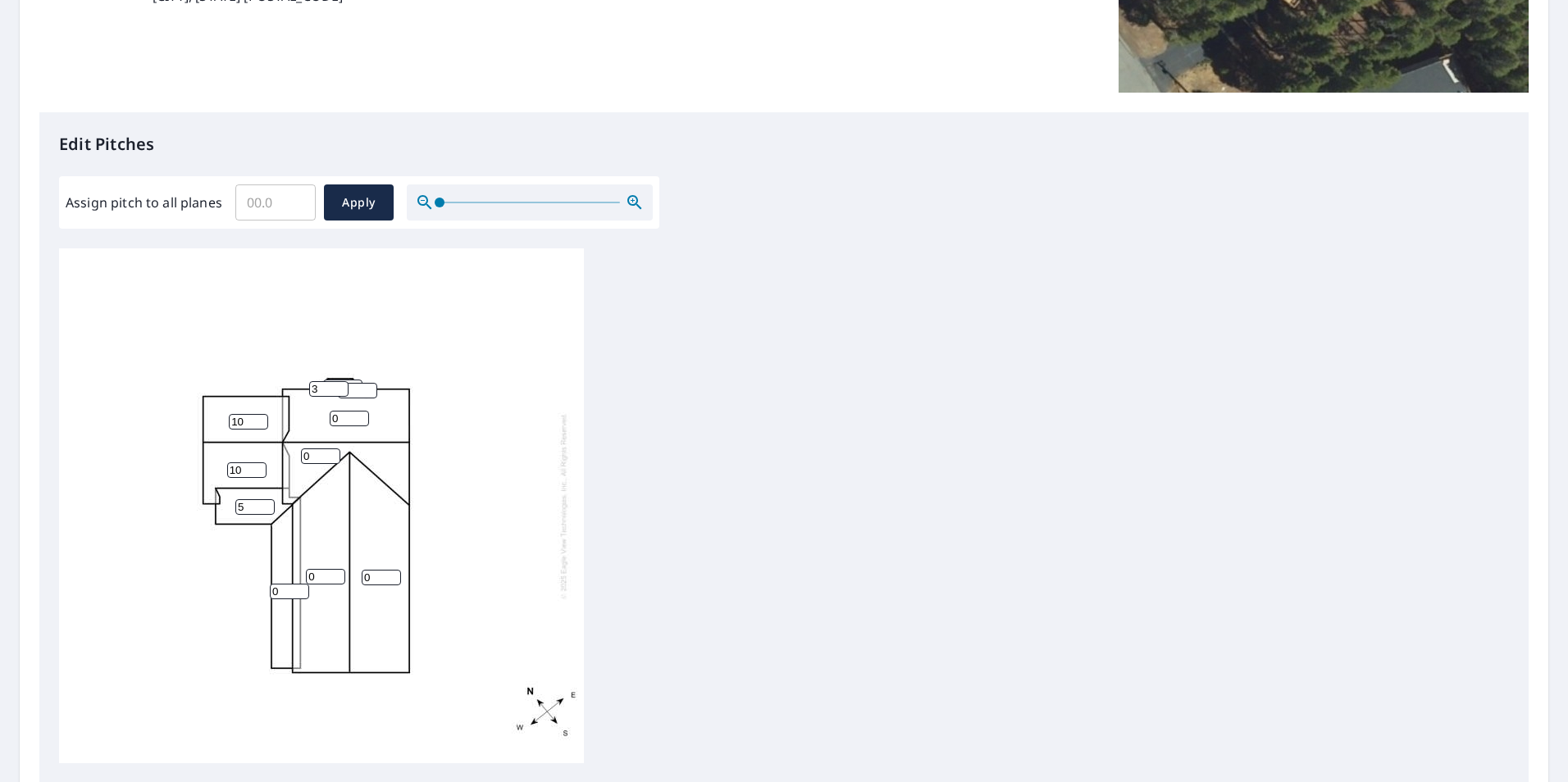 click on "3" at bounding box center [329, 389] 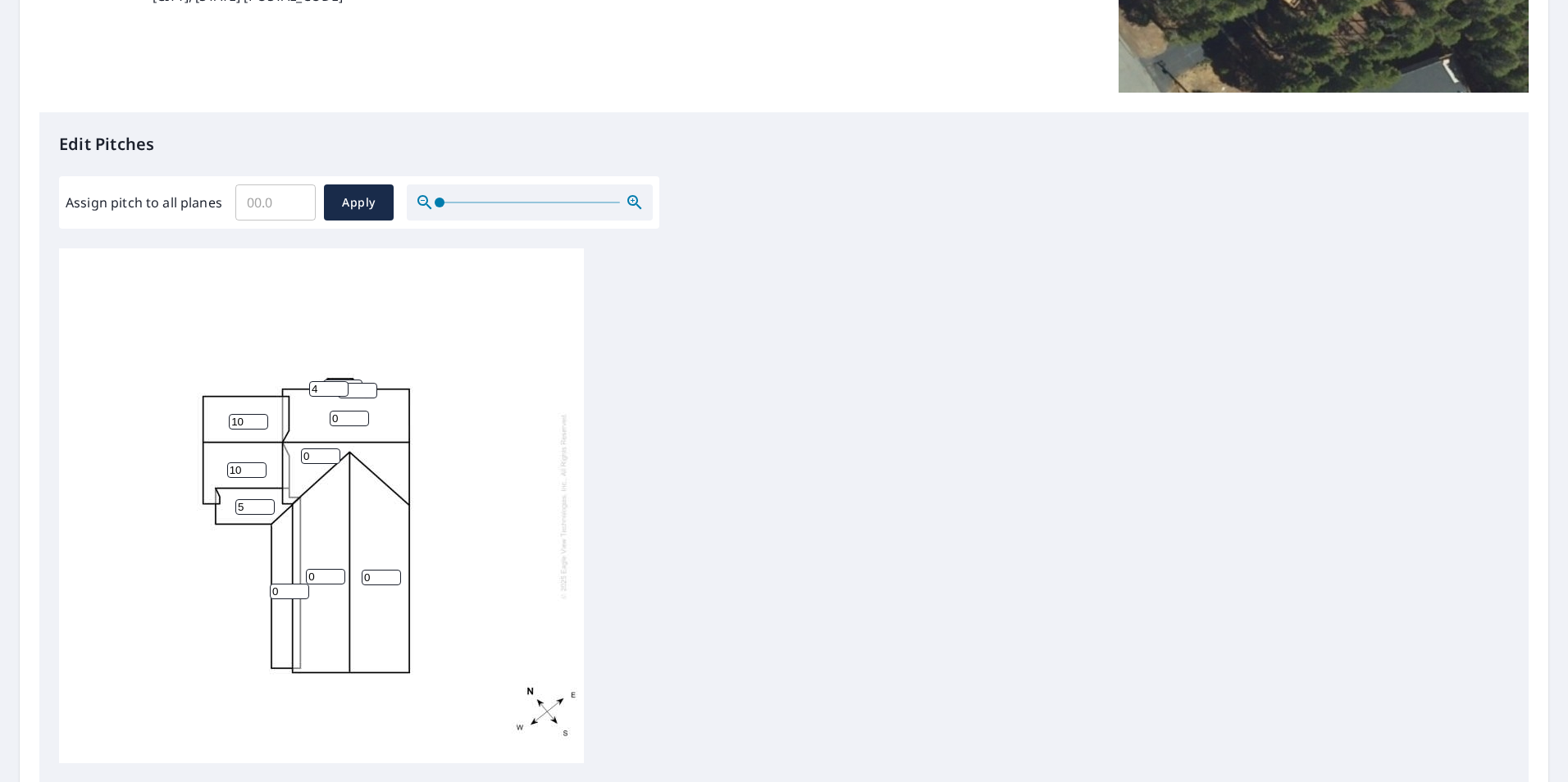 click on "4" at bounding box center (329, 389) 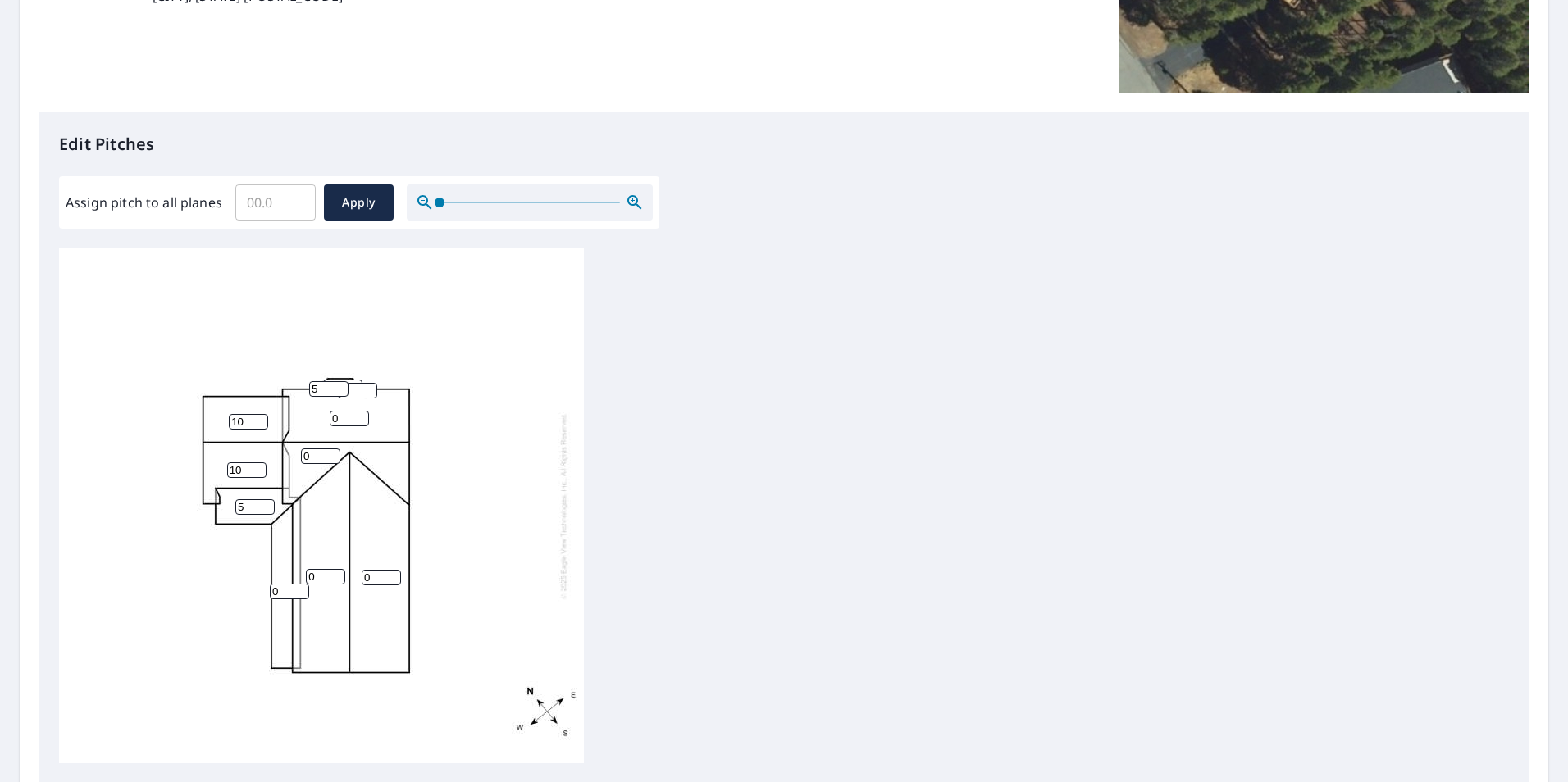 type on "5" 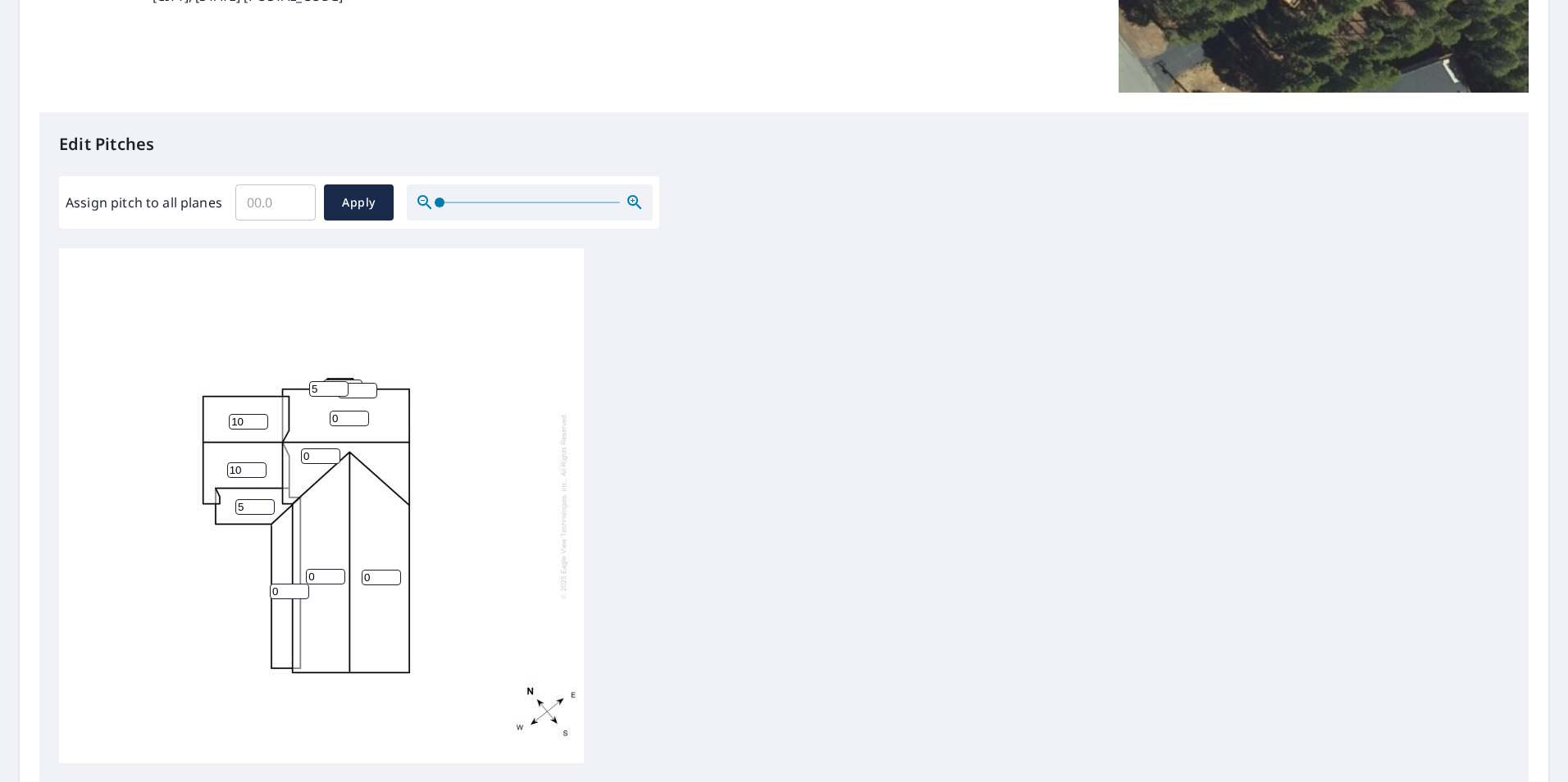 click on "8" at bounding box center (358, 390) 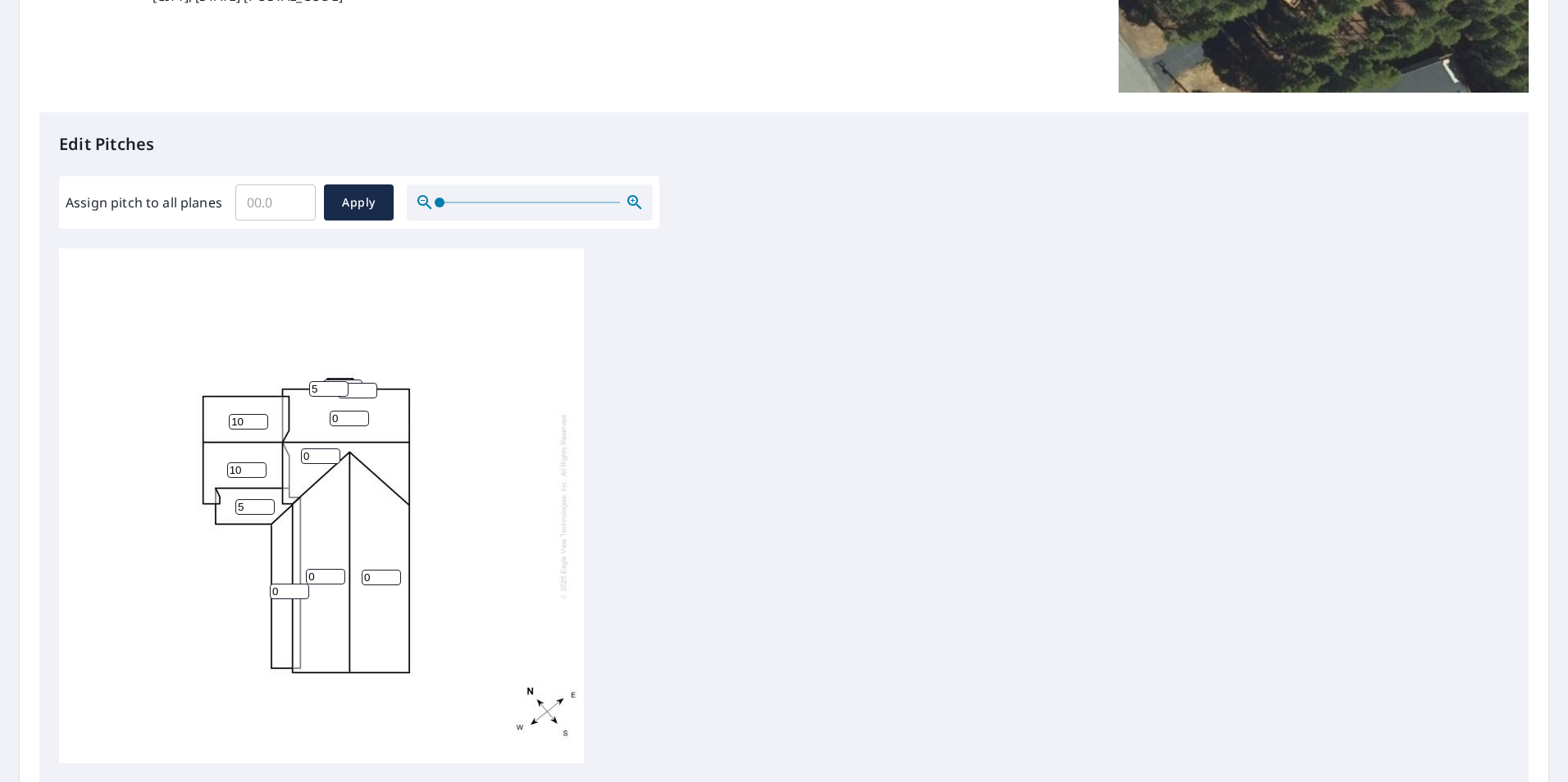 drag, startPoint x: 331, startPoint y: 388, endPoint x: 339, endPoint y: 397, distance: 12.04159 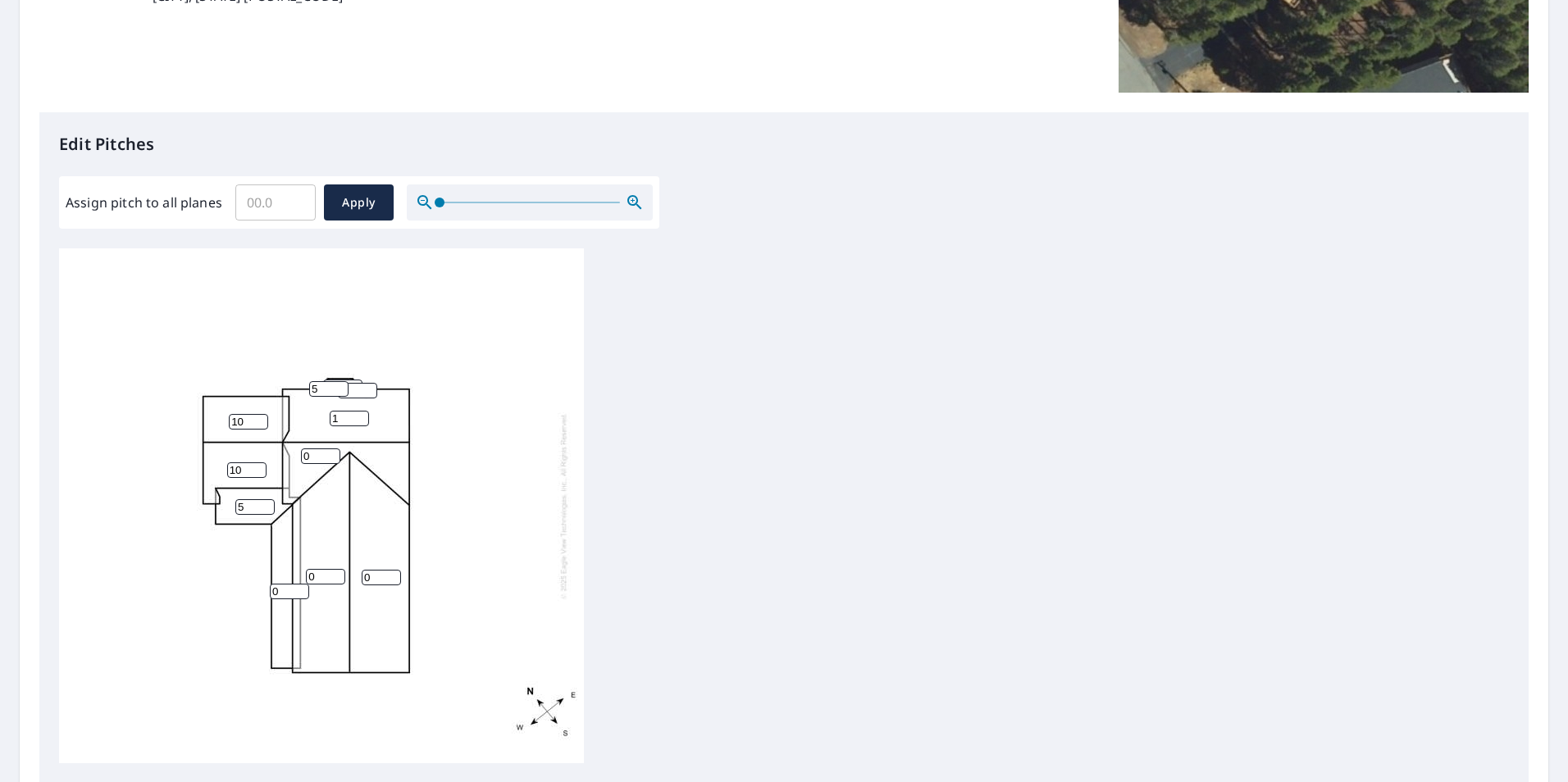 click on "1" at bounding box center [349, 418] 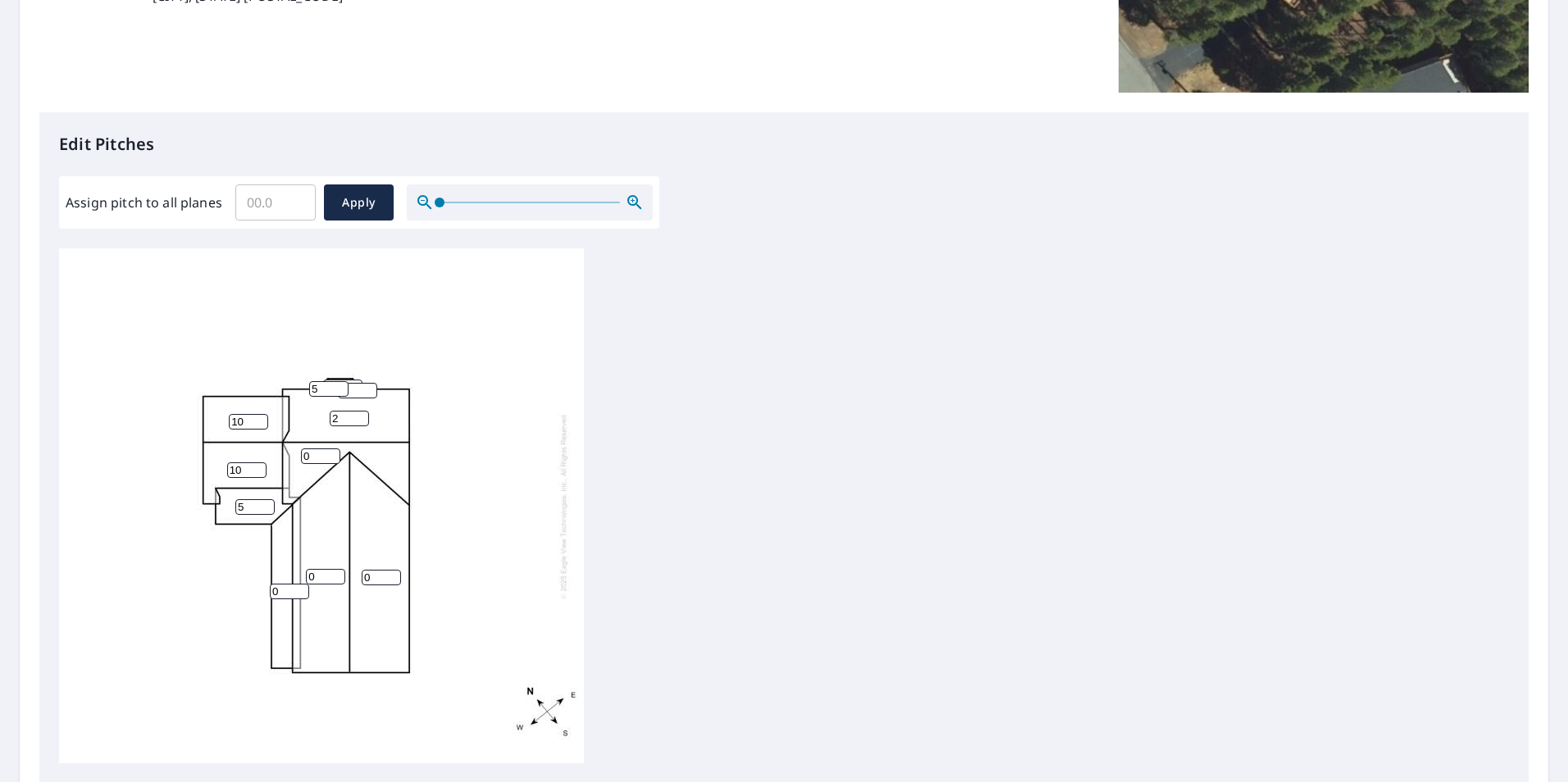 click on "2" at bounding box center [349, 418] 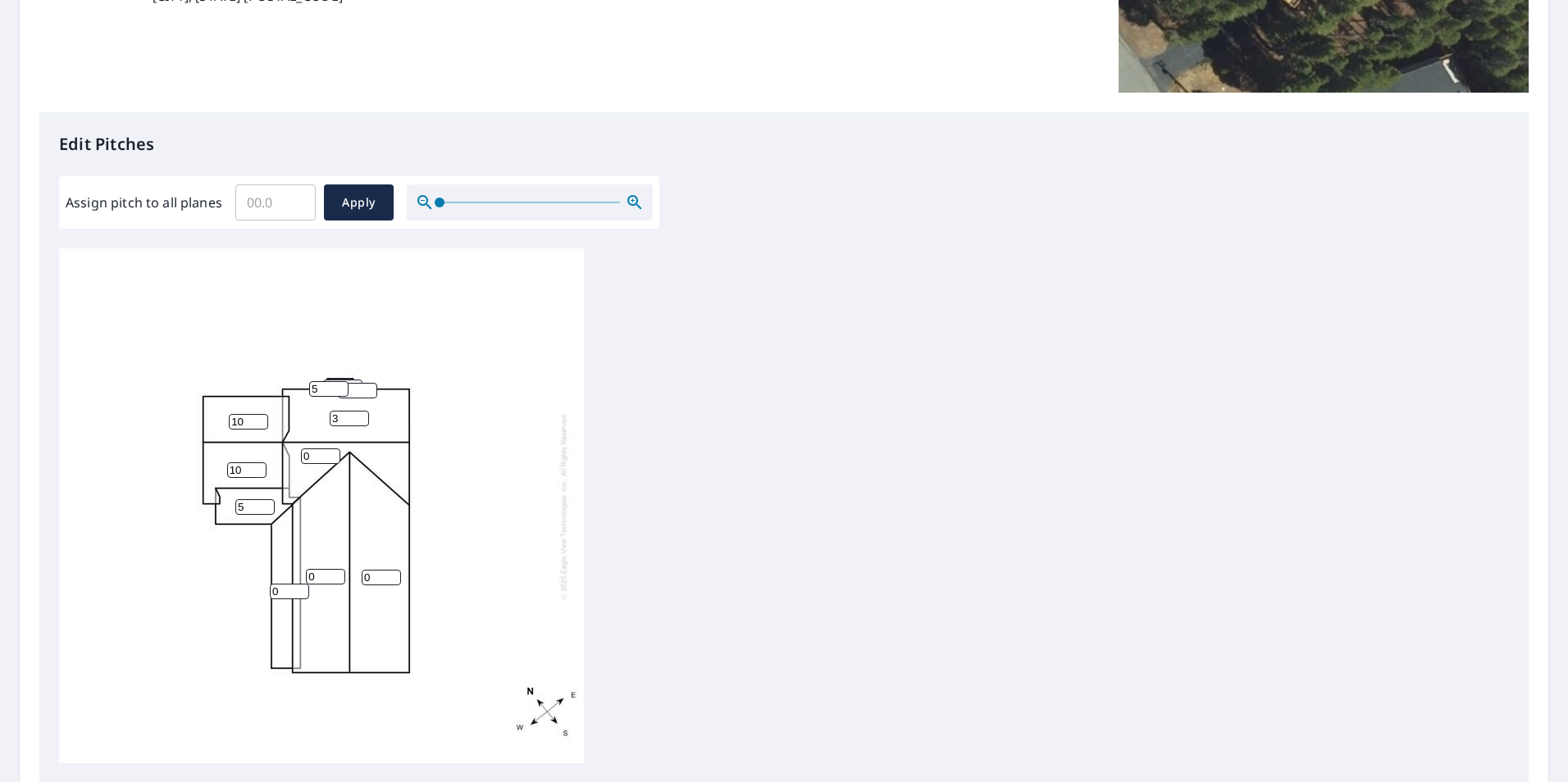 click on "3" at bounding box center (349, 418) 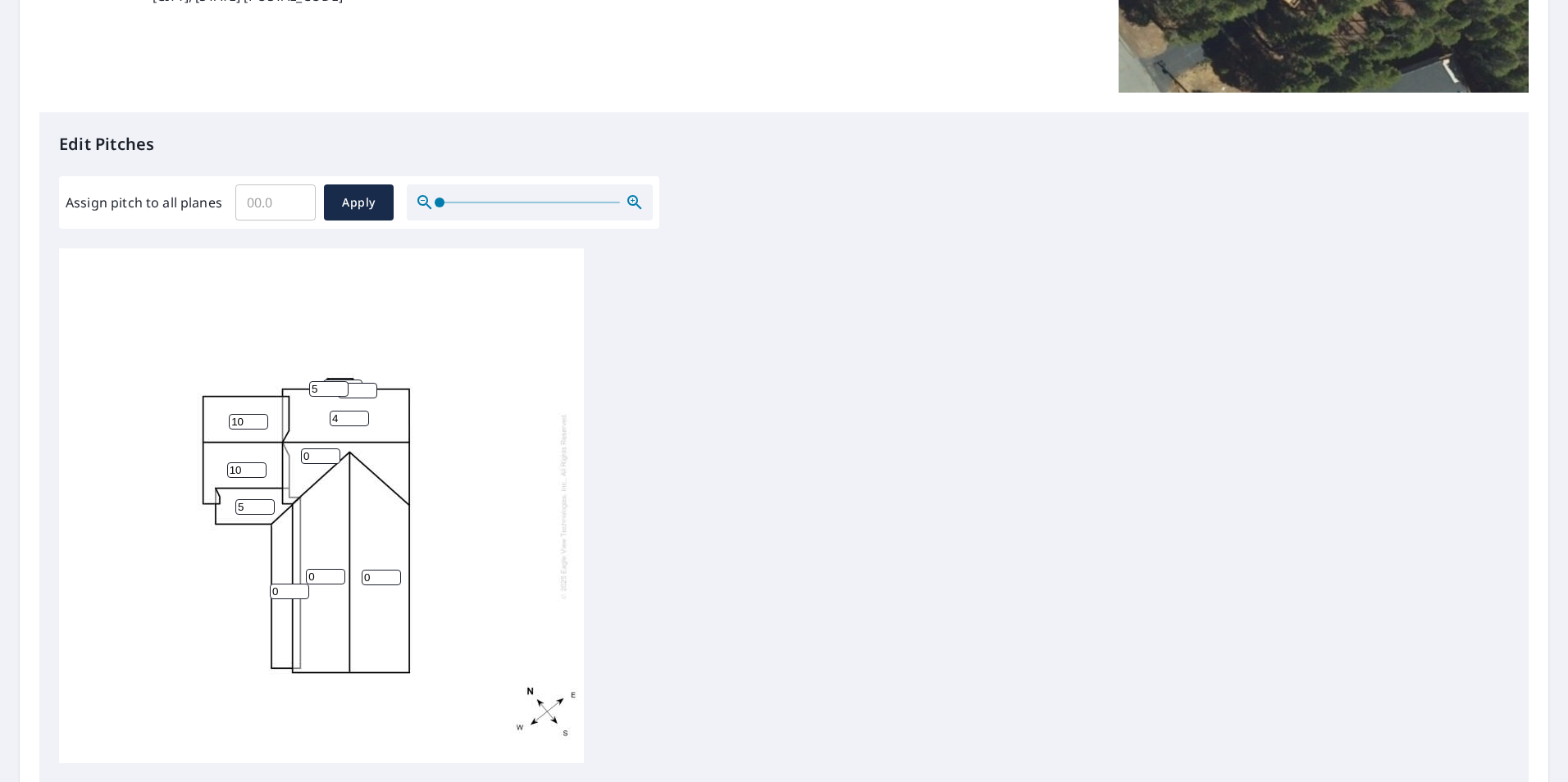 click on "4" at bounding box center [349, 418] 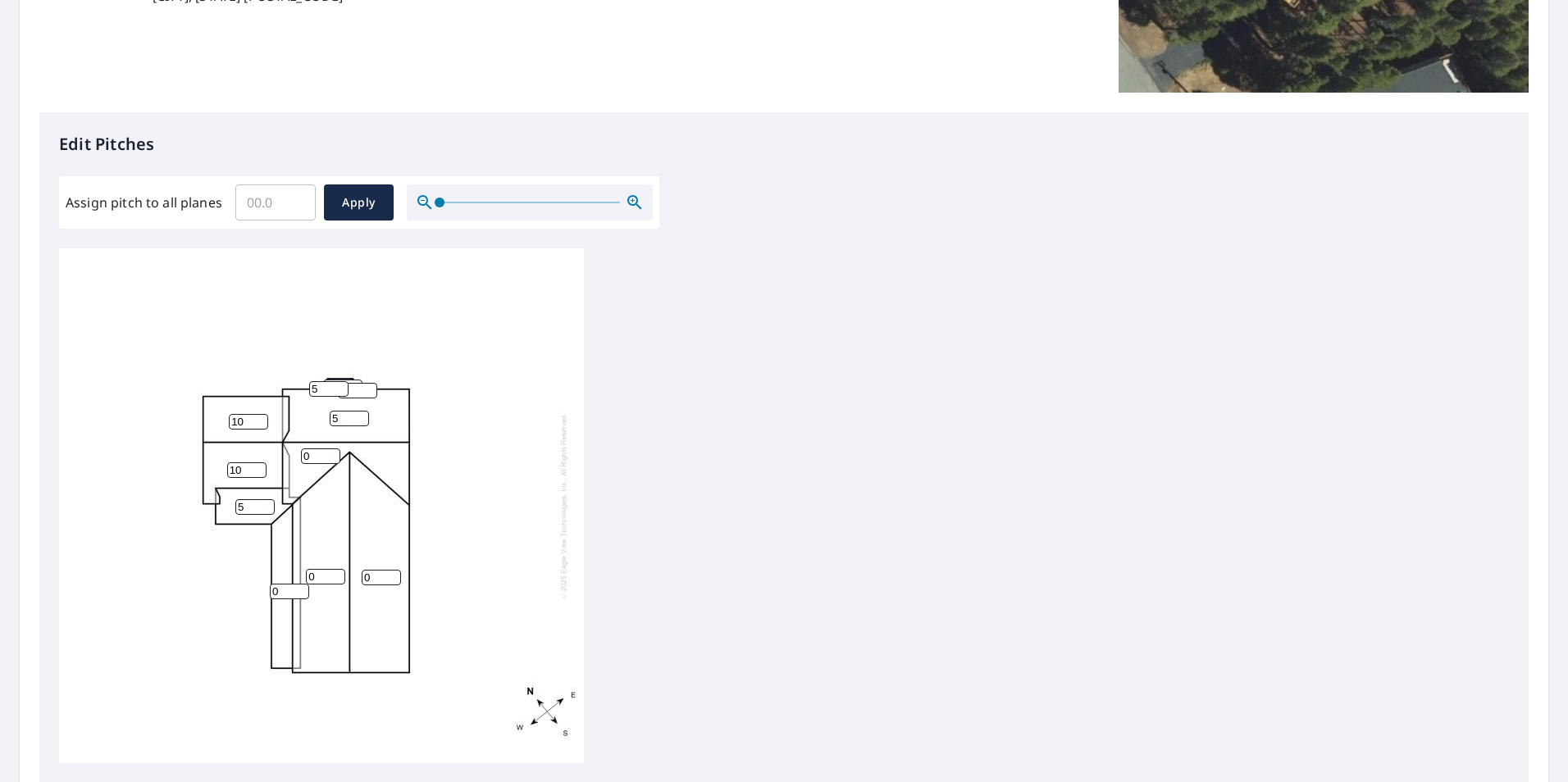 type on "5" 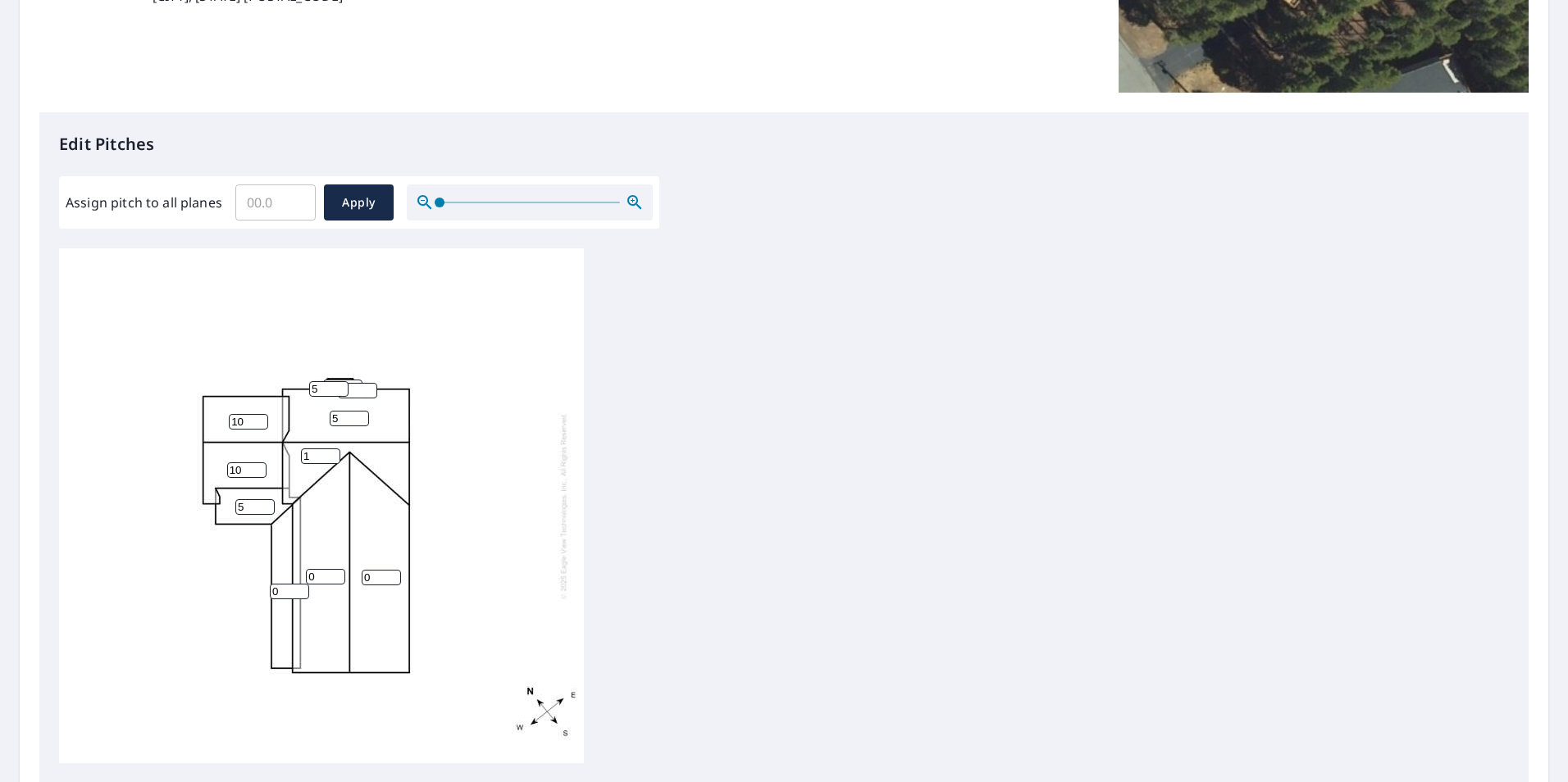 click on "1" at bounding box center (321, 456) 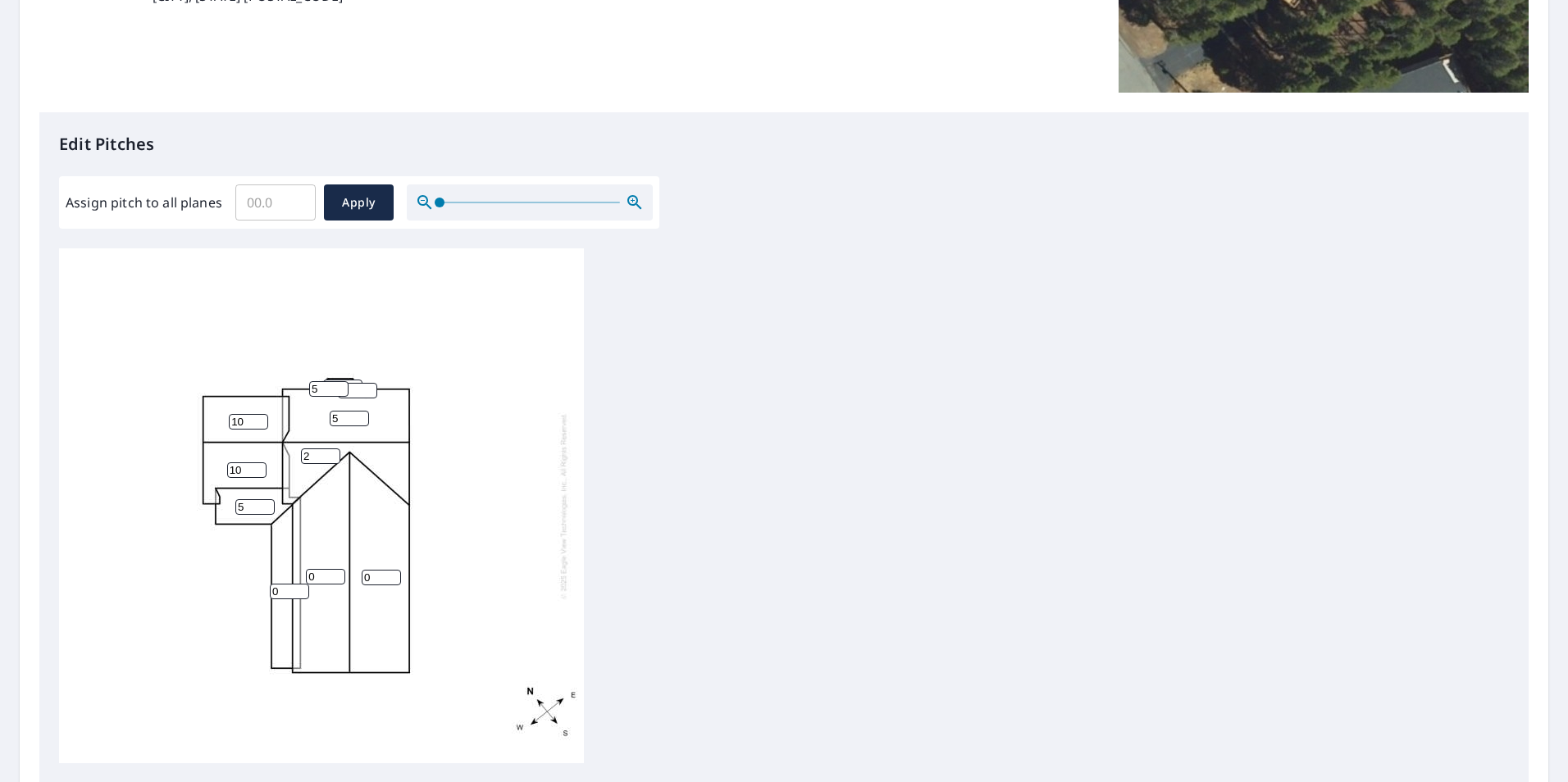 click on "2" at bounding box center [321, 456] 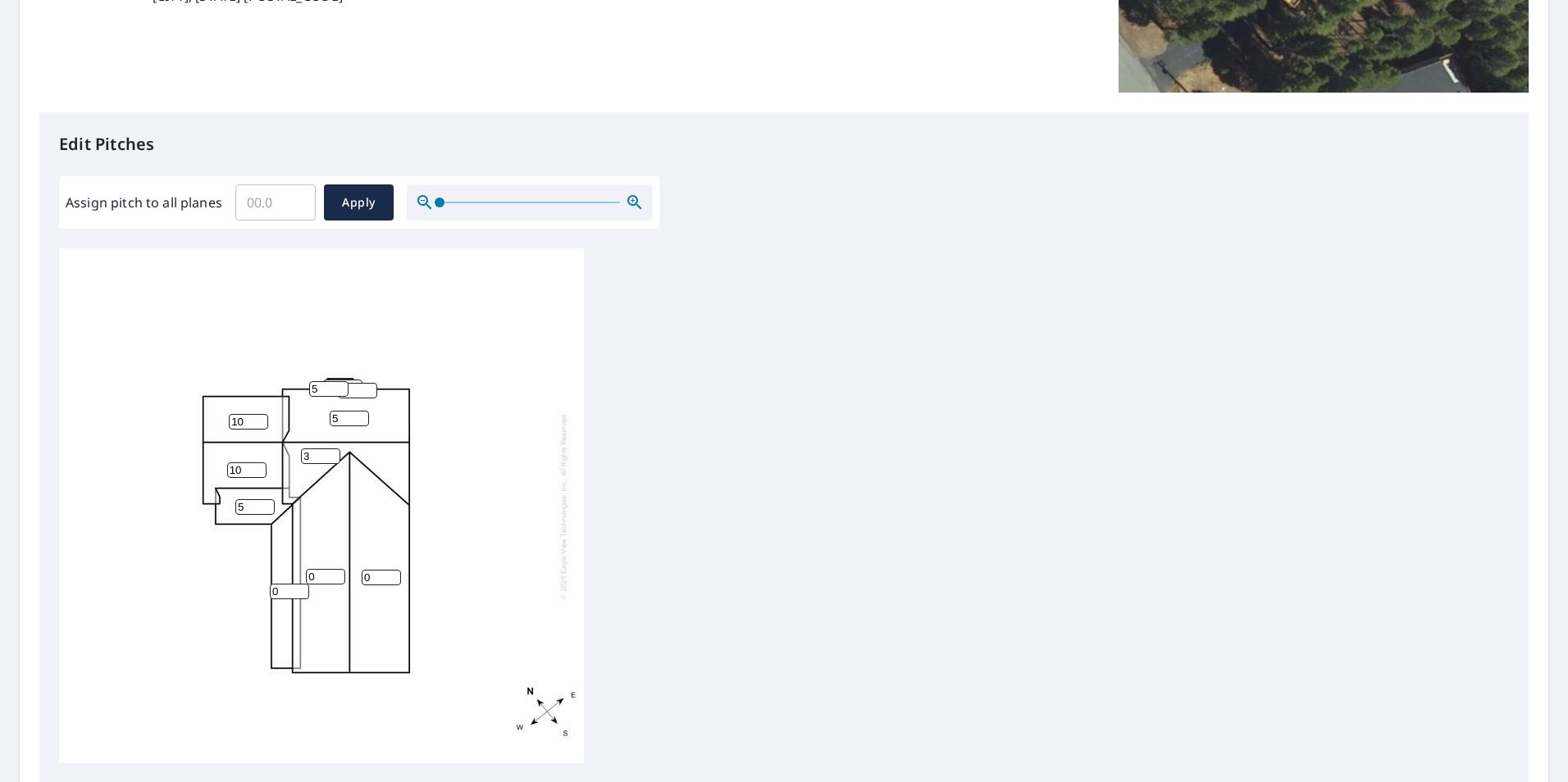 click on "3" at bounding box center [321, 456] 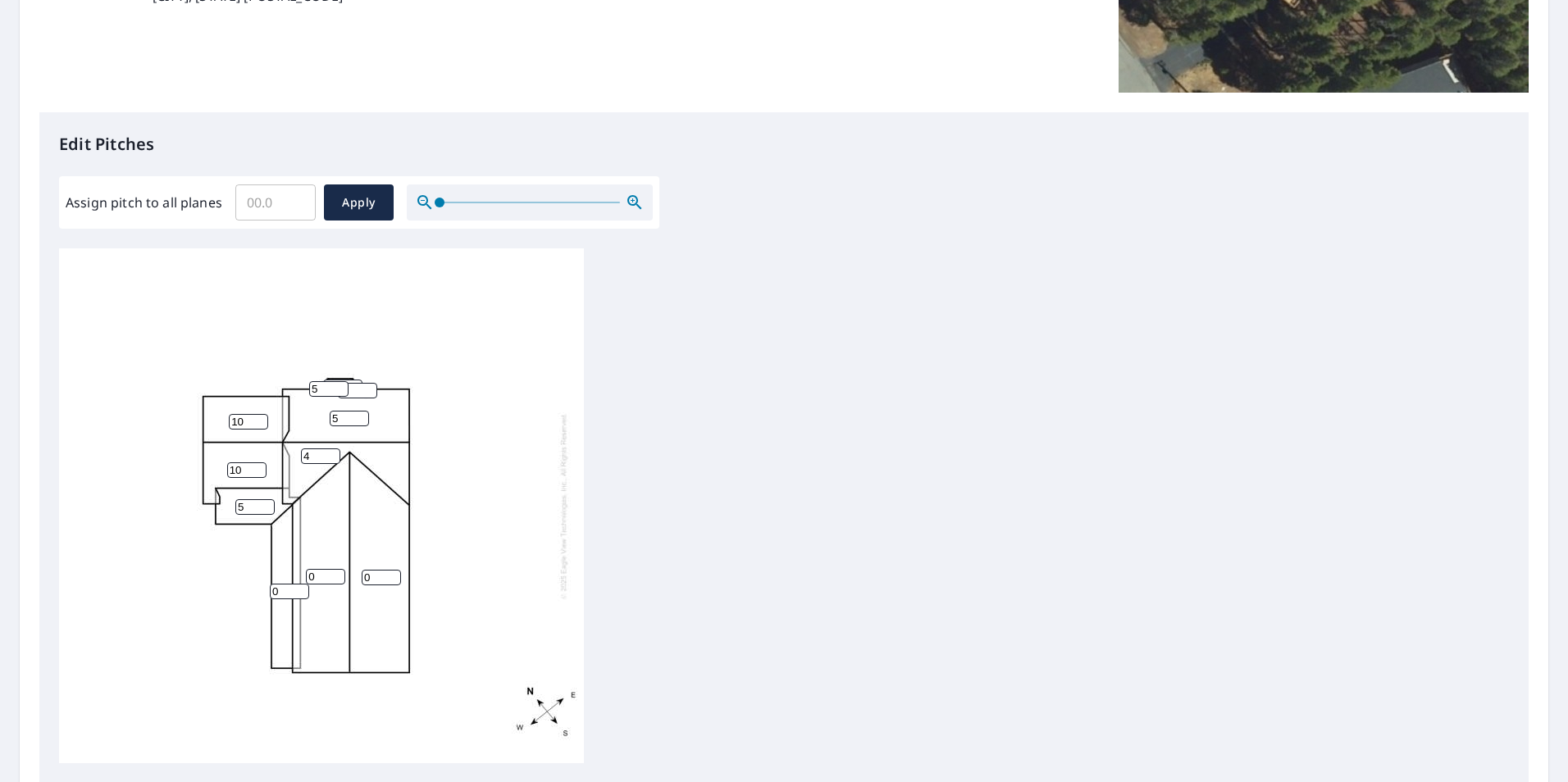 click on "4" at bounding box center [321, 456] 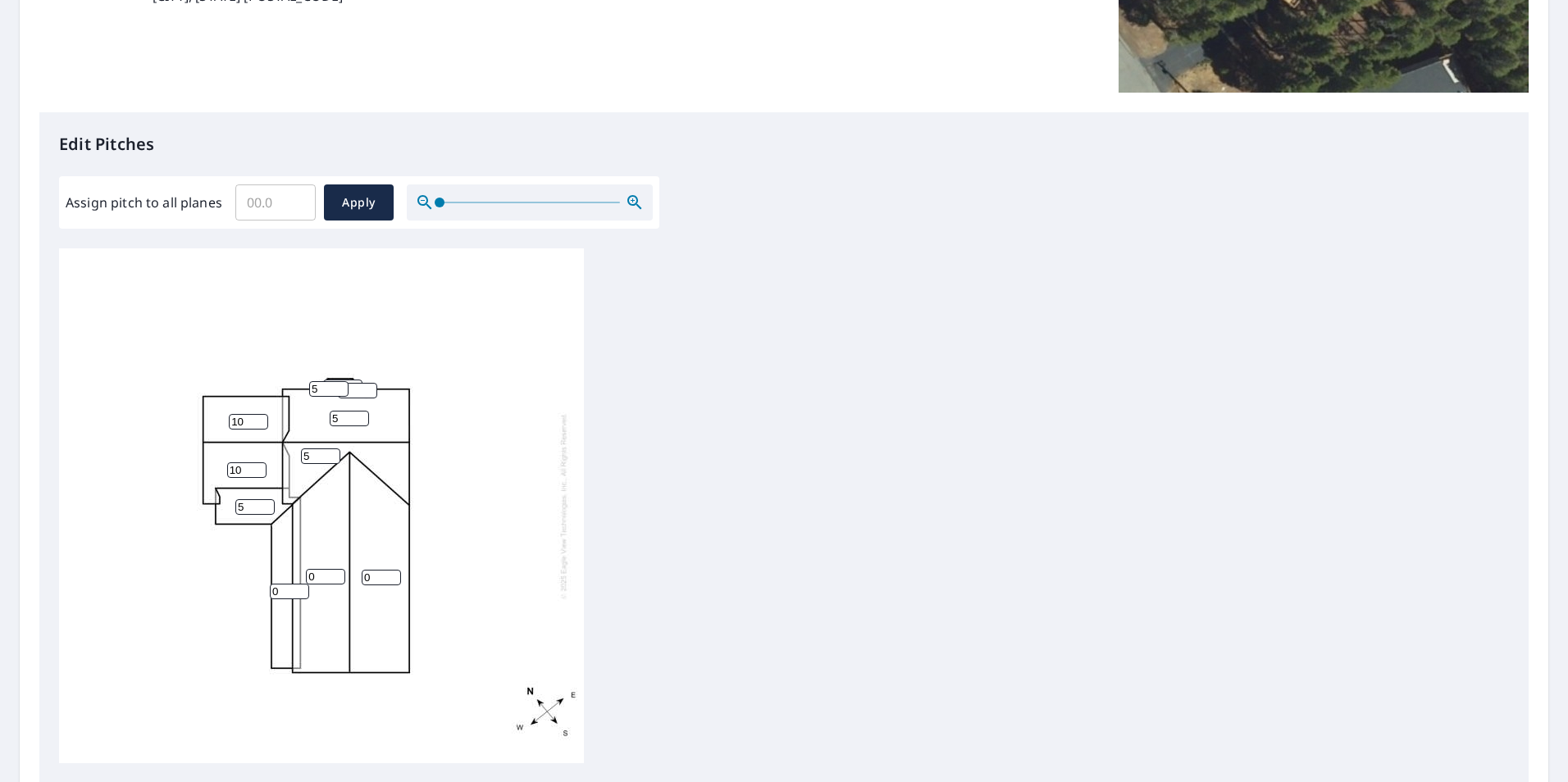 type on "5" 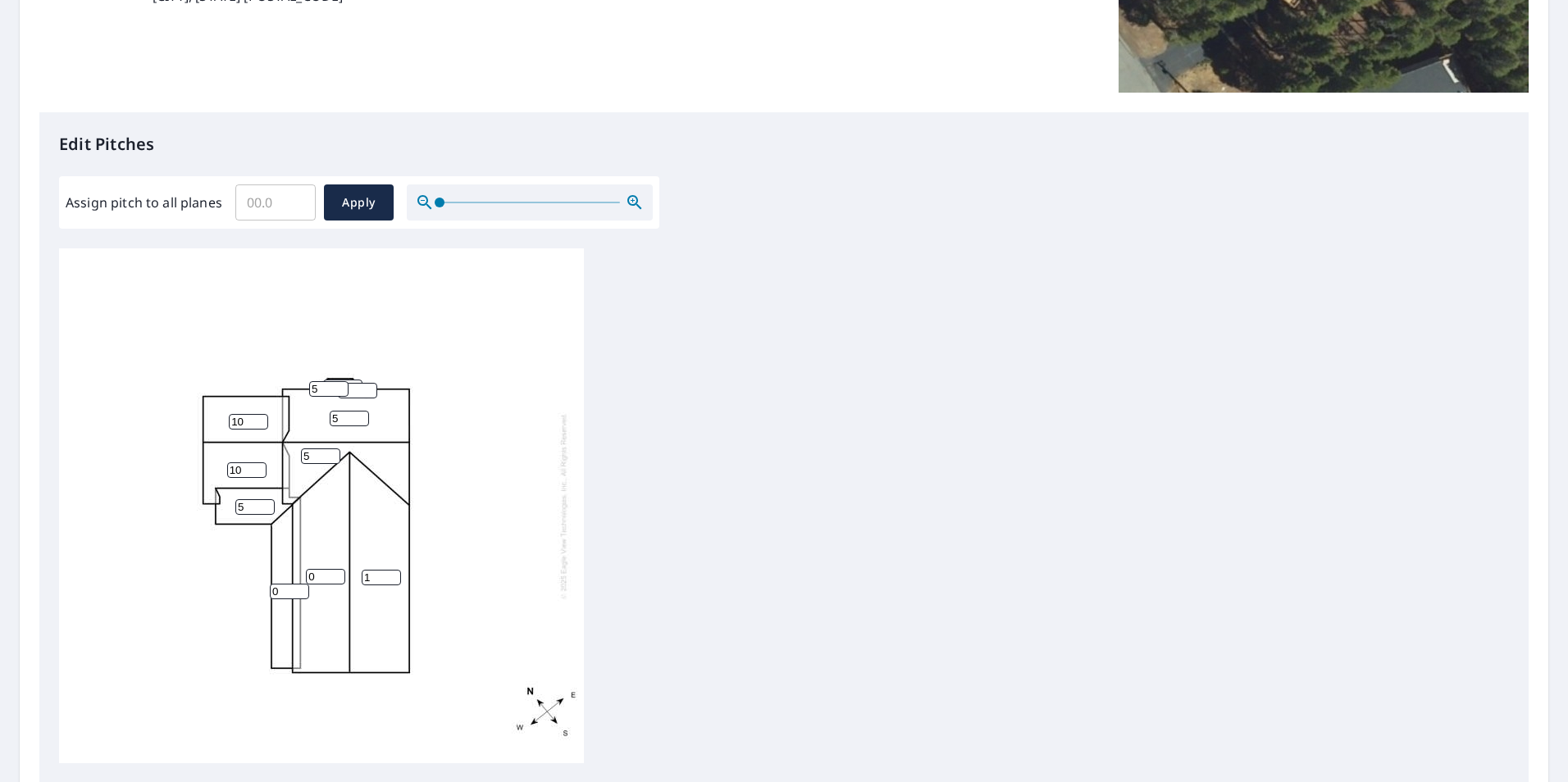 click on "1" at bounding box center (381, 577) 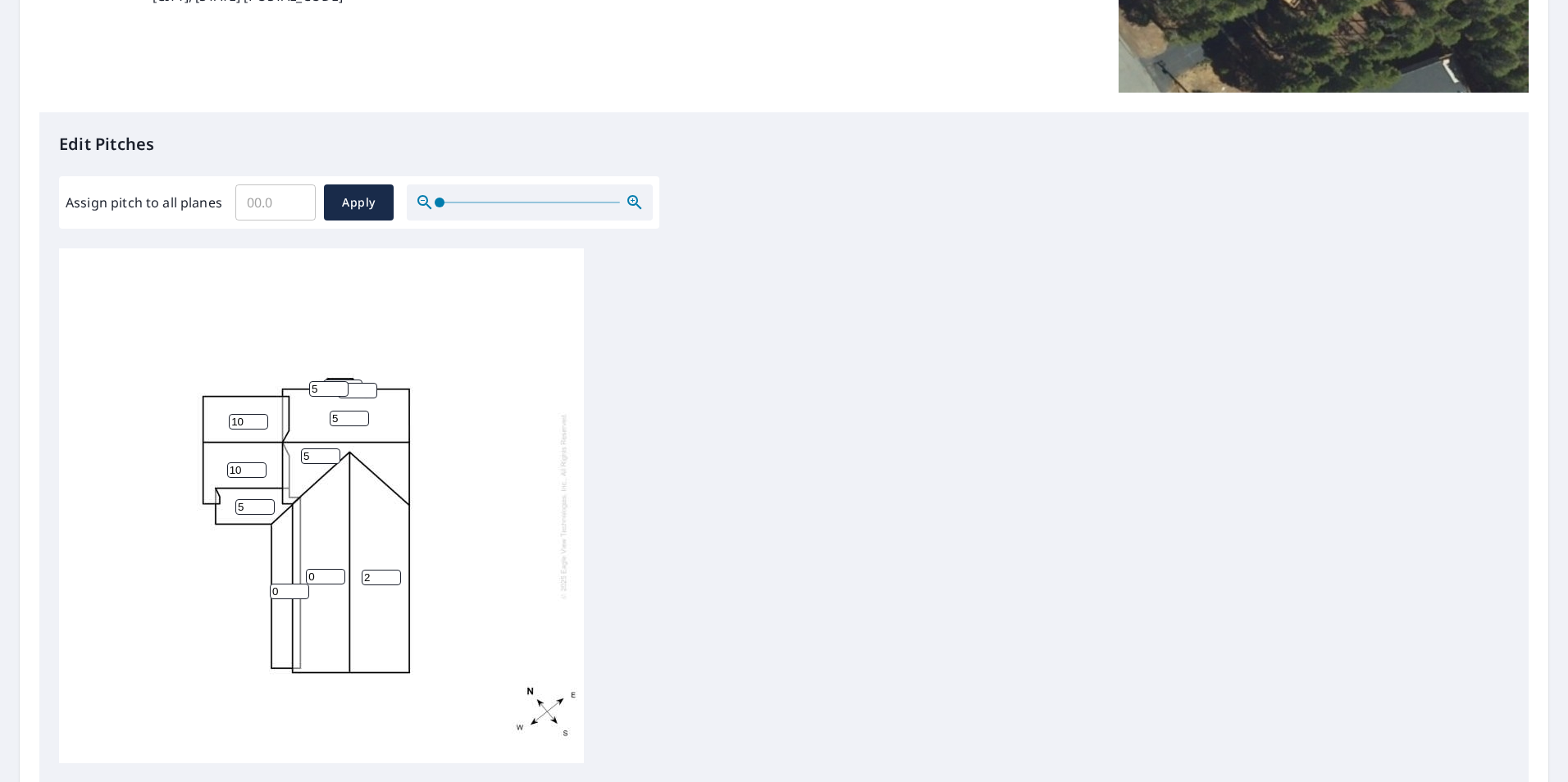 click on "2" at bounding box center (381, 577) 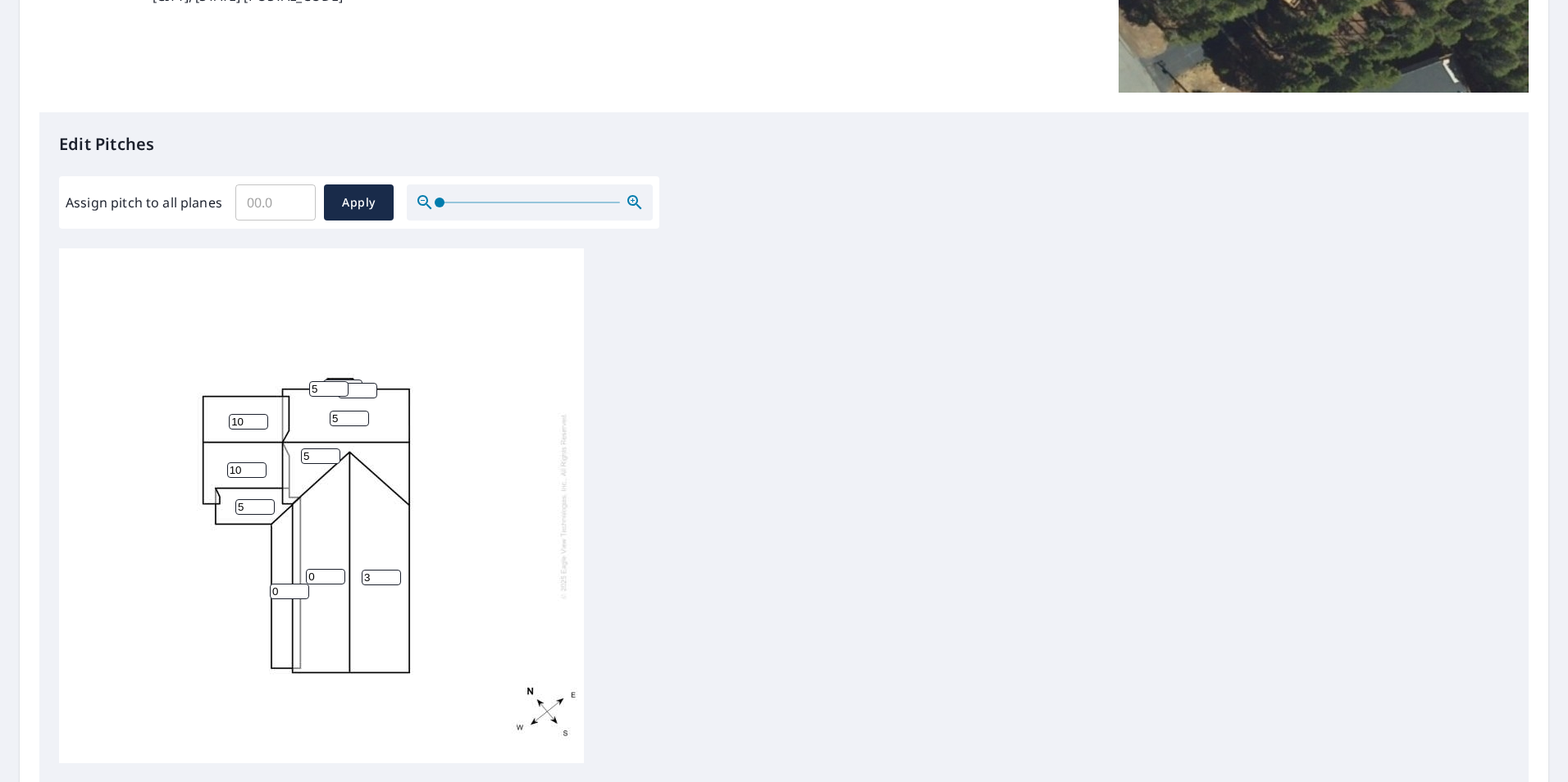 click on "3" at bounding box center (381, 577) 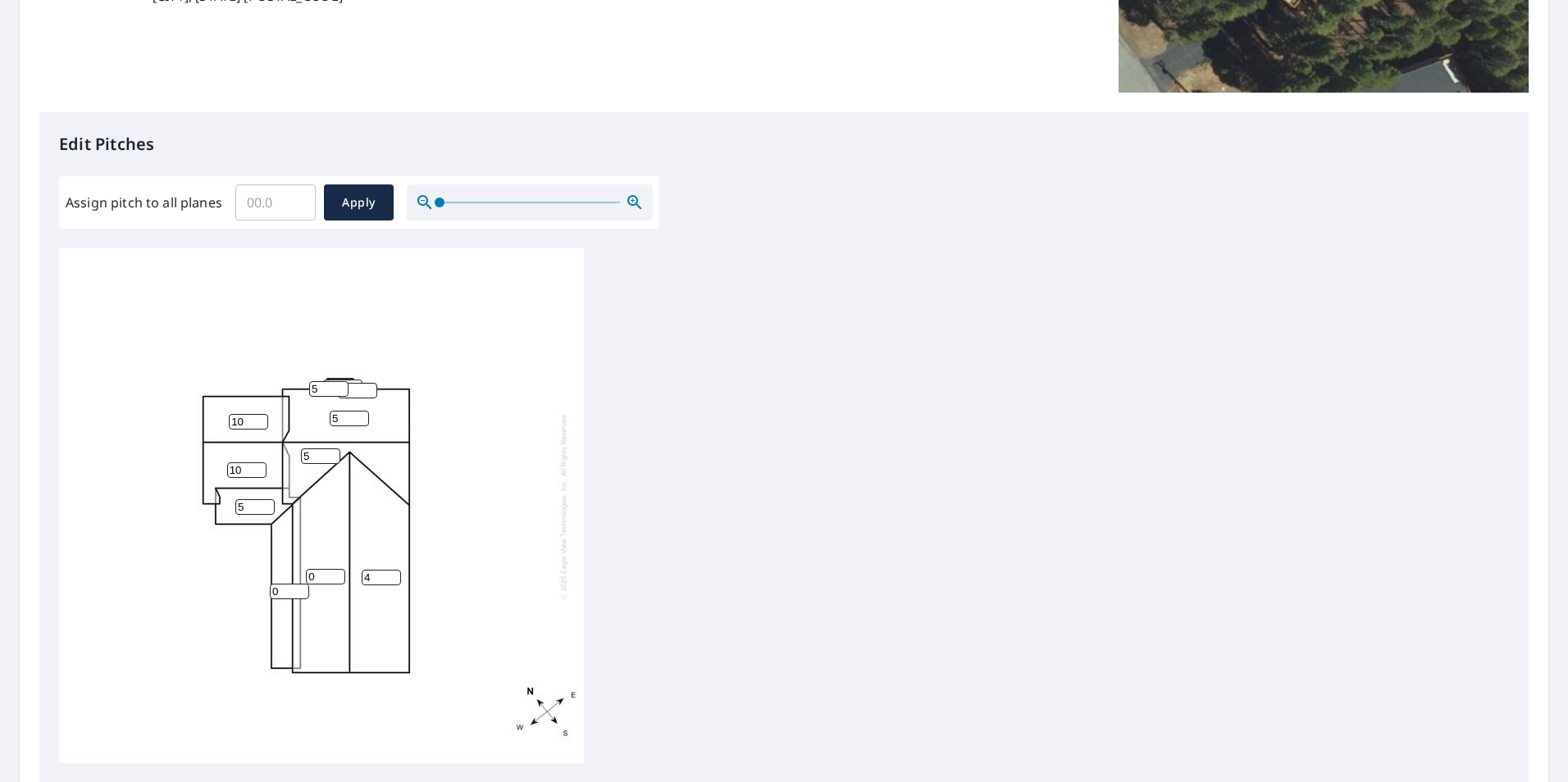 click on "4" at bounding box center (381, 577) 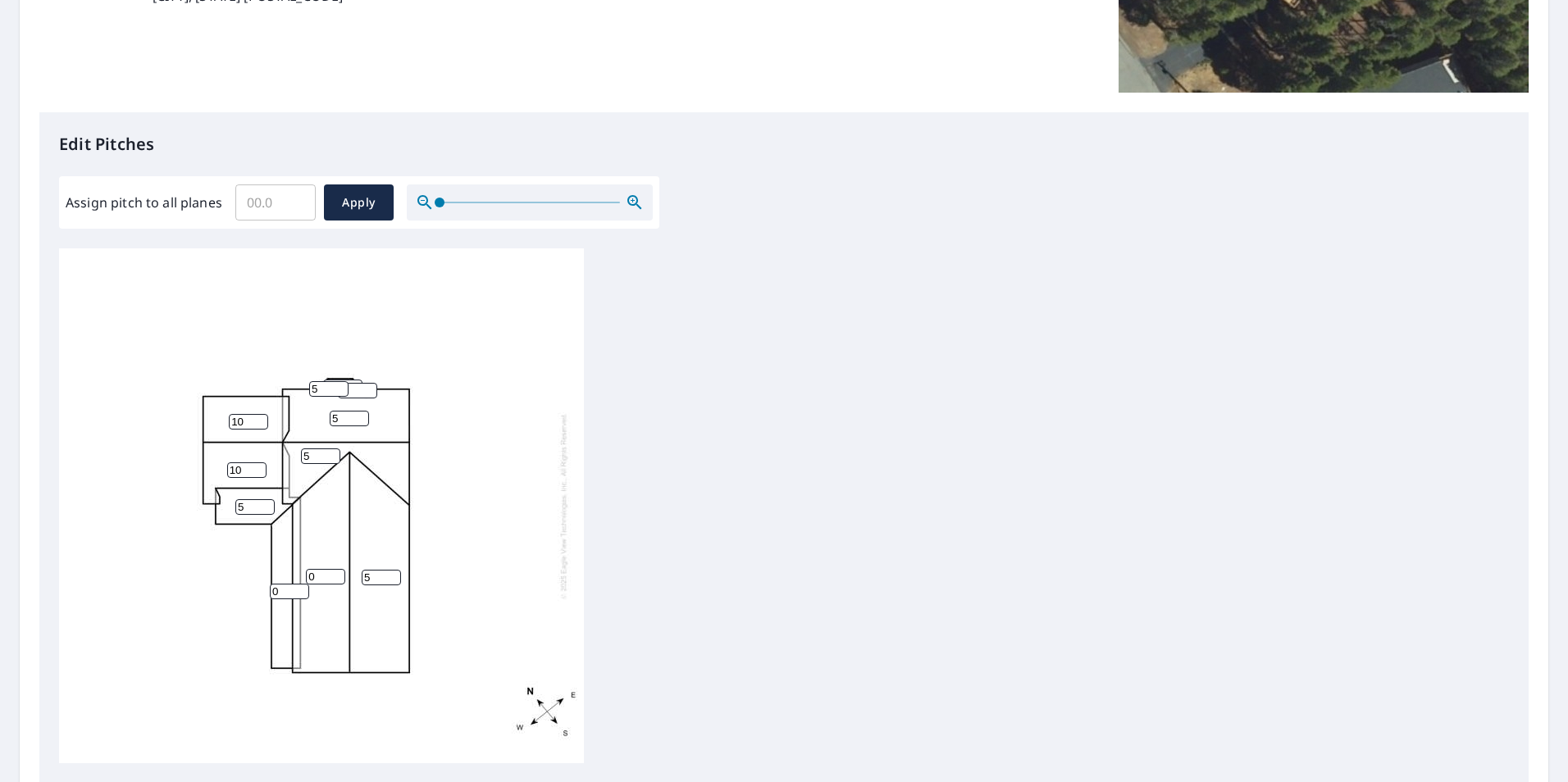 type on "5" 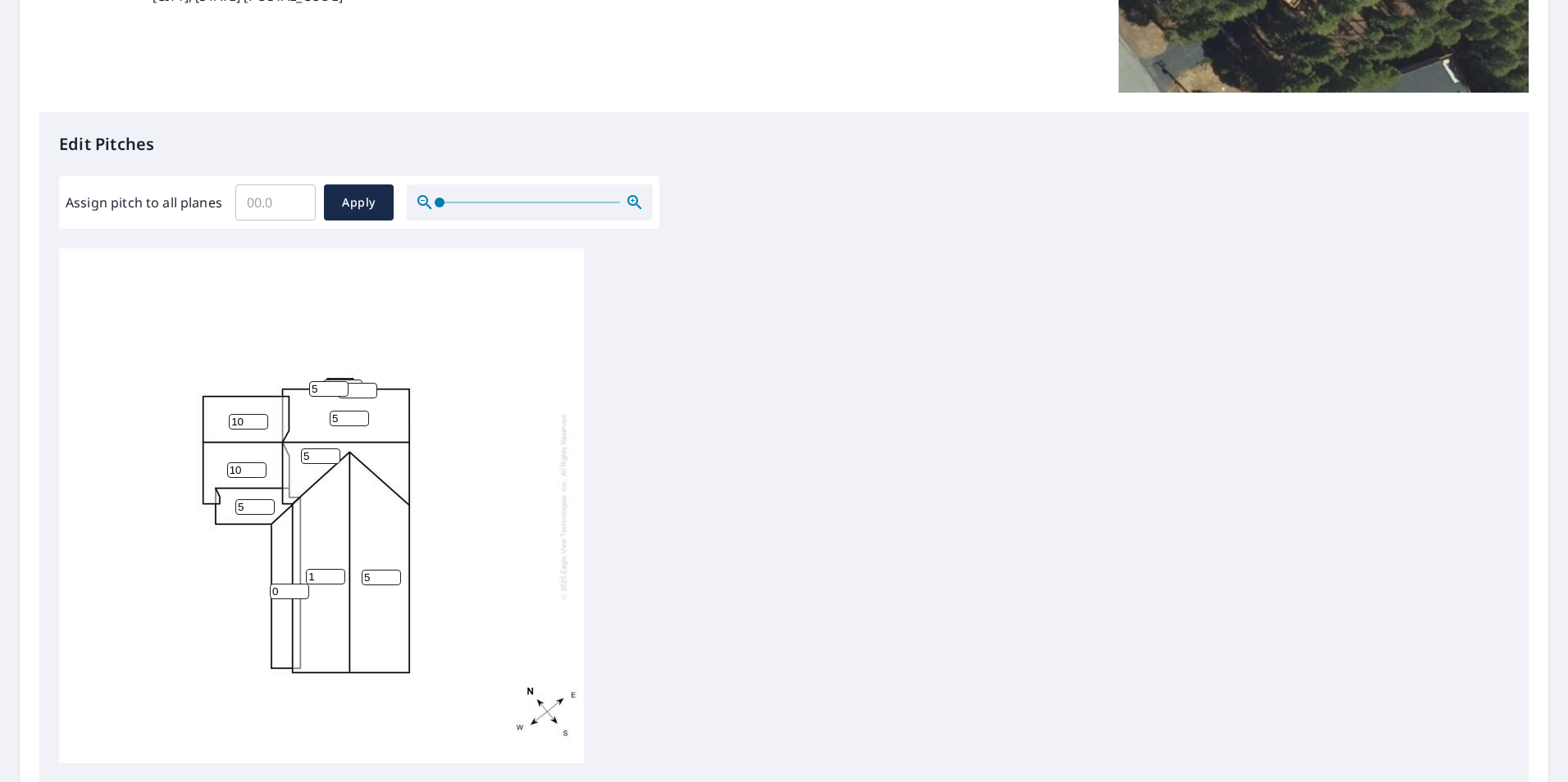 click on "1" at bounding box center [326, 576] 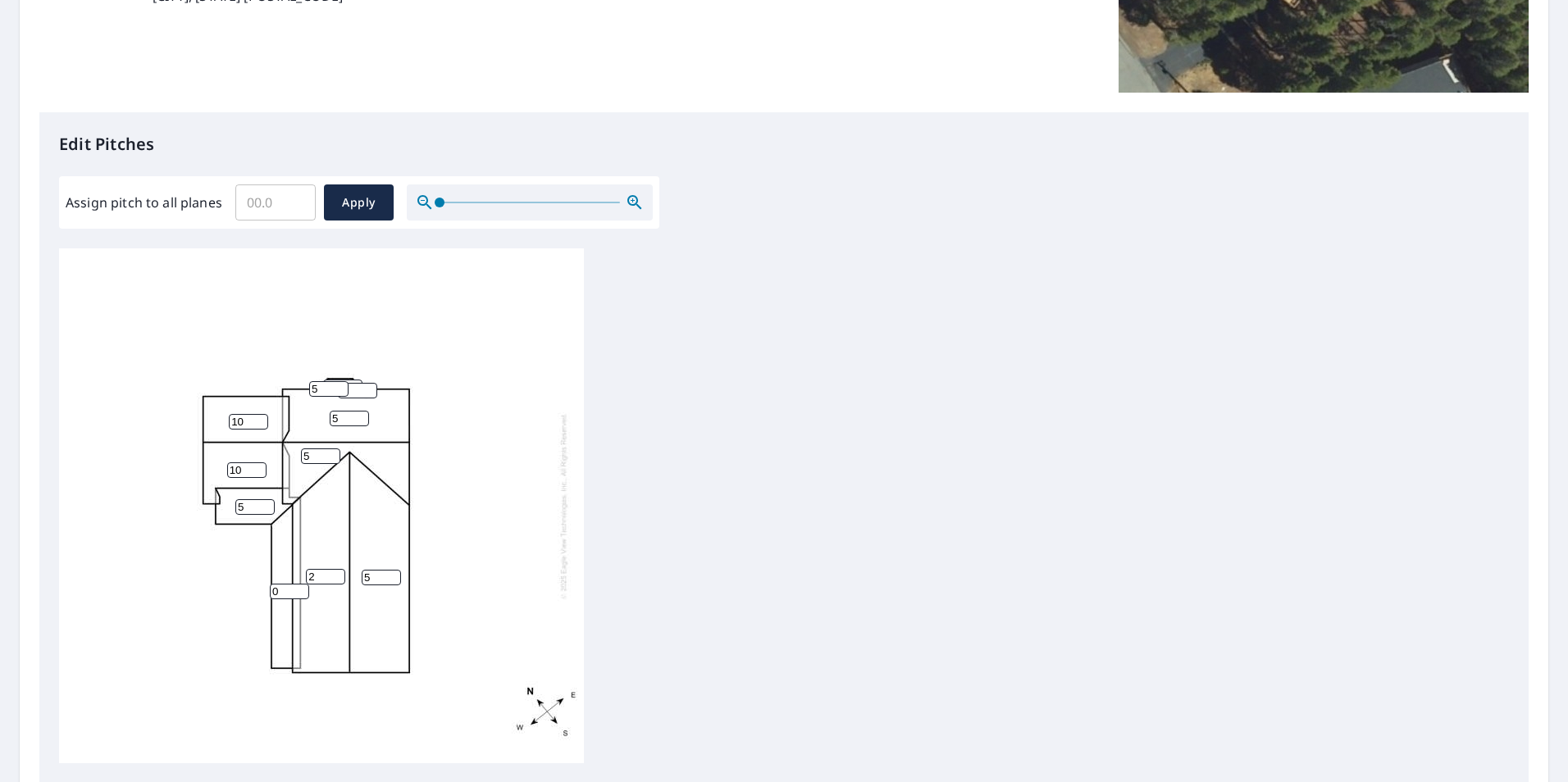 click on "2" at bounding box center [326, 576] 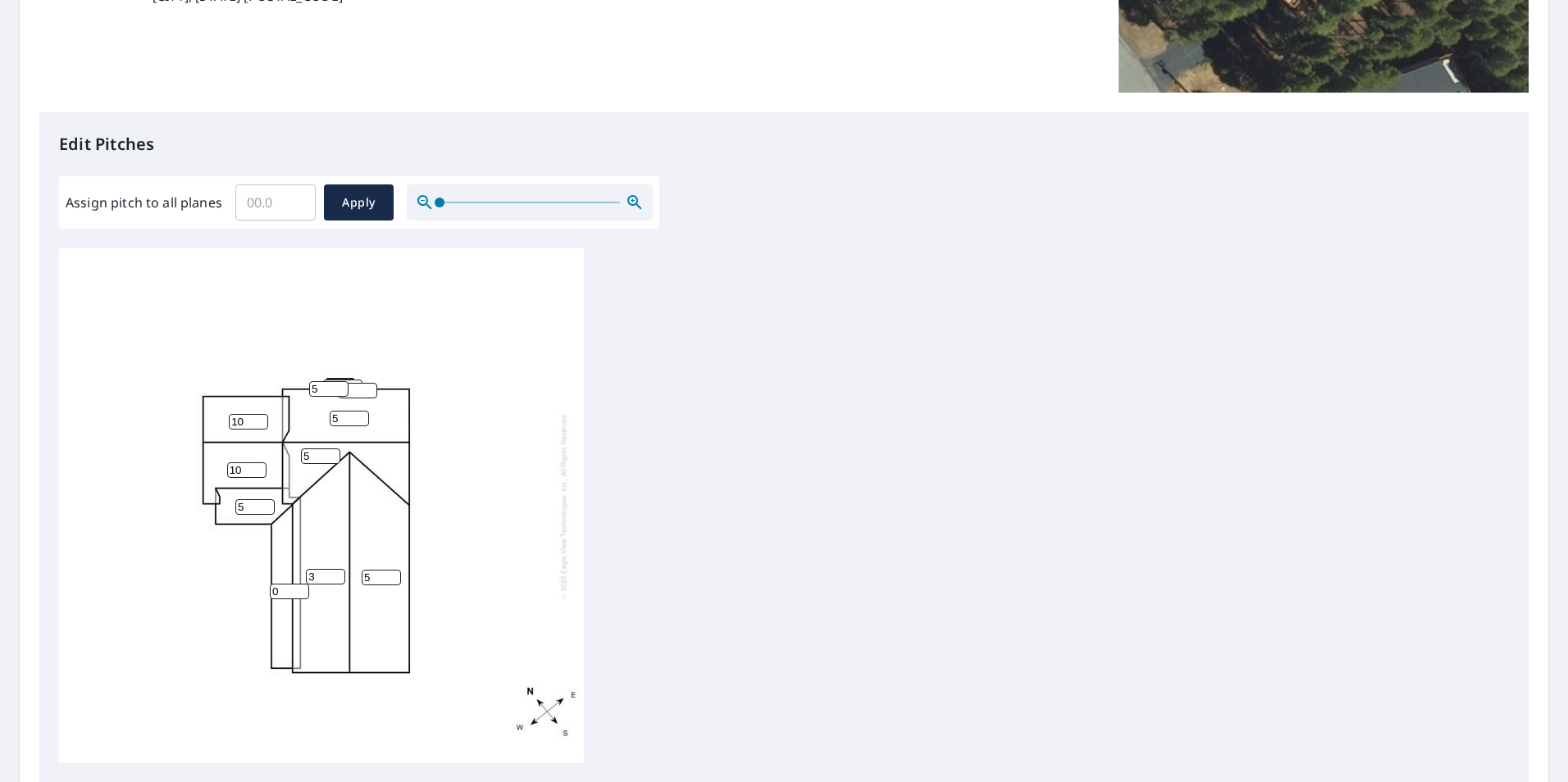 click on "3" at bounding box center [326, 576] 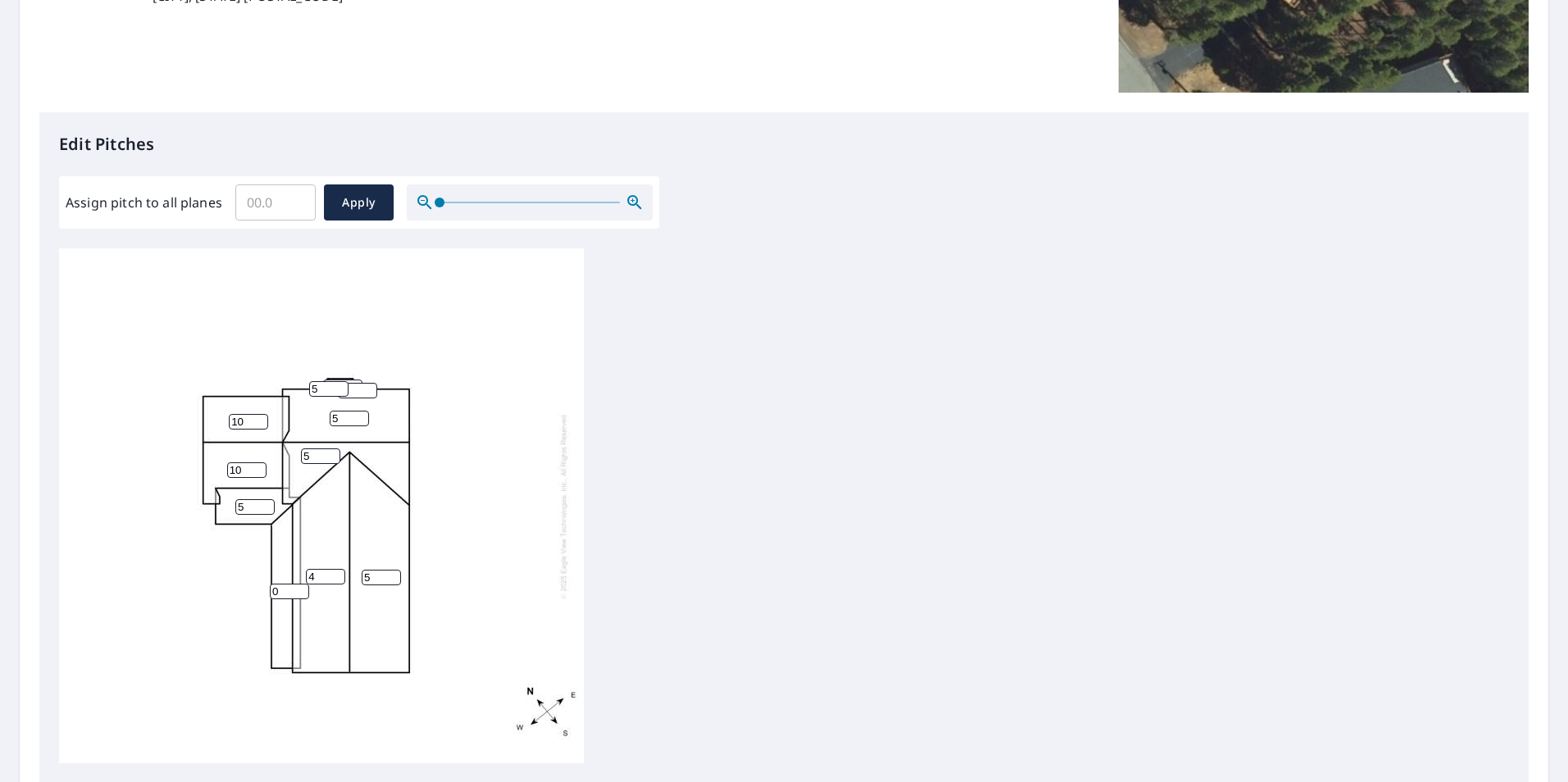 click on "4" at bounding box center [326, 576] 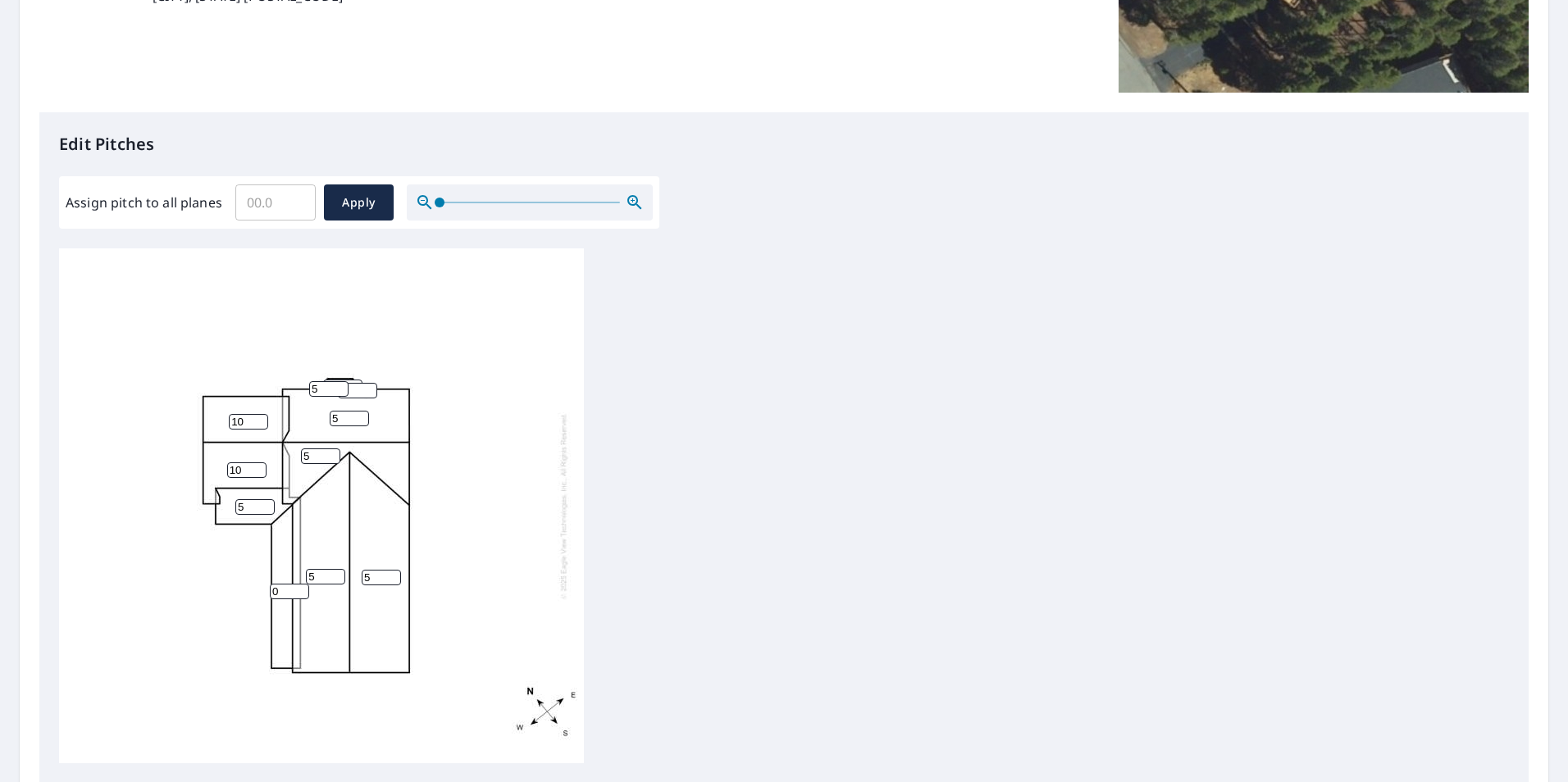 type on "5" 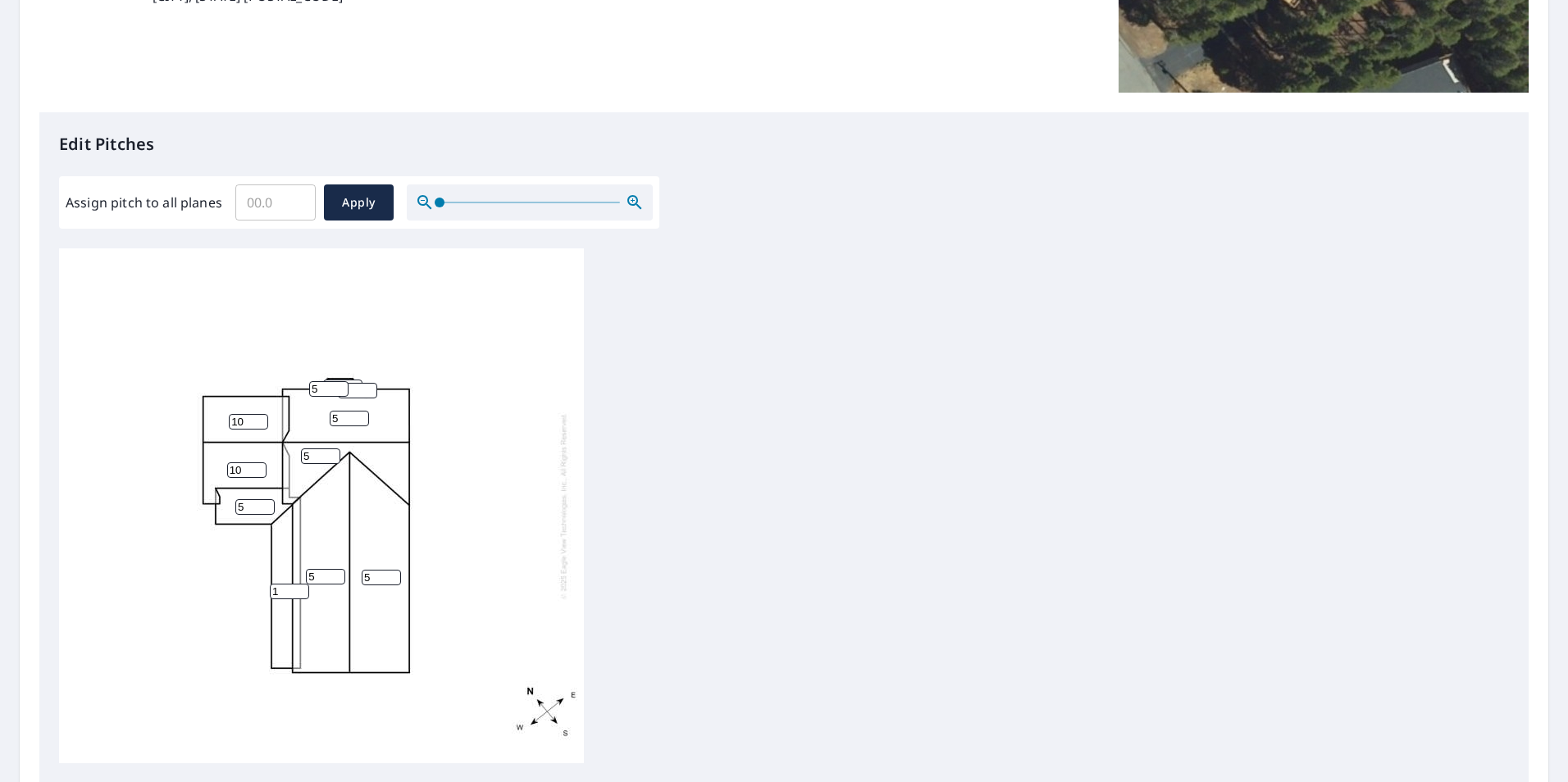 click on "1" at bounding box center (289, 591) 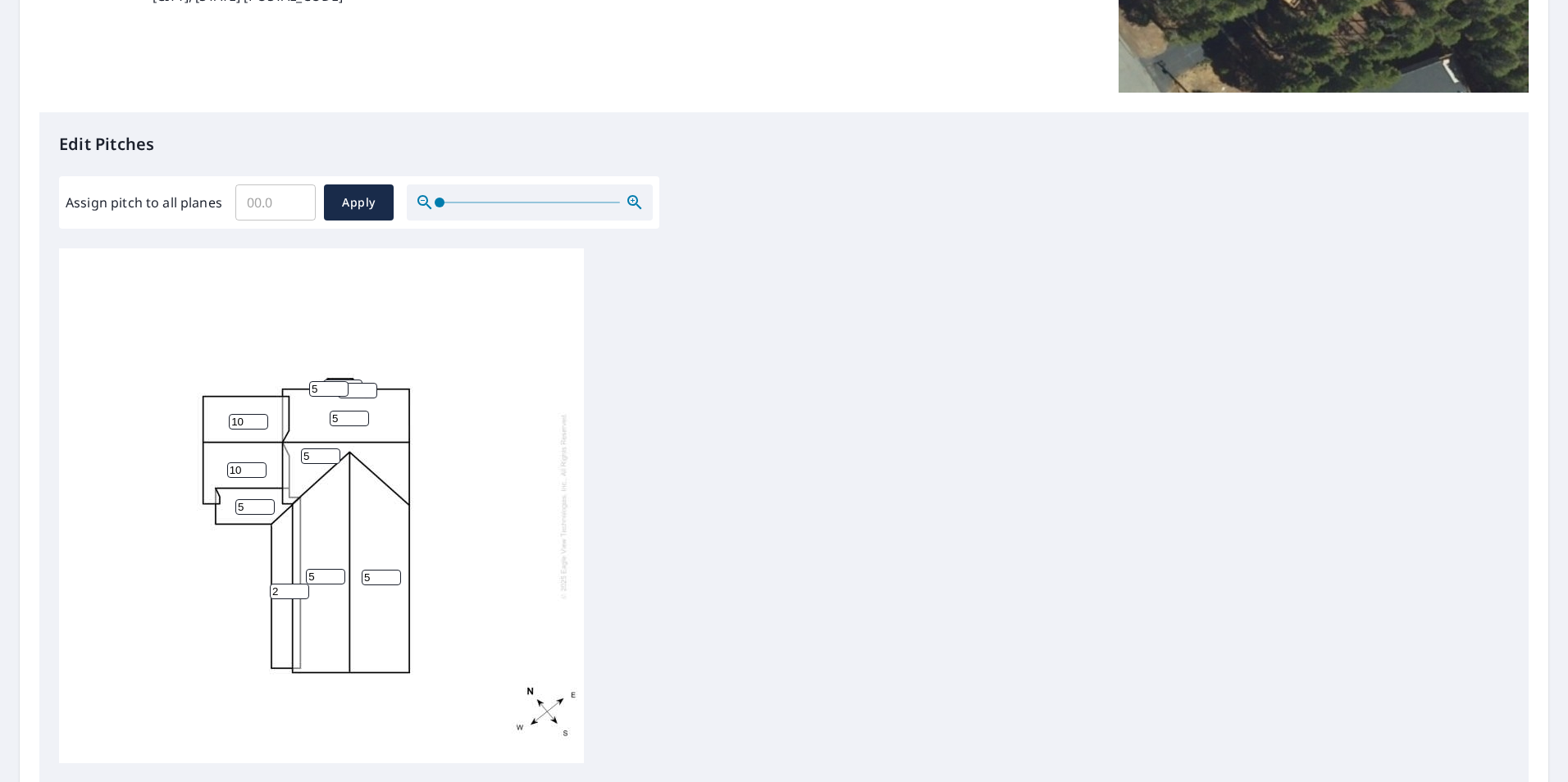 click on "2" at bounding box center [289, 591] 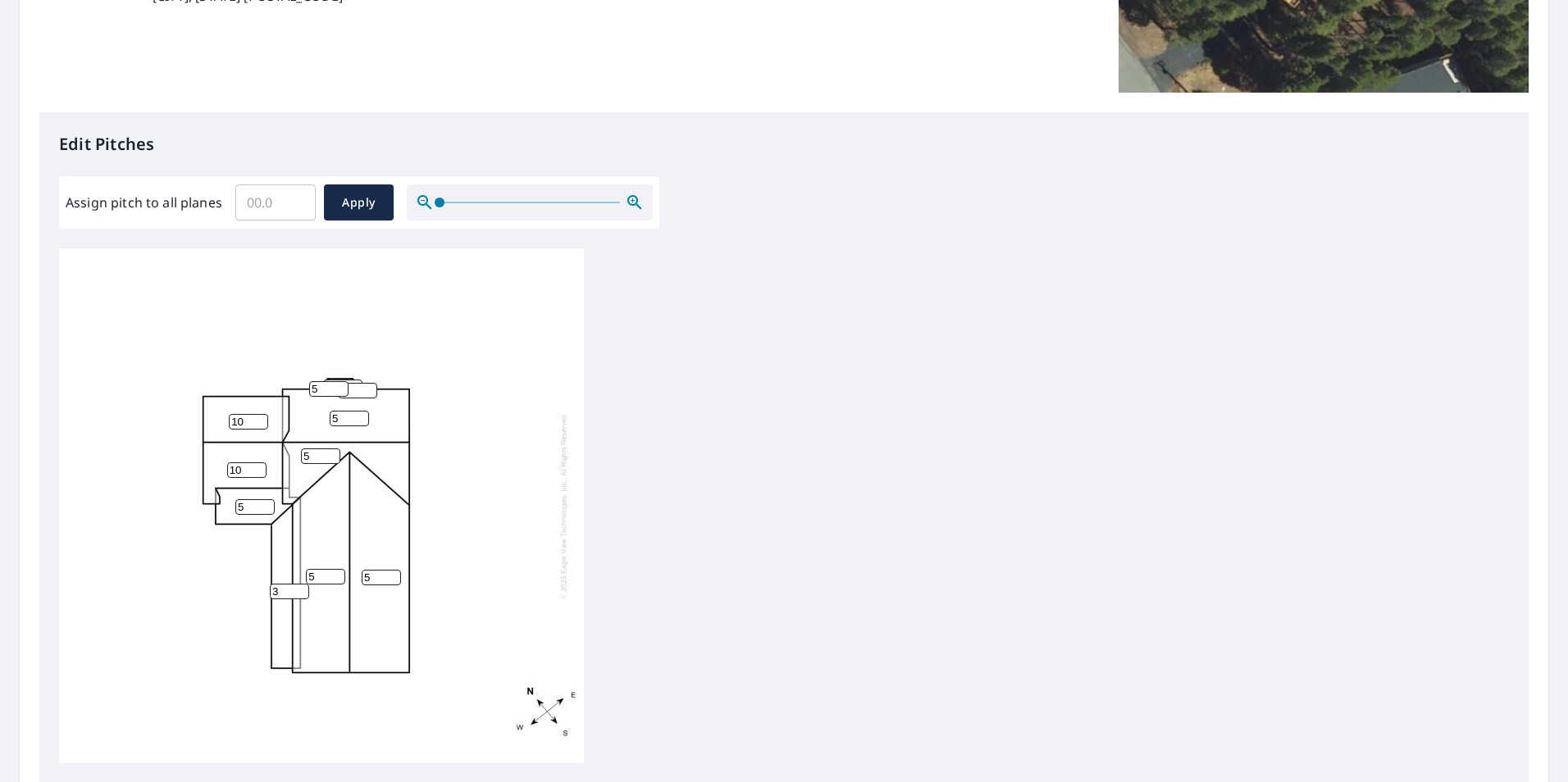 click on "3" at bounding box center (289, 591) 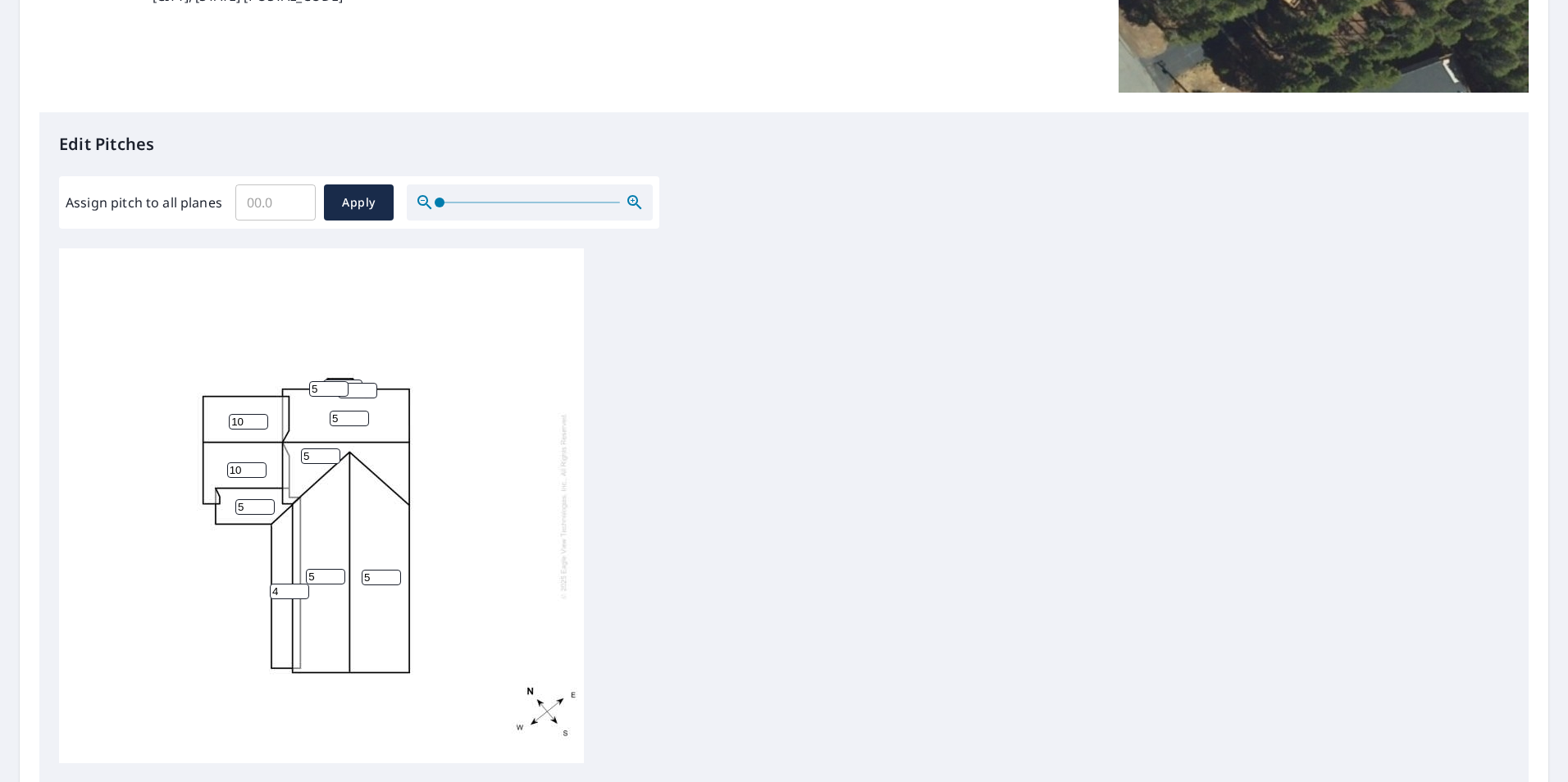 click on "4" at bounding box center (289, 591) 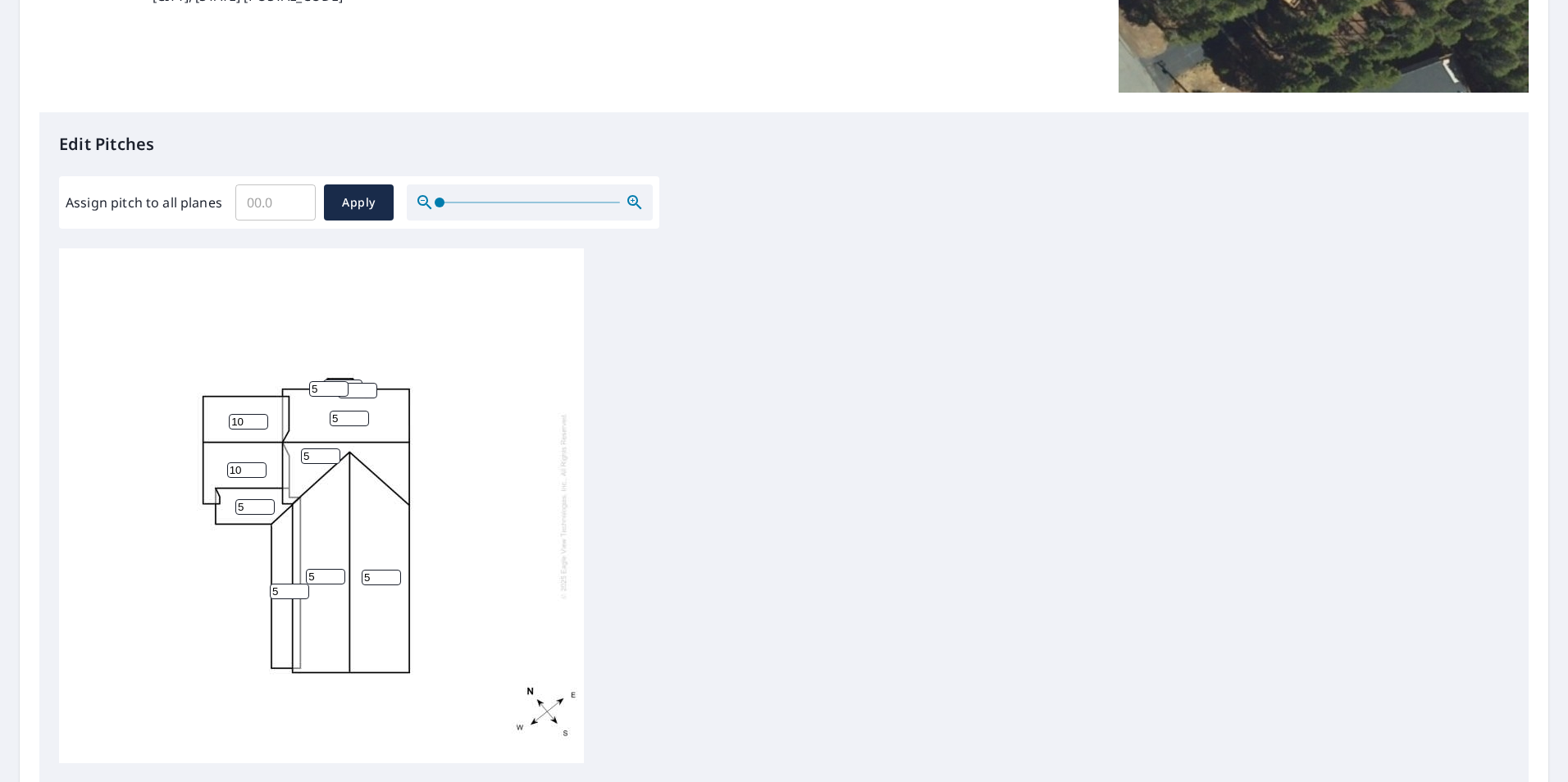 type on "5" 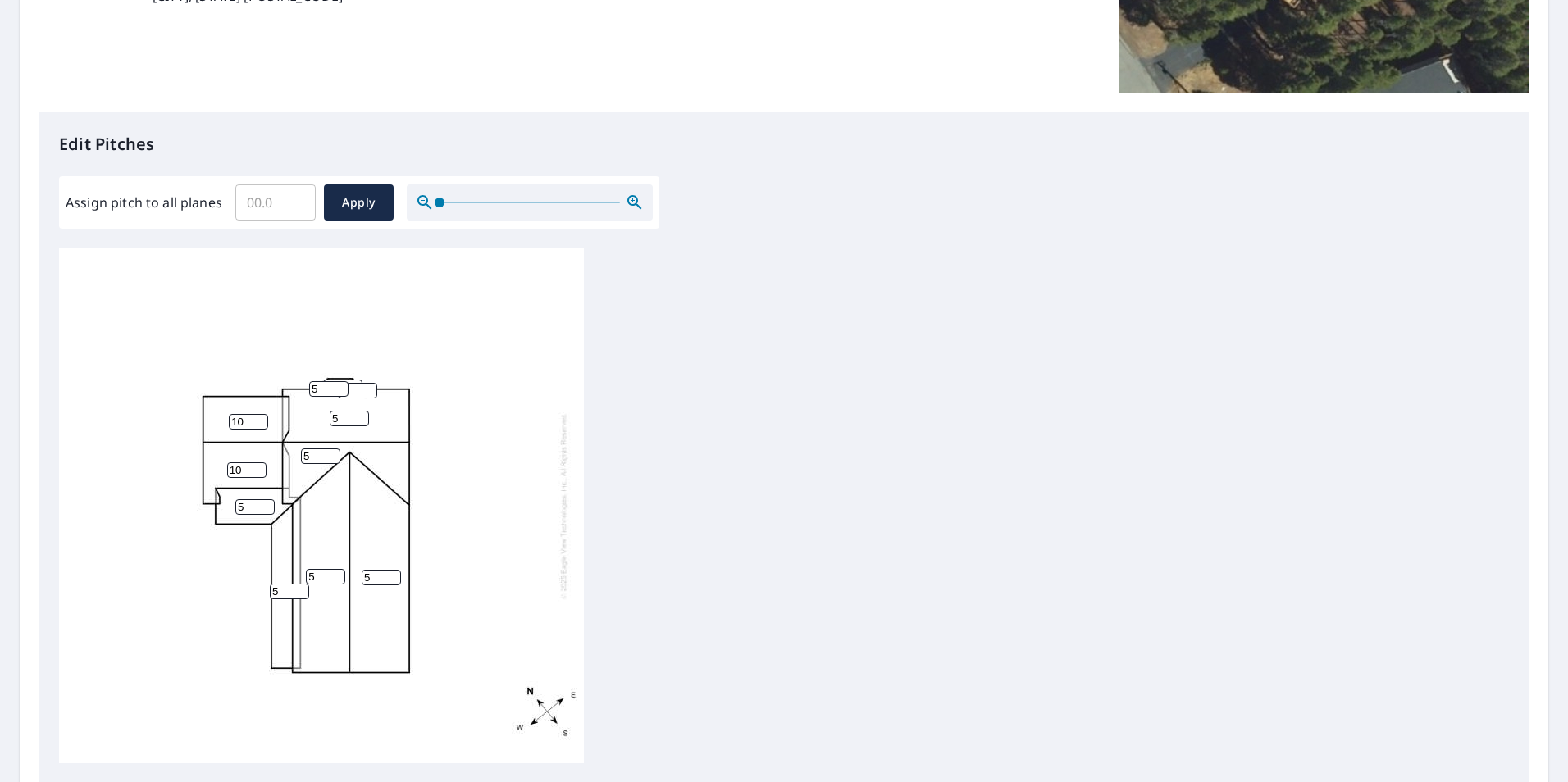 click on "5 5 5 5 5 10 10 5 0 6 5" at bounding box center [321, 506] 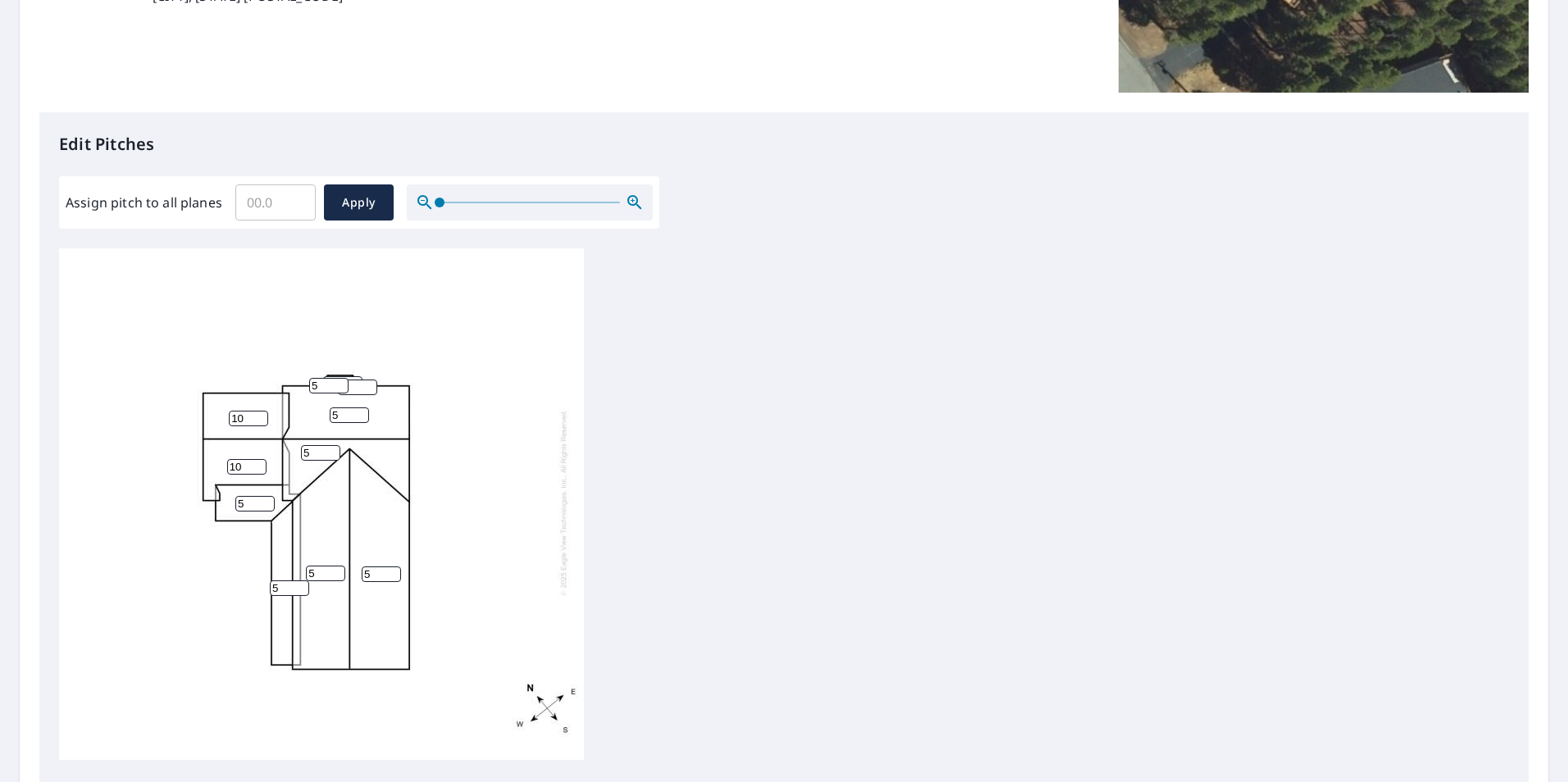 scroll, scrollTop: 0, scrollLeft: 0, axis: both 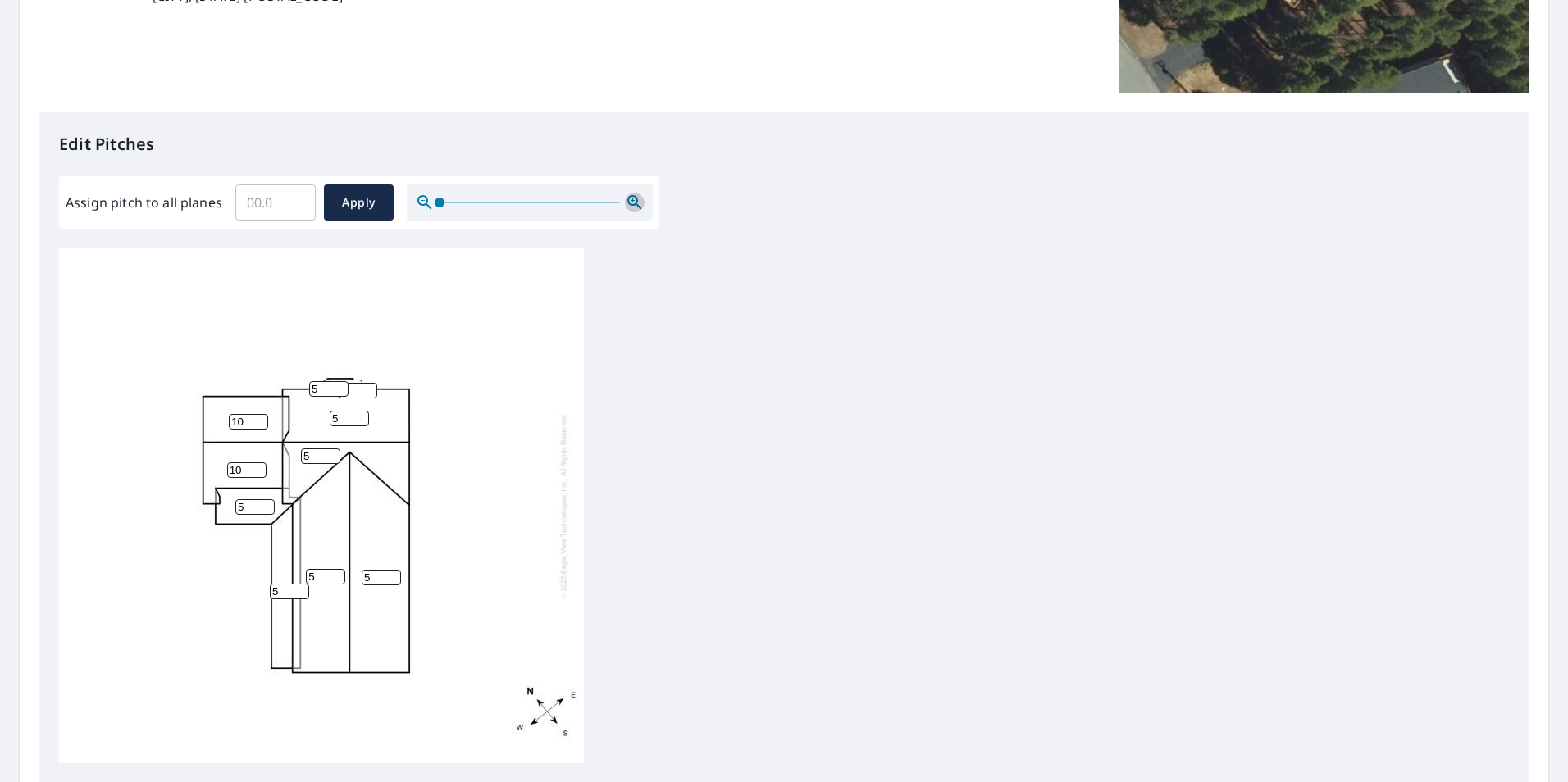 click 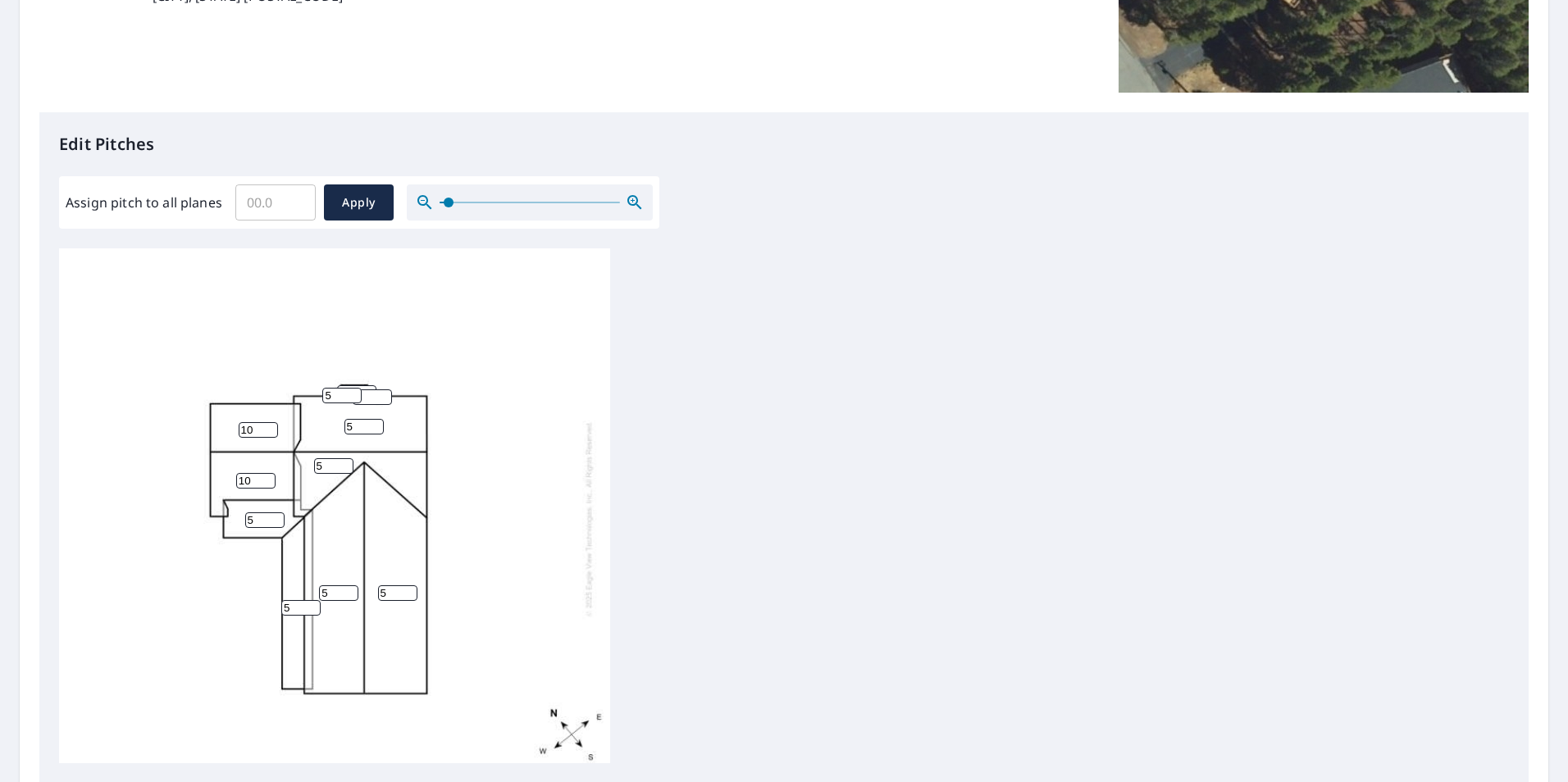 click 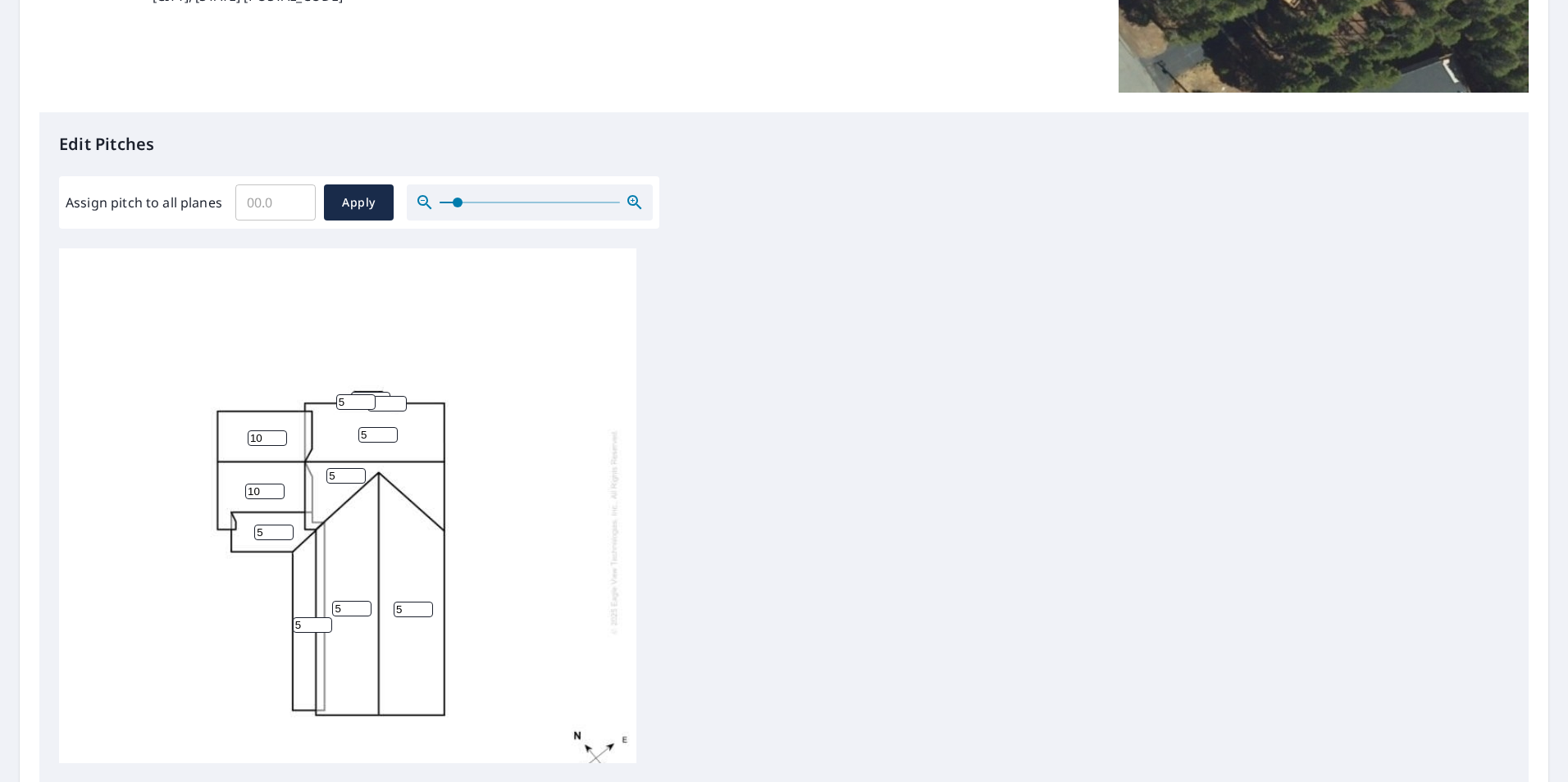 click 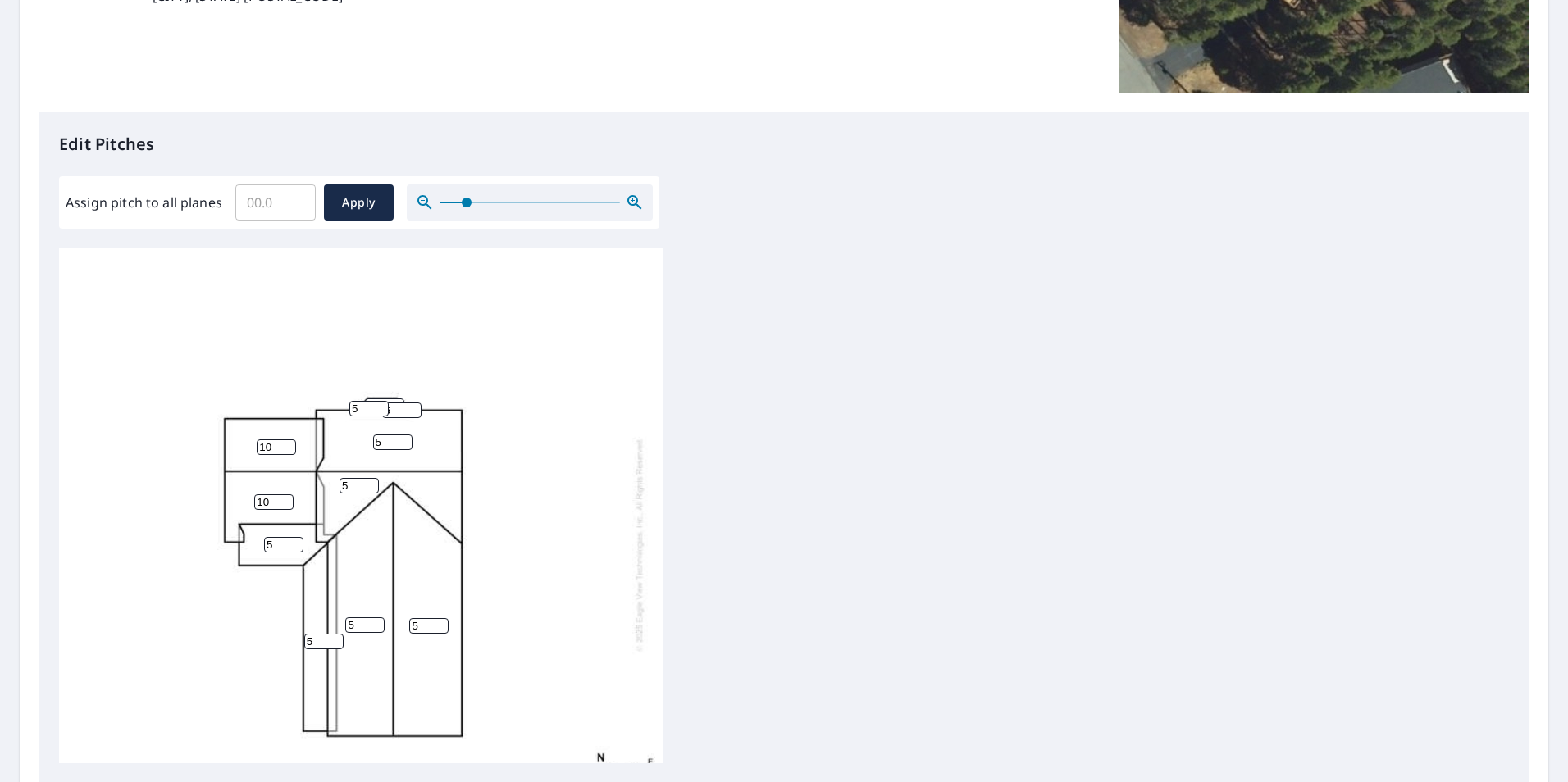 click 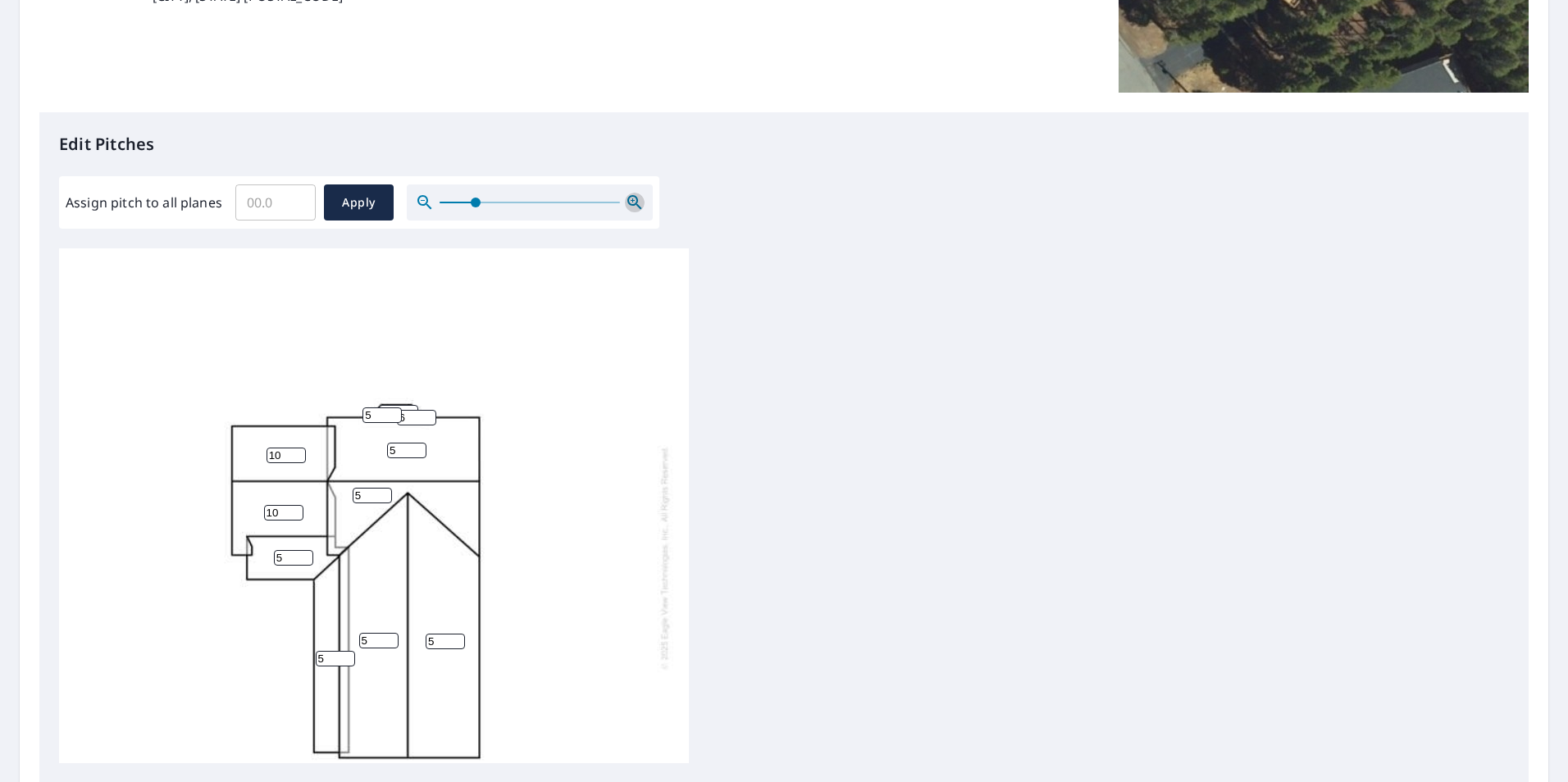 click 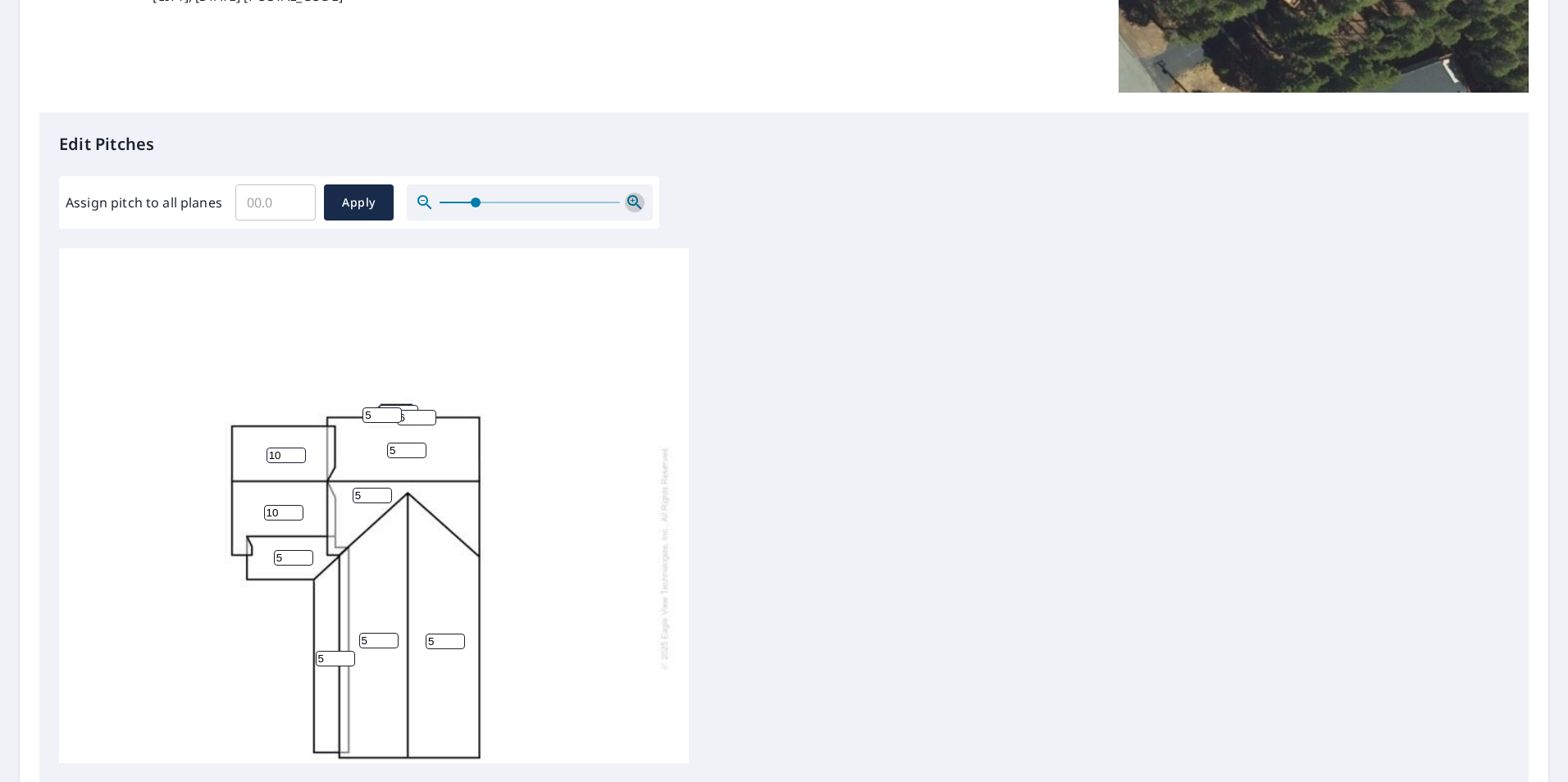click 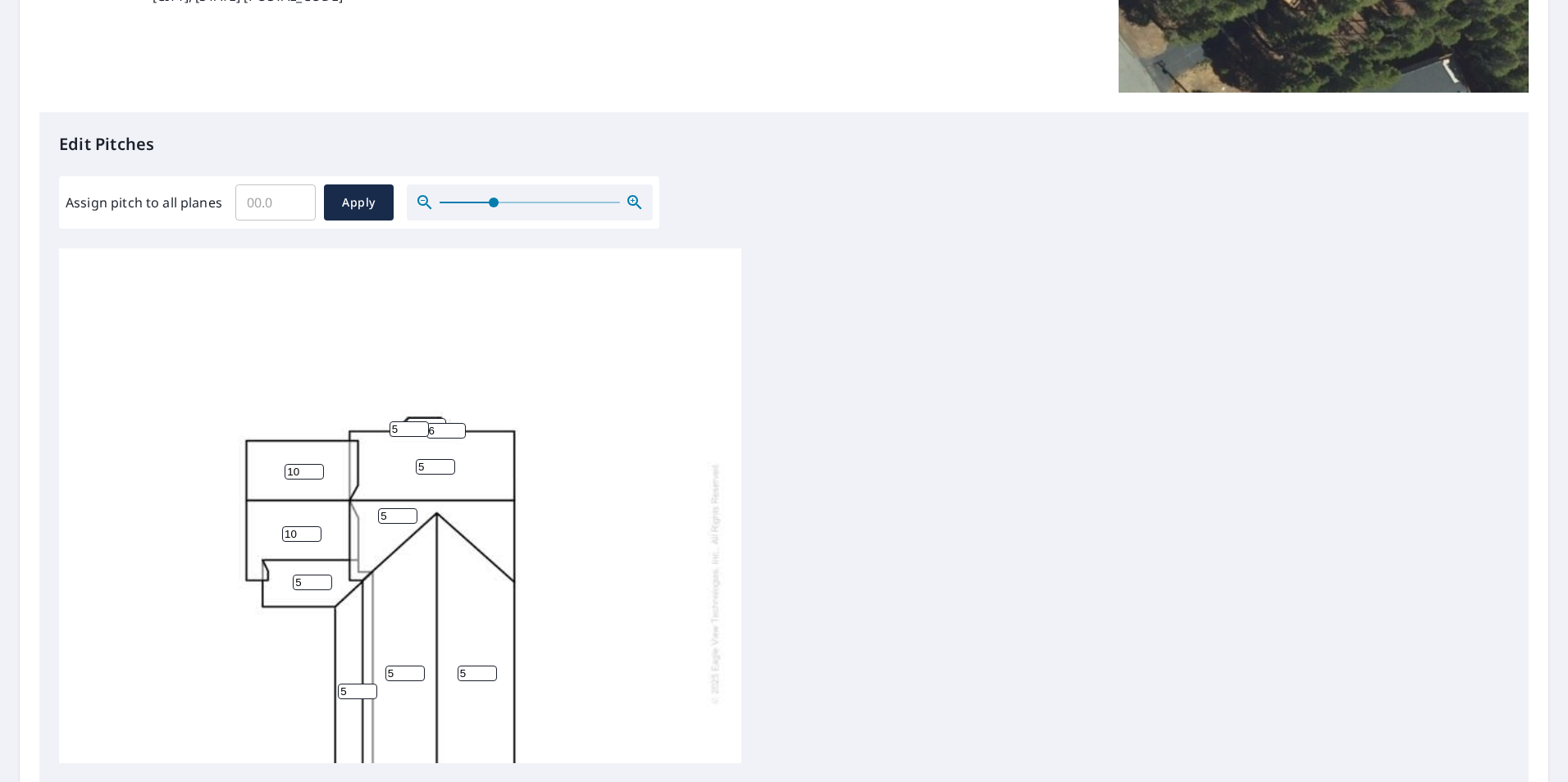 click 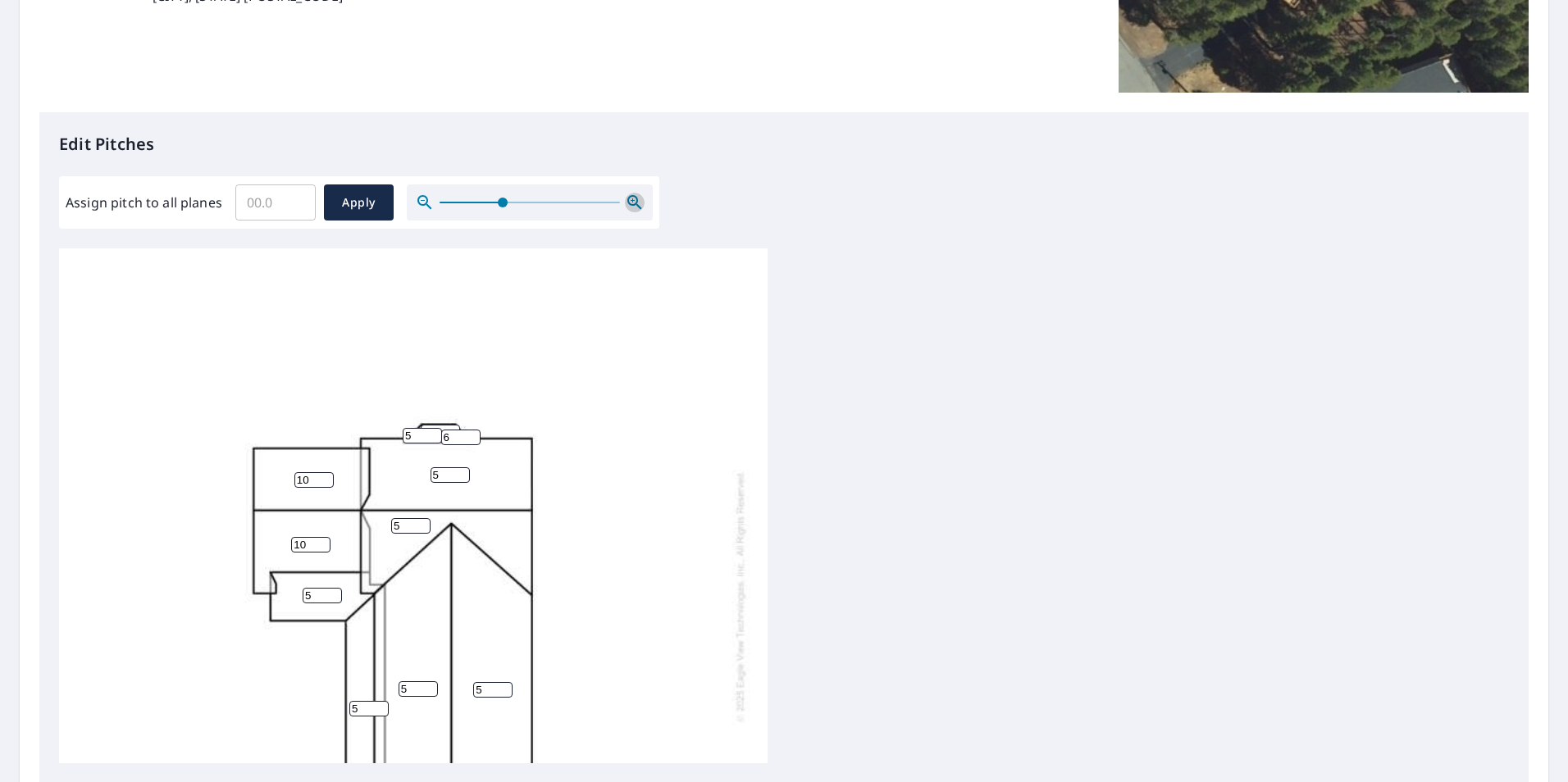 click 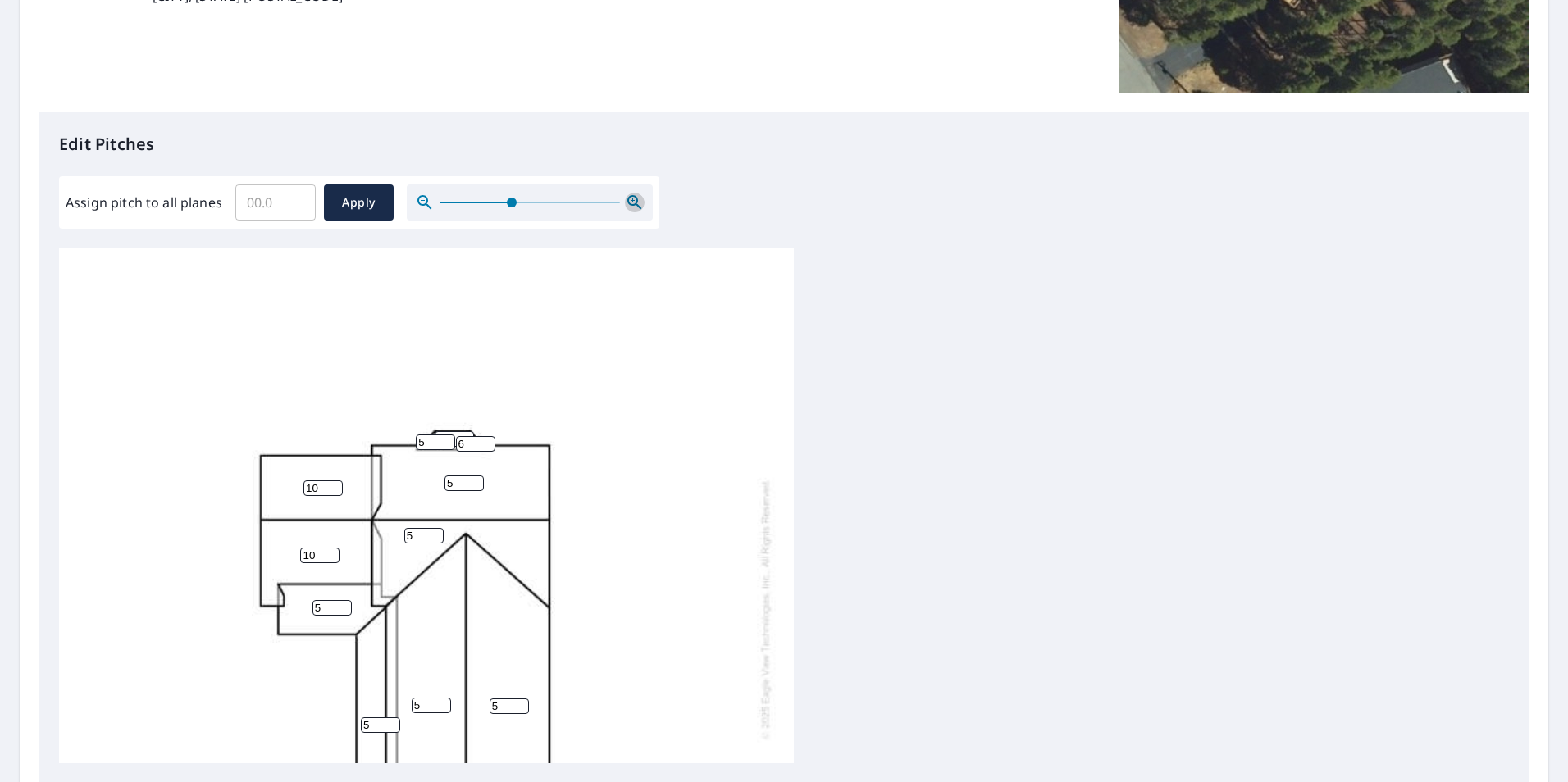 click 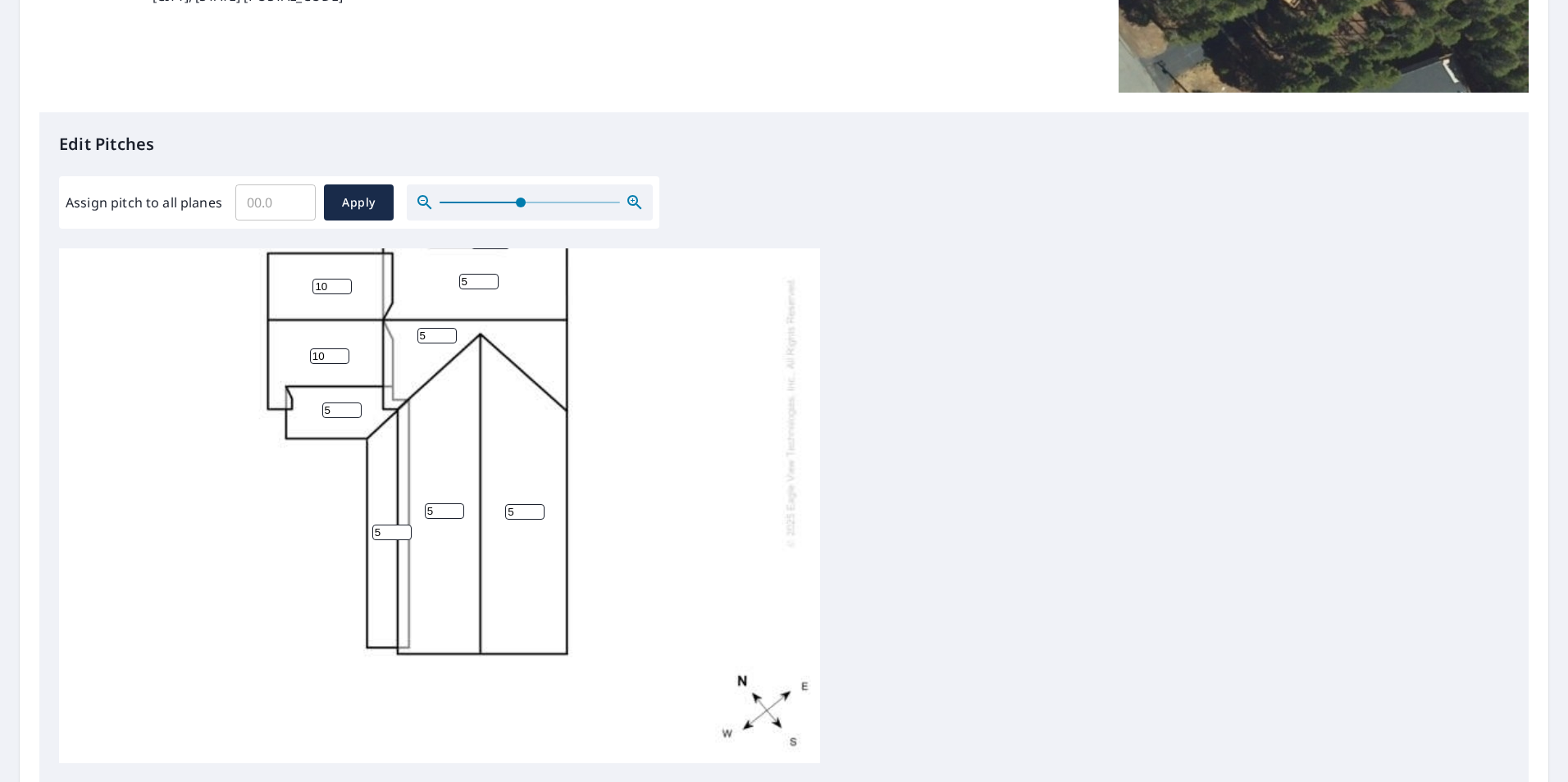 scroll, scrollTop: 248, scrollLeft: 0, axis: vertical 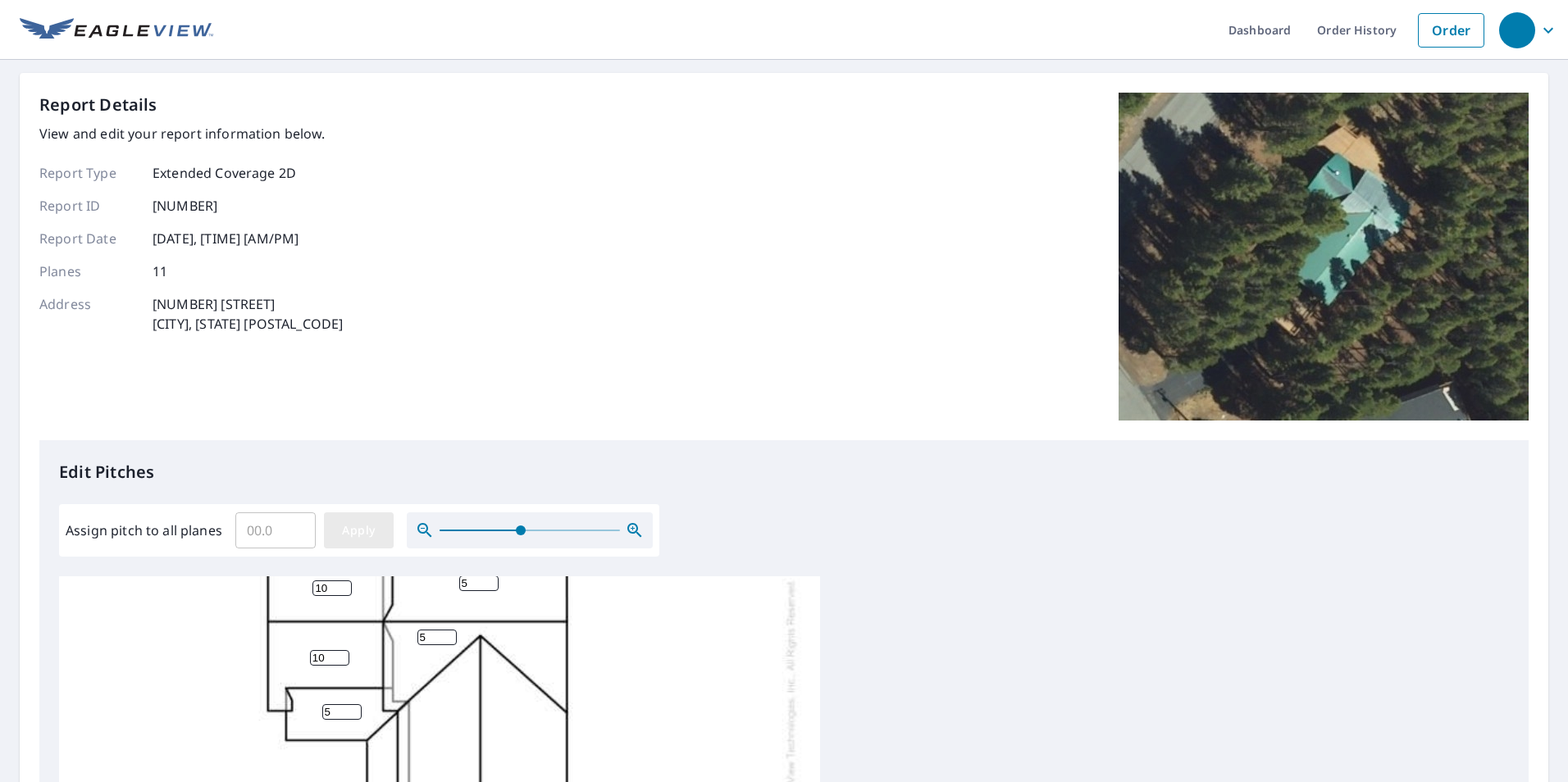 click on "Apply" at bounding box center [358, 530] 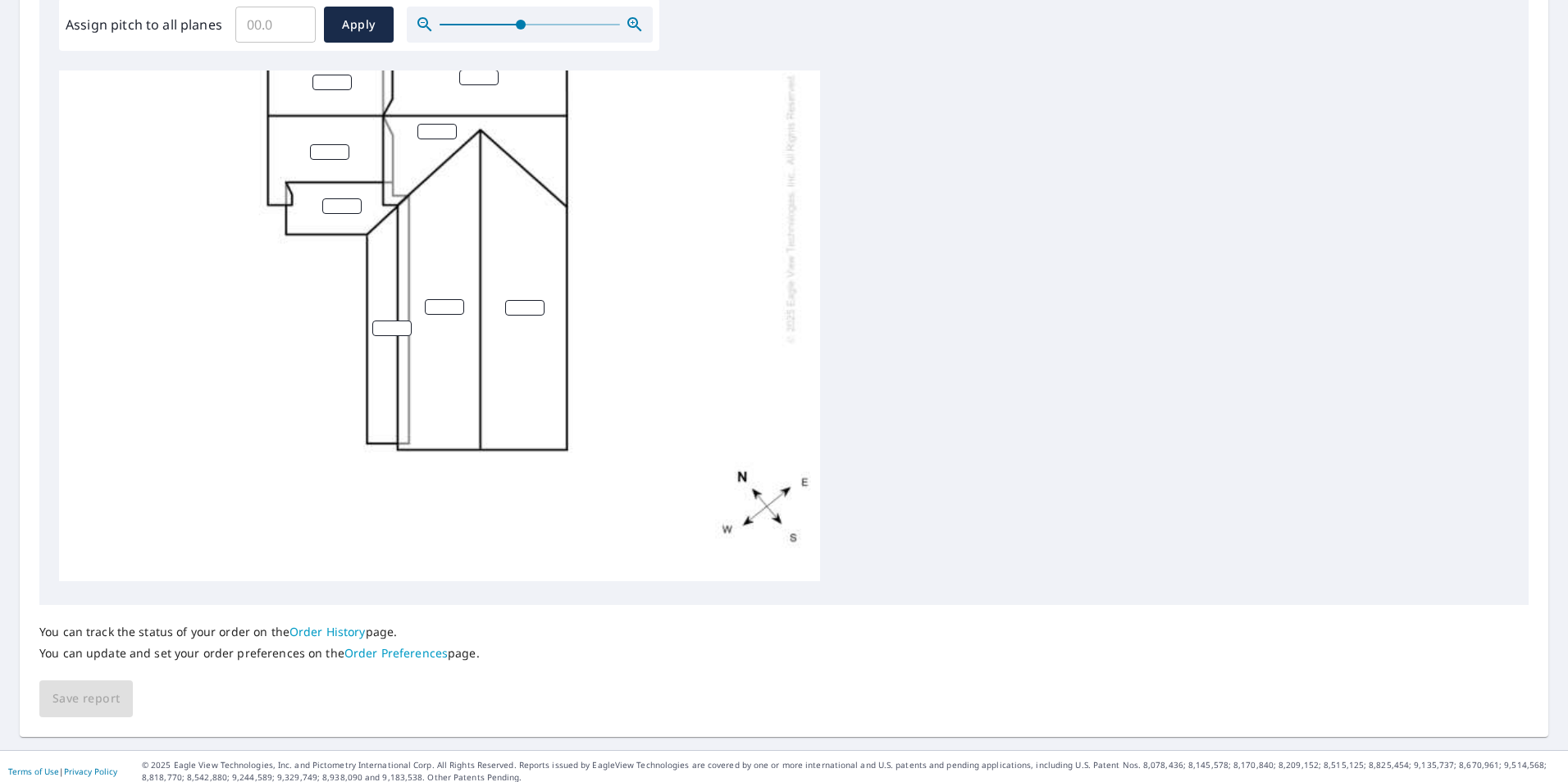 scroll, scrollTop: 516, scrollLeft: 0, axis: vertical 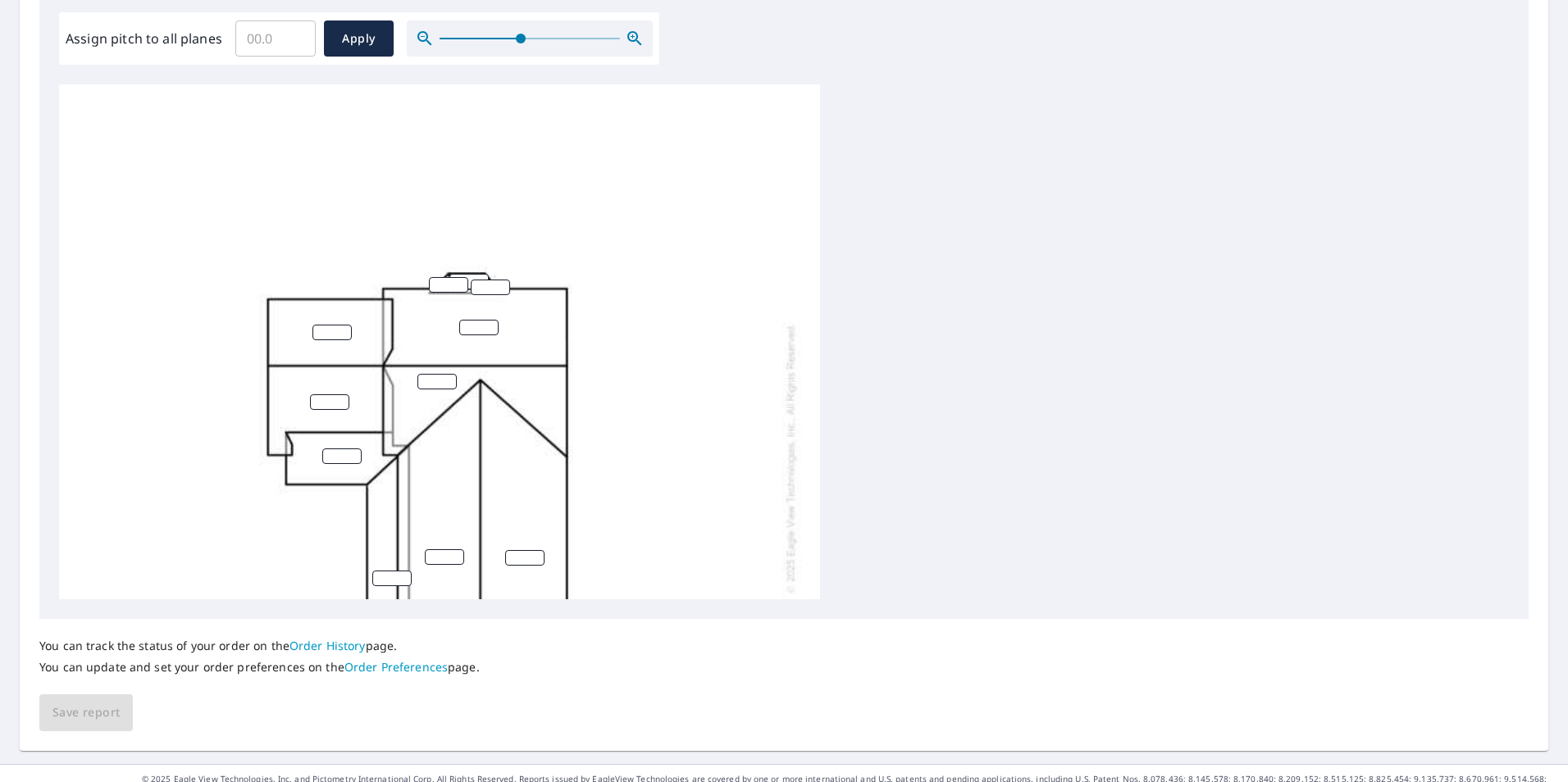 click on "Order History" at bounding box center [327, 645] 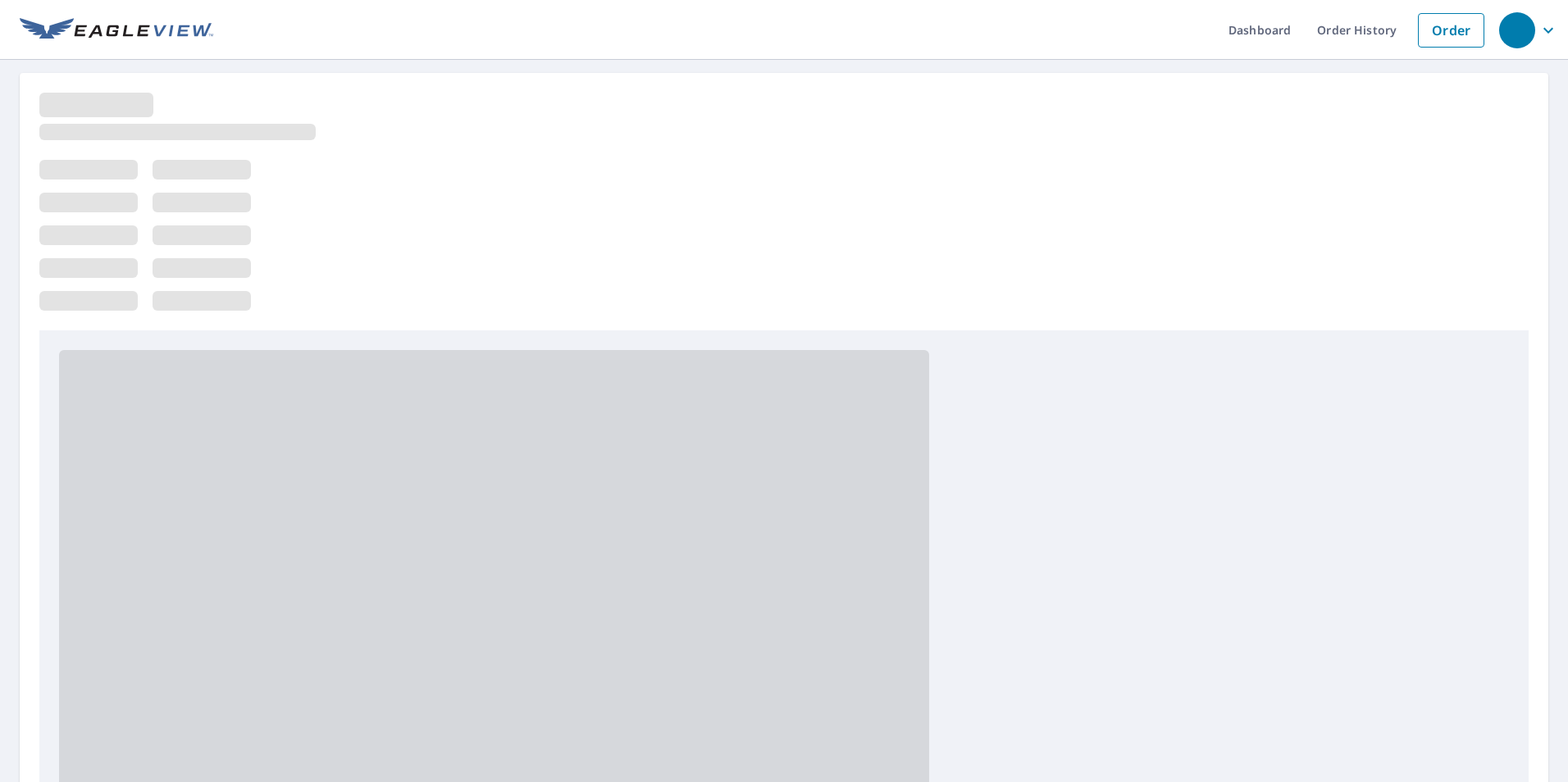 scroll, scrollTop: 0, scrollLeft: 0, axis: both 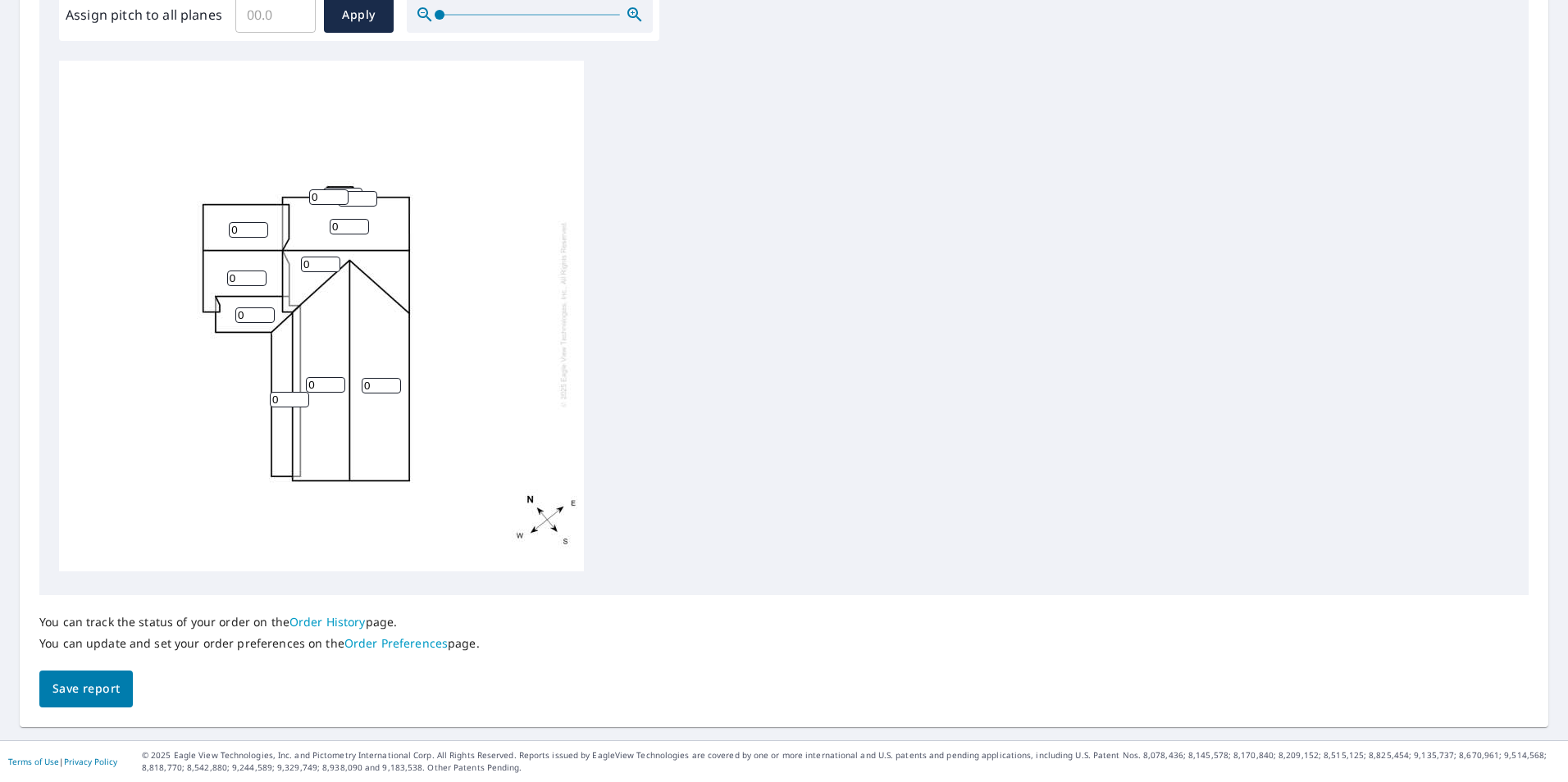 click on "Order History" at bounding box center (327, 621) 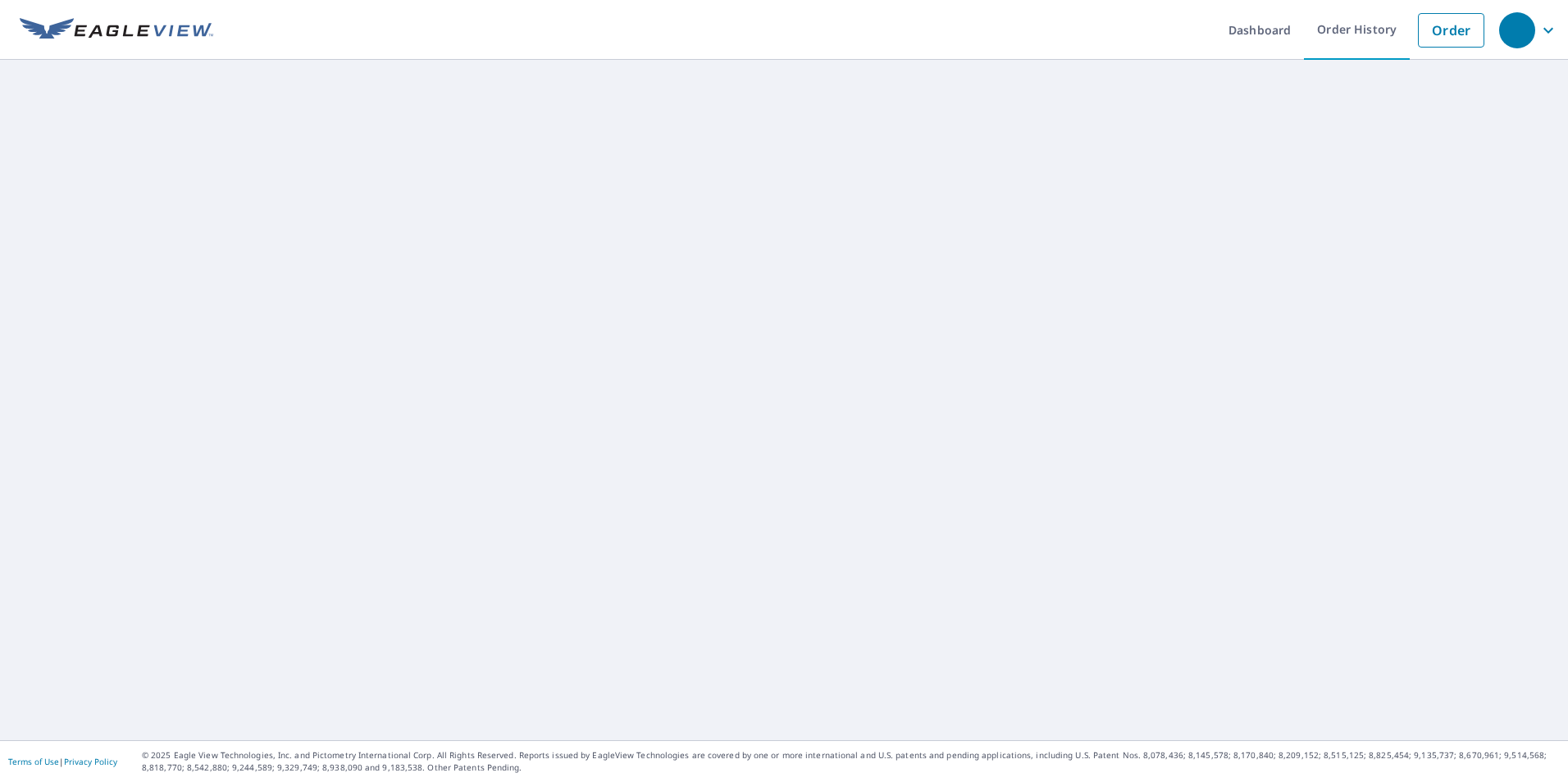 scroll, scrollTop: 0, scrollLeft: 0, axis: both 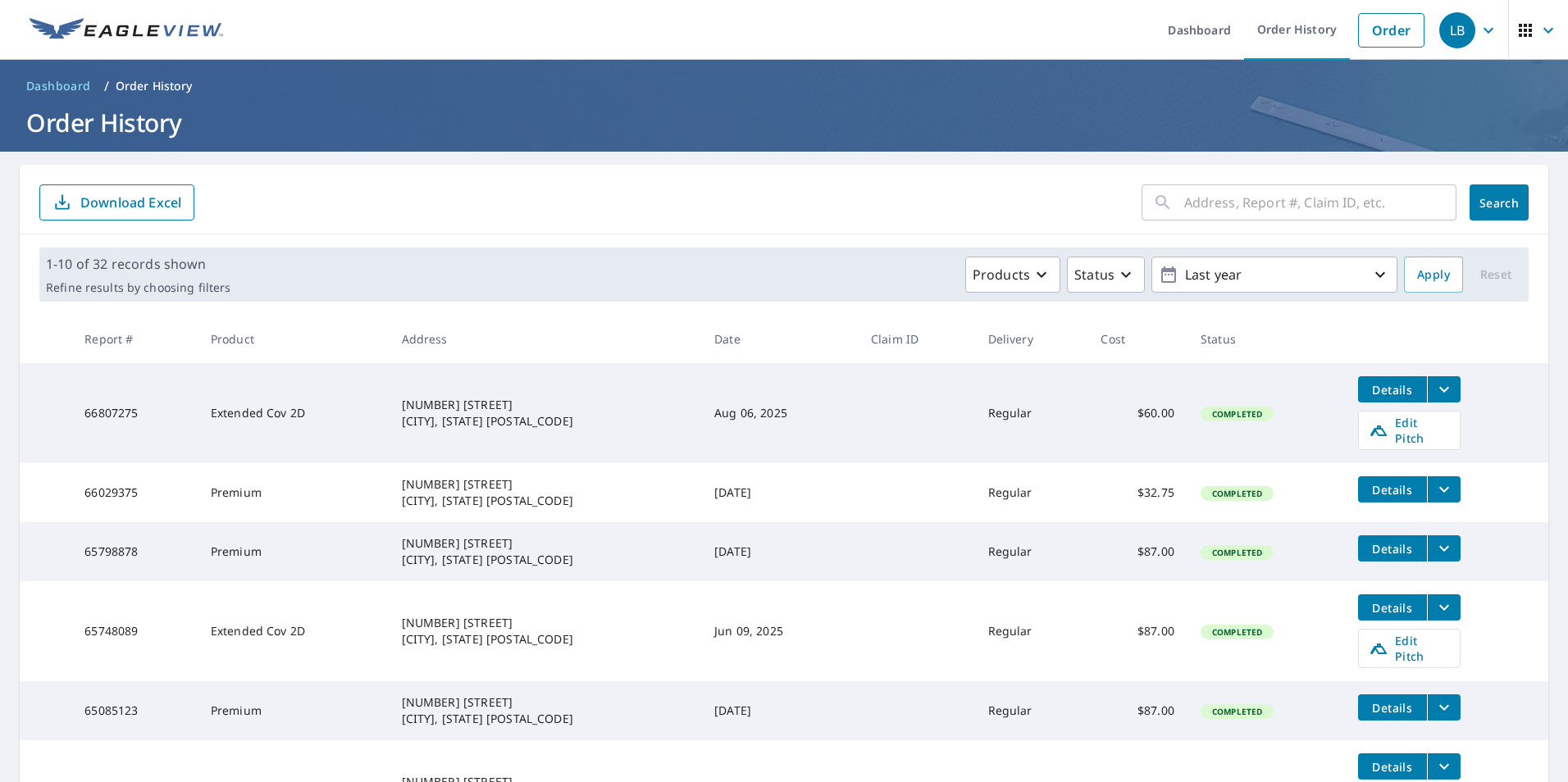 click on "Details" at bounding box center [1393, 389] 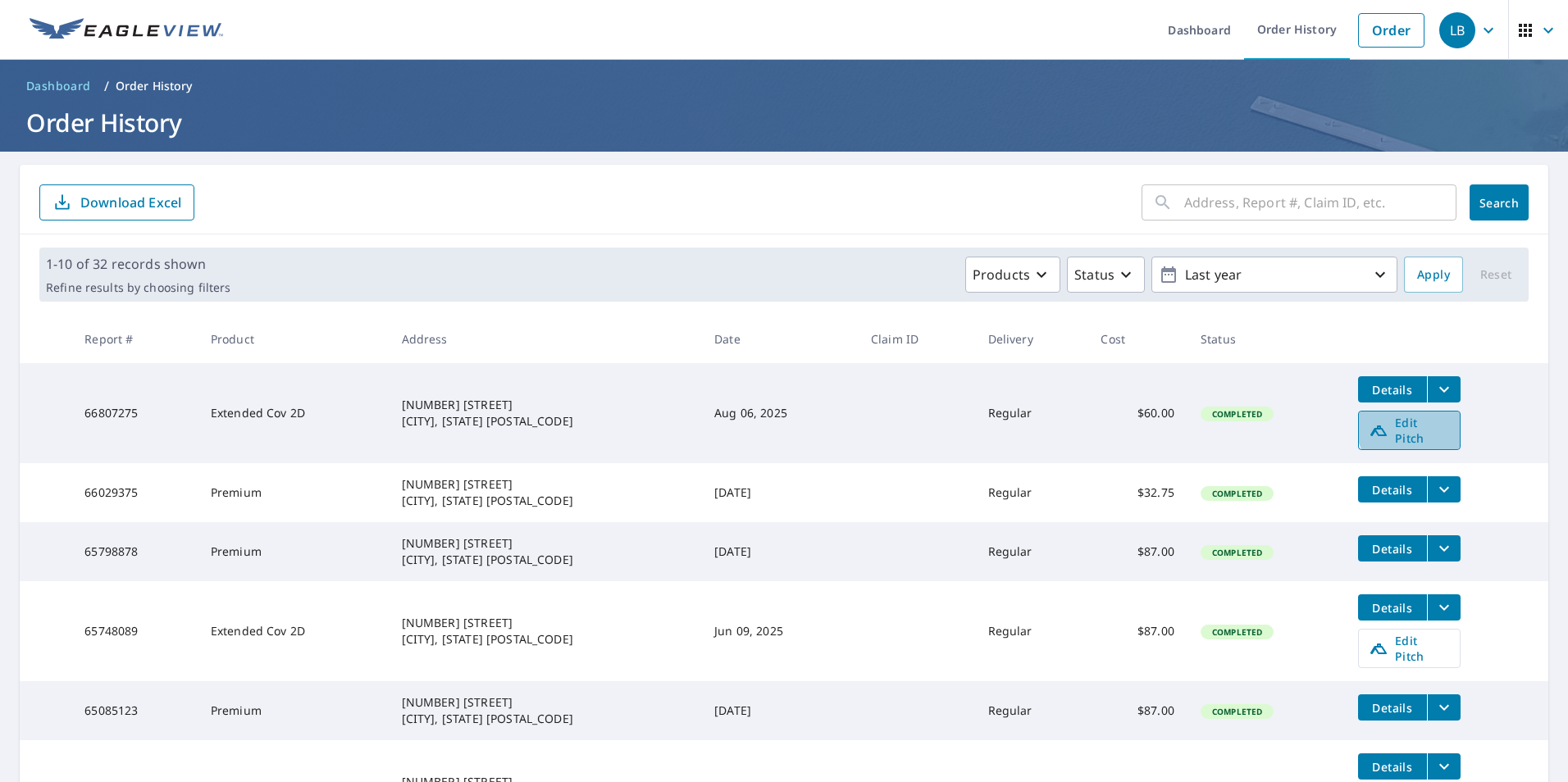 click on "Edit Pitch" at bounding box center [1409, 430] 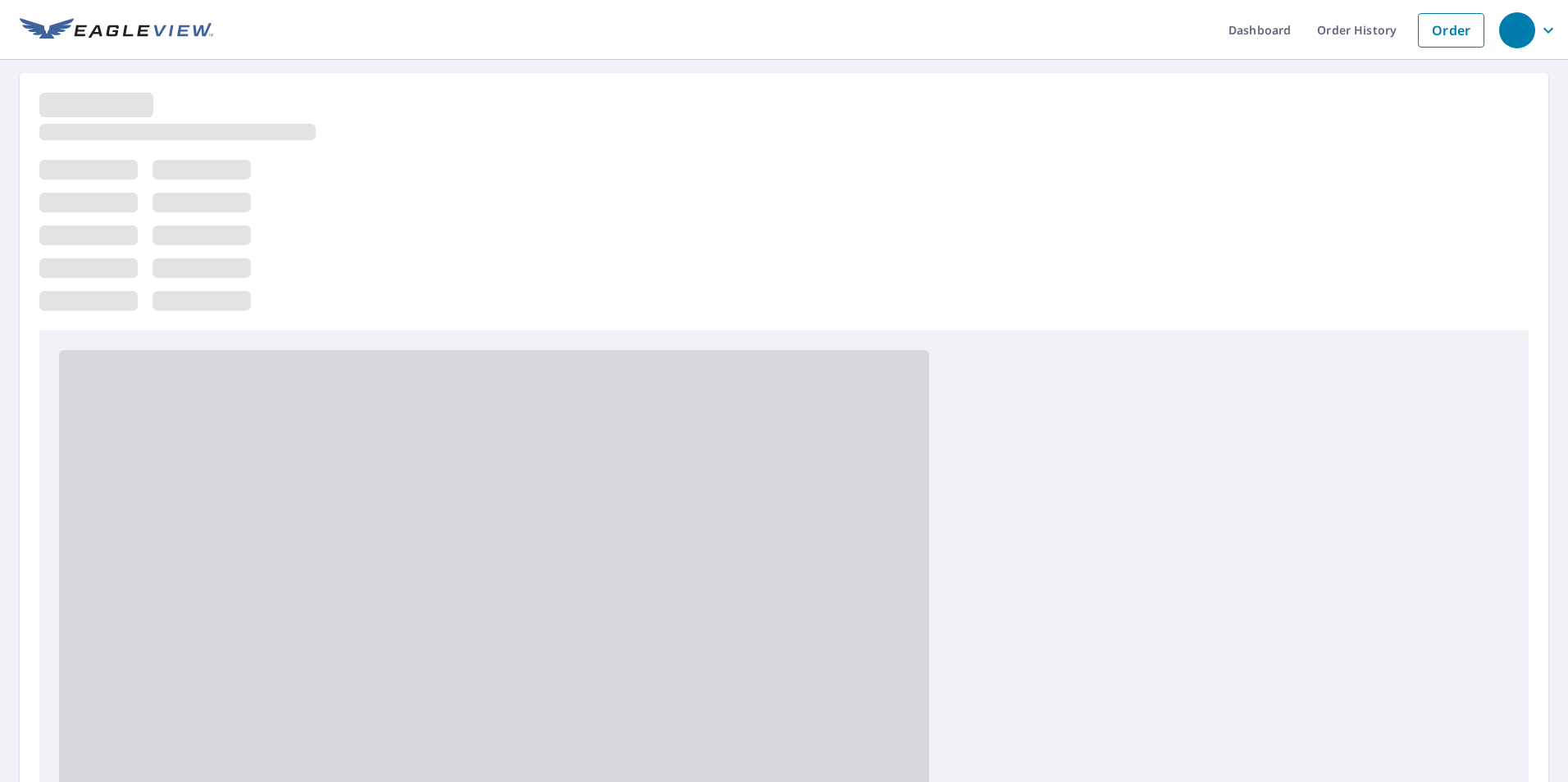 scroll, scrollTop: 0, scrollLeft: 0, axis: both 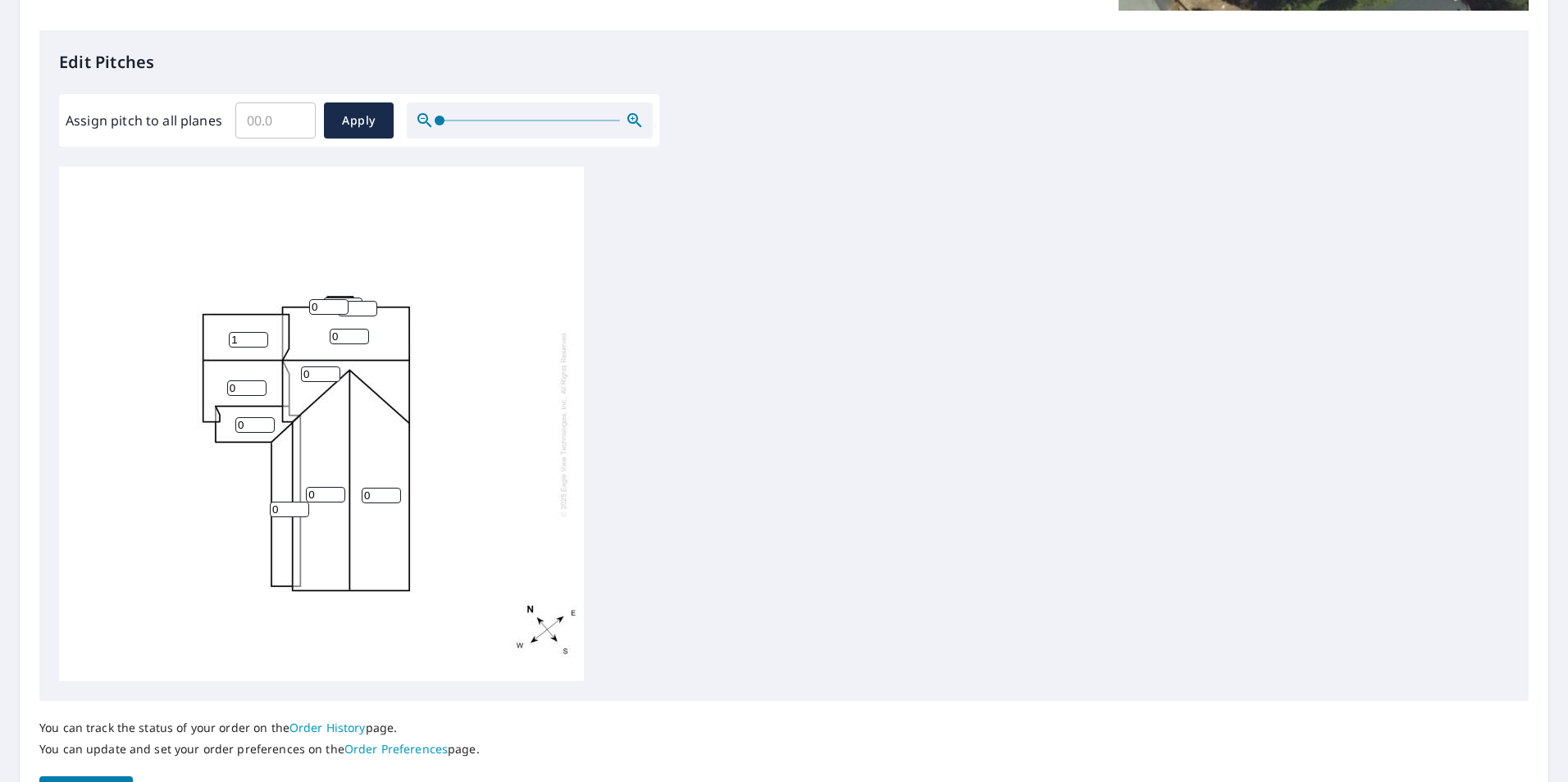 click on "1" at bounding box center (248, 339) 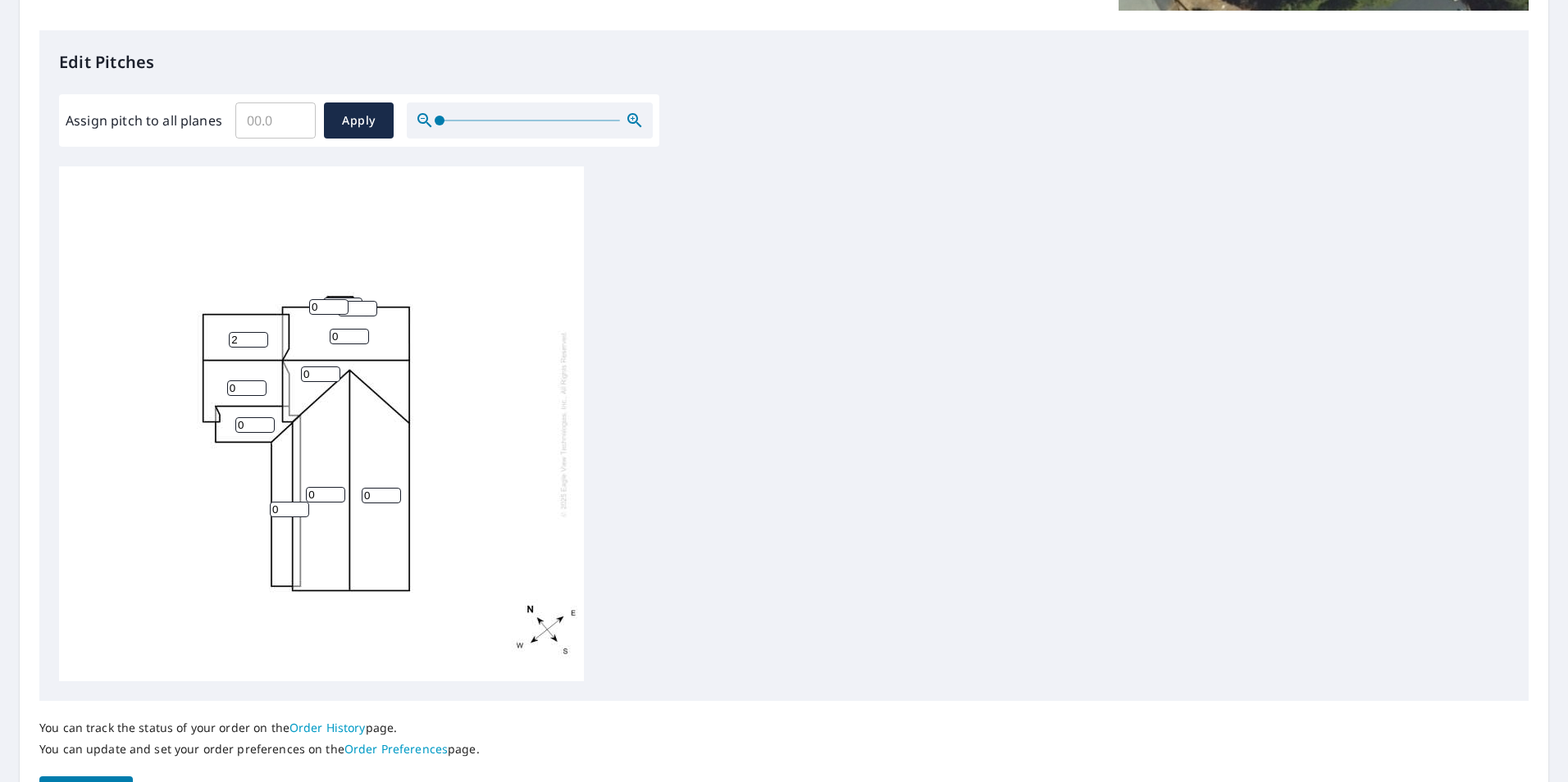 click on "2" at bounding box center [248, 339] 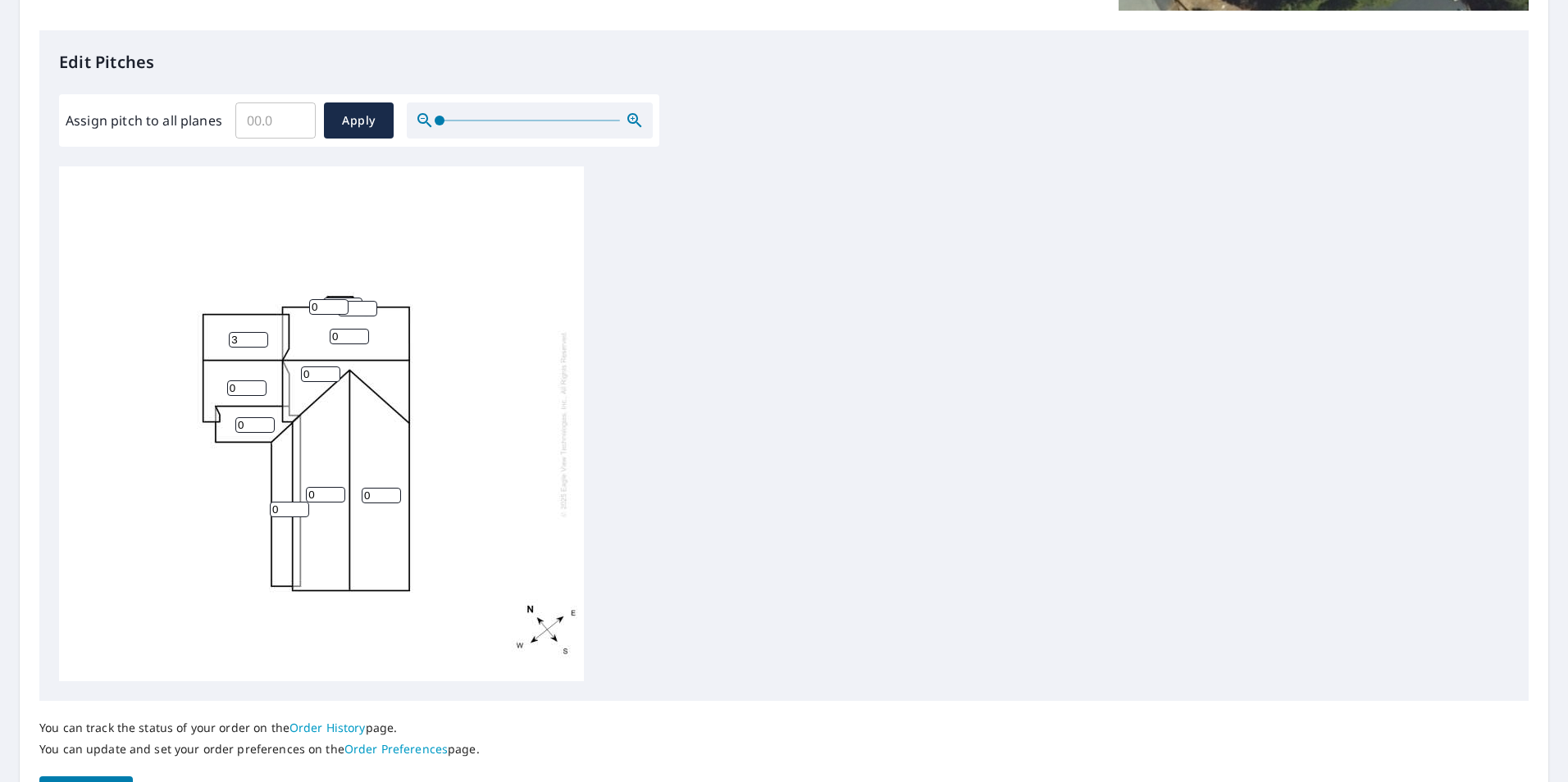 click on "3" at bounding box center [248, 339] 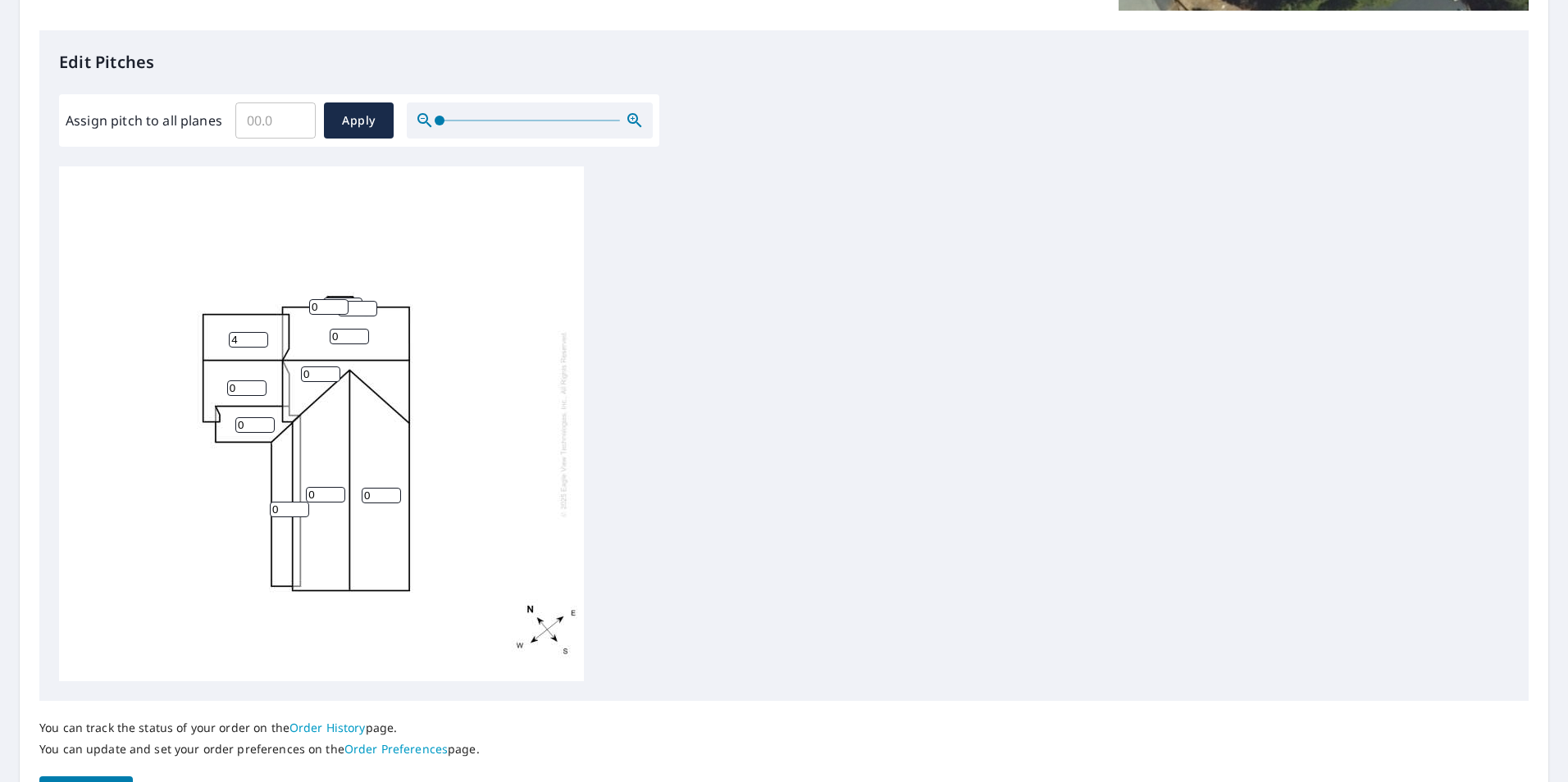 click on "4" at bounding box center (248, 339) 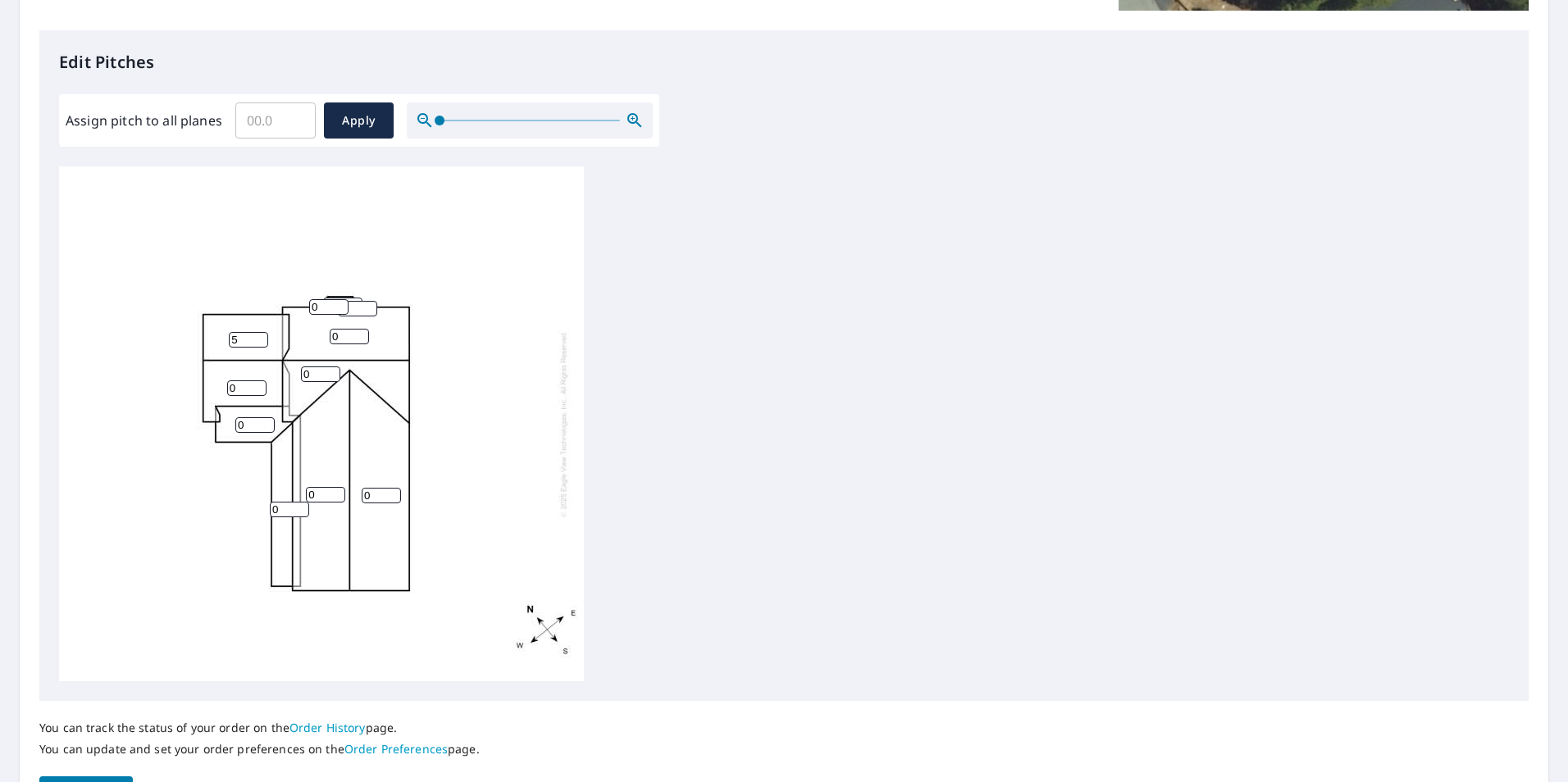 click on "5" at bounding box center (248, 339) 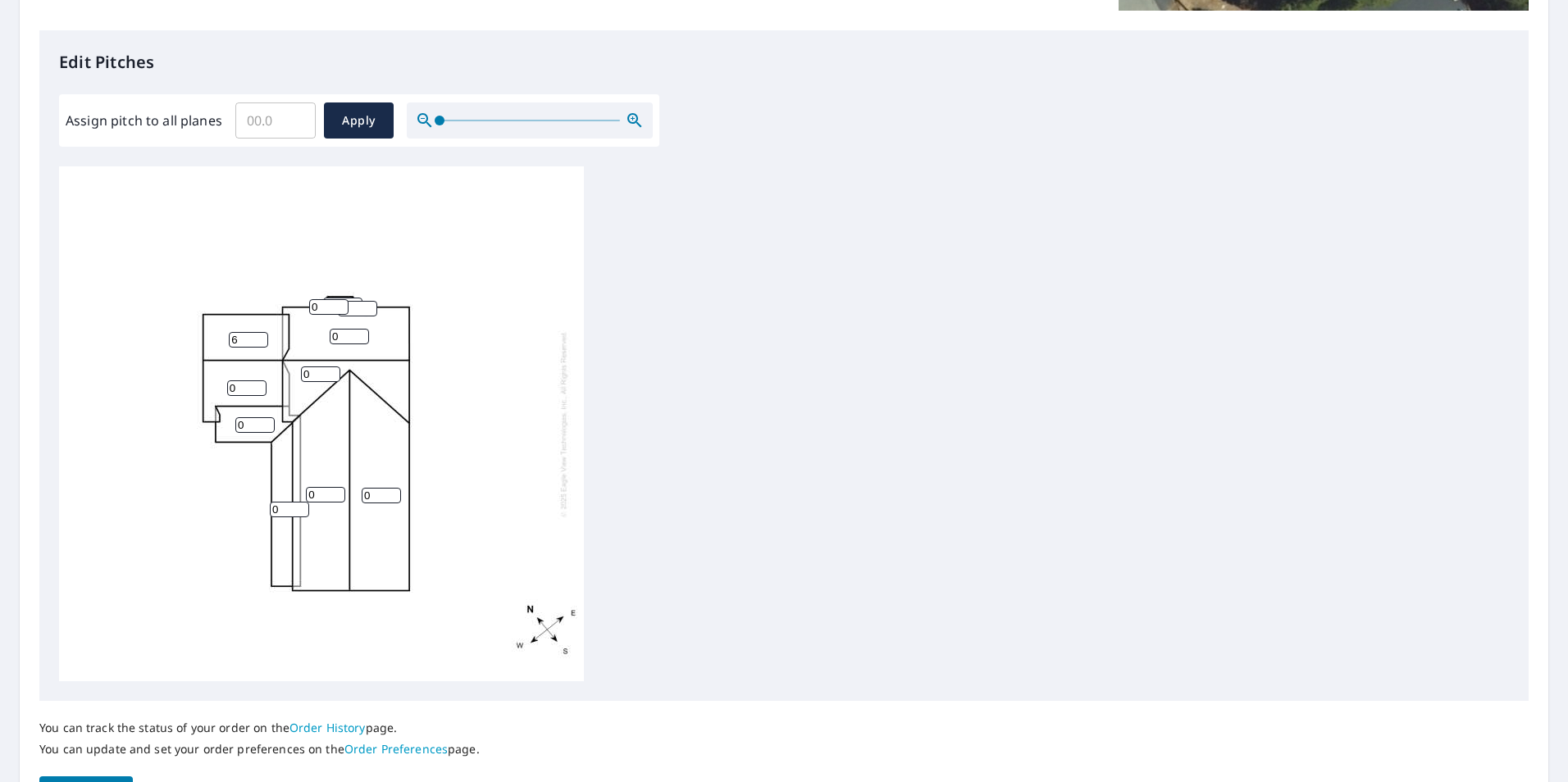 click on "6" at bounding box center (248, 339) 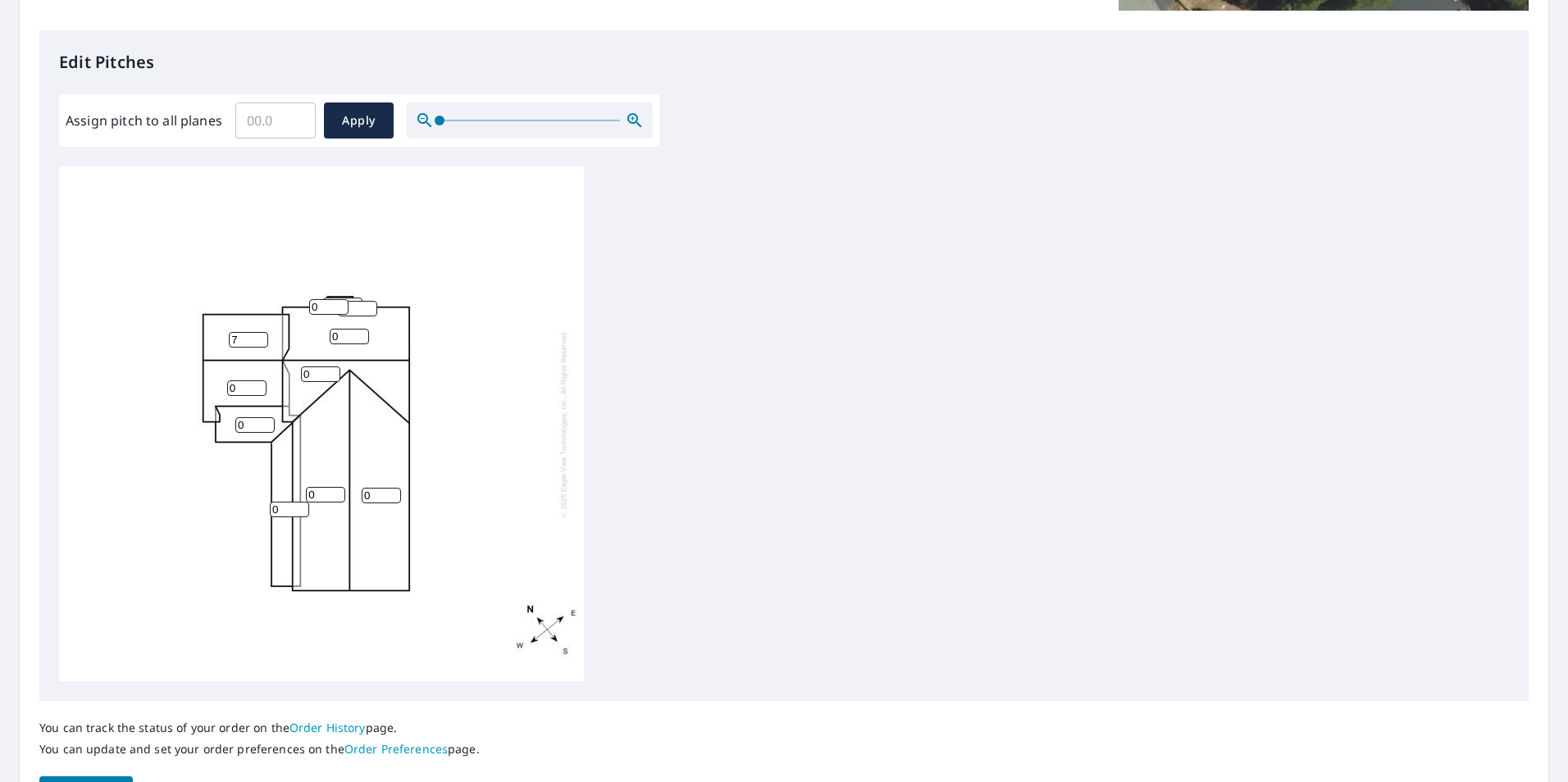click on "7" at bounding box center [248, 339] 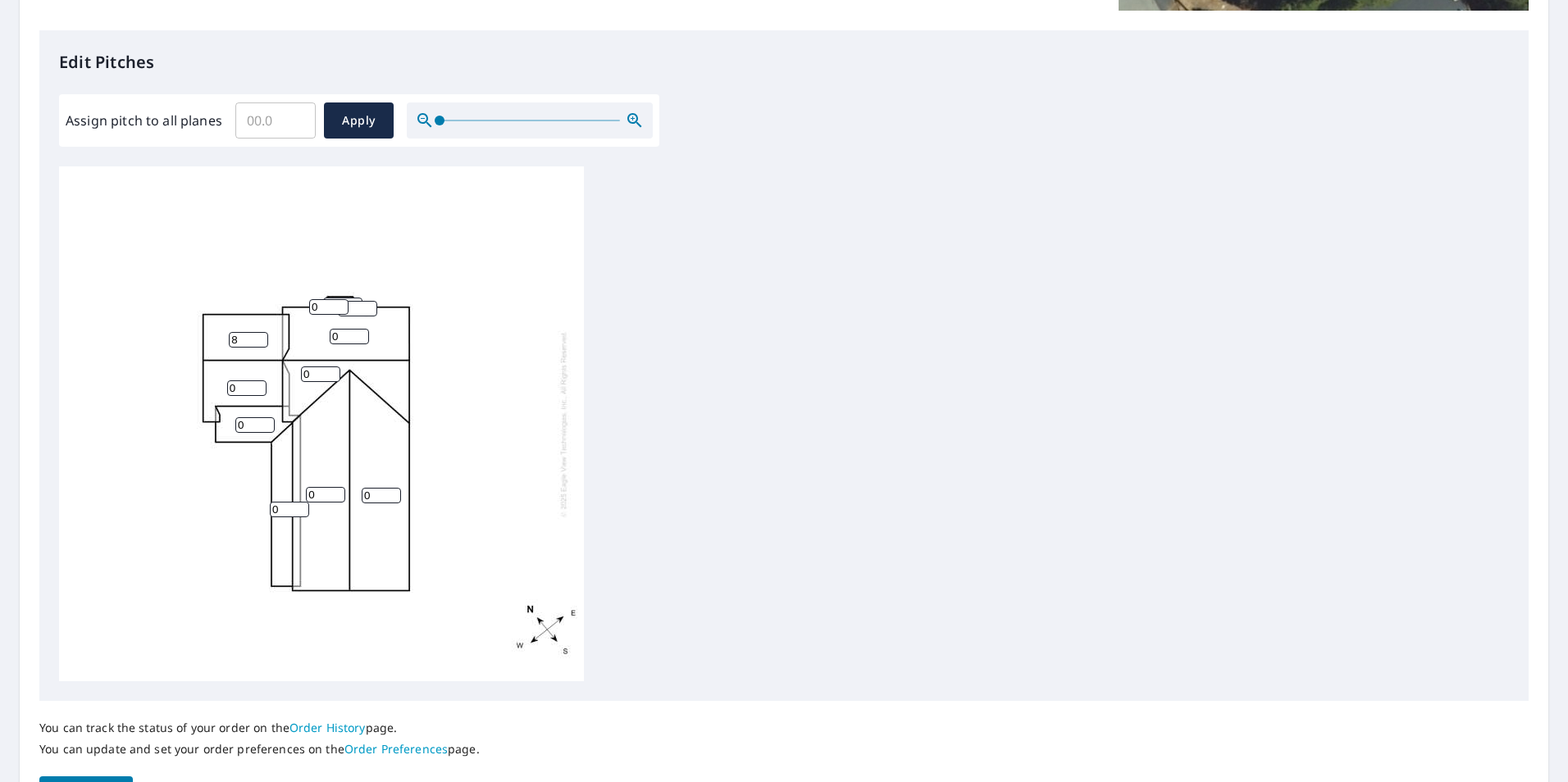 click on "8" at bounding box center [248, 339] 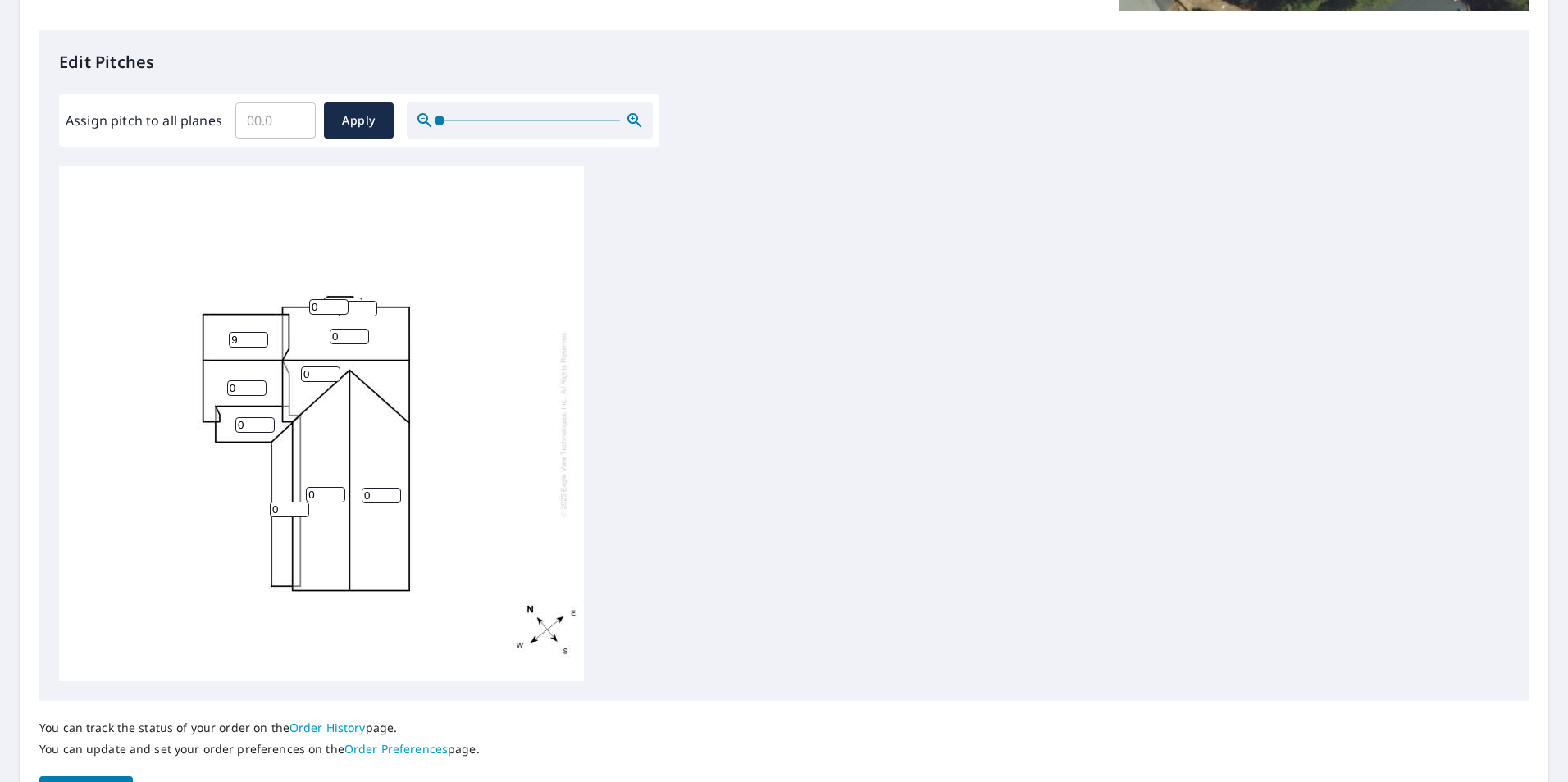 click on "9" at bounding box center [248, 339] 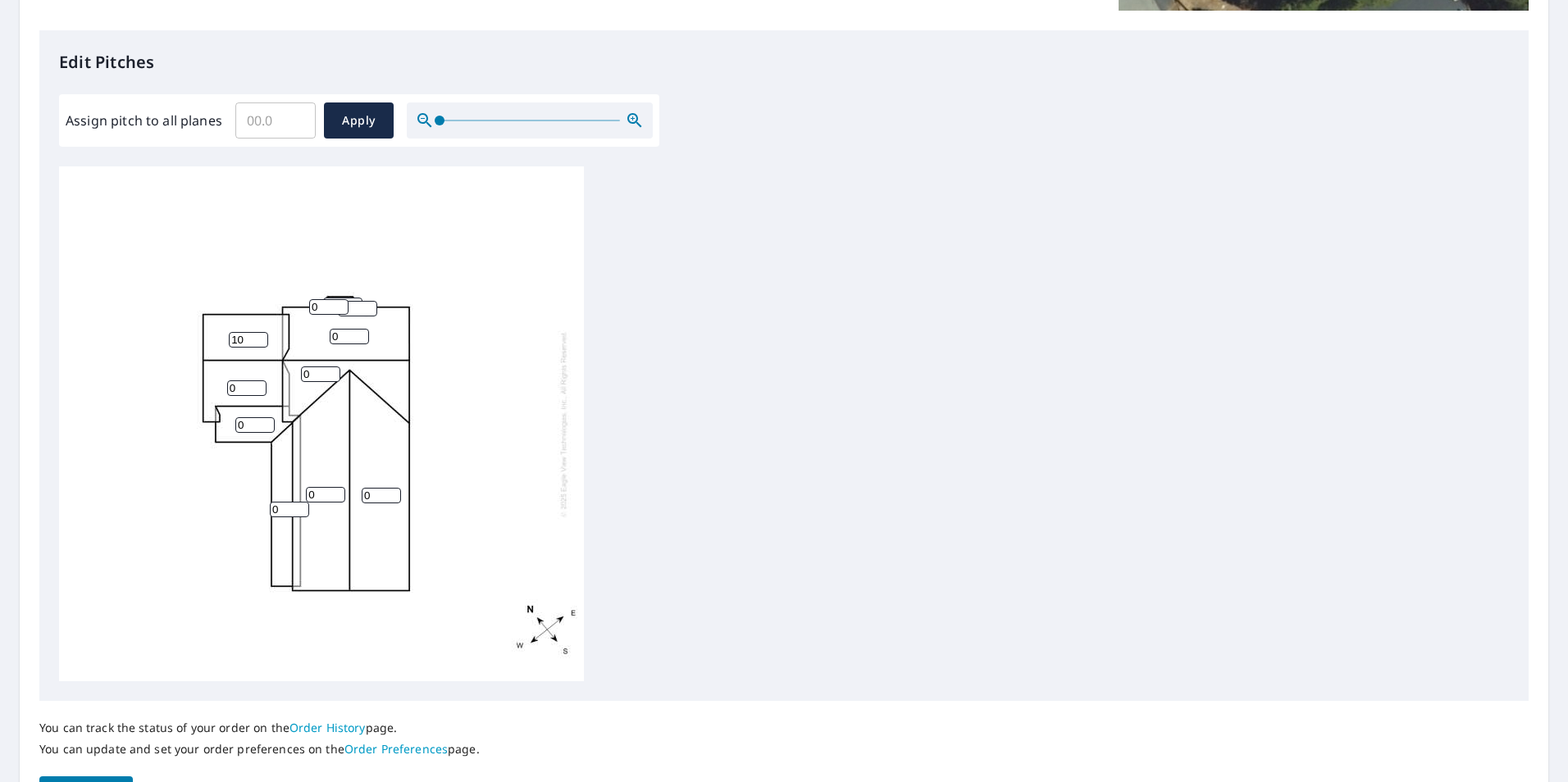 type on "10" 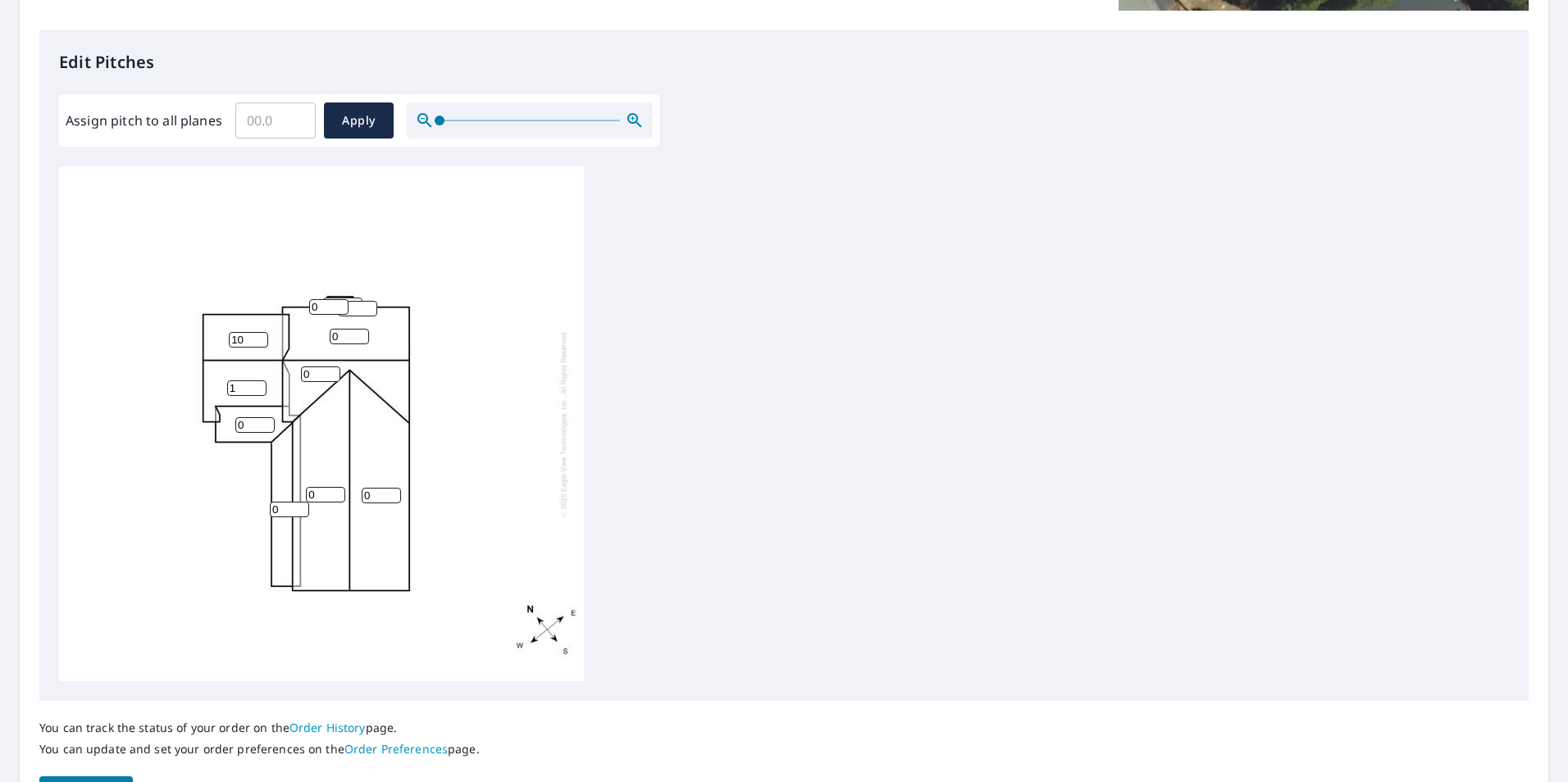 click on "1" at bounding box center [247, 388] 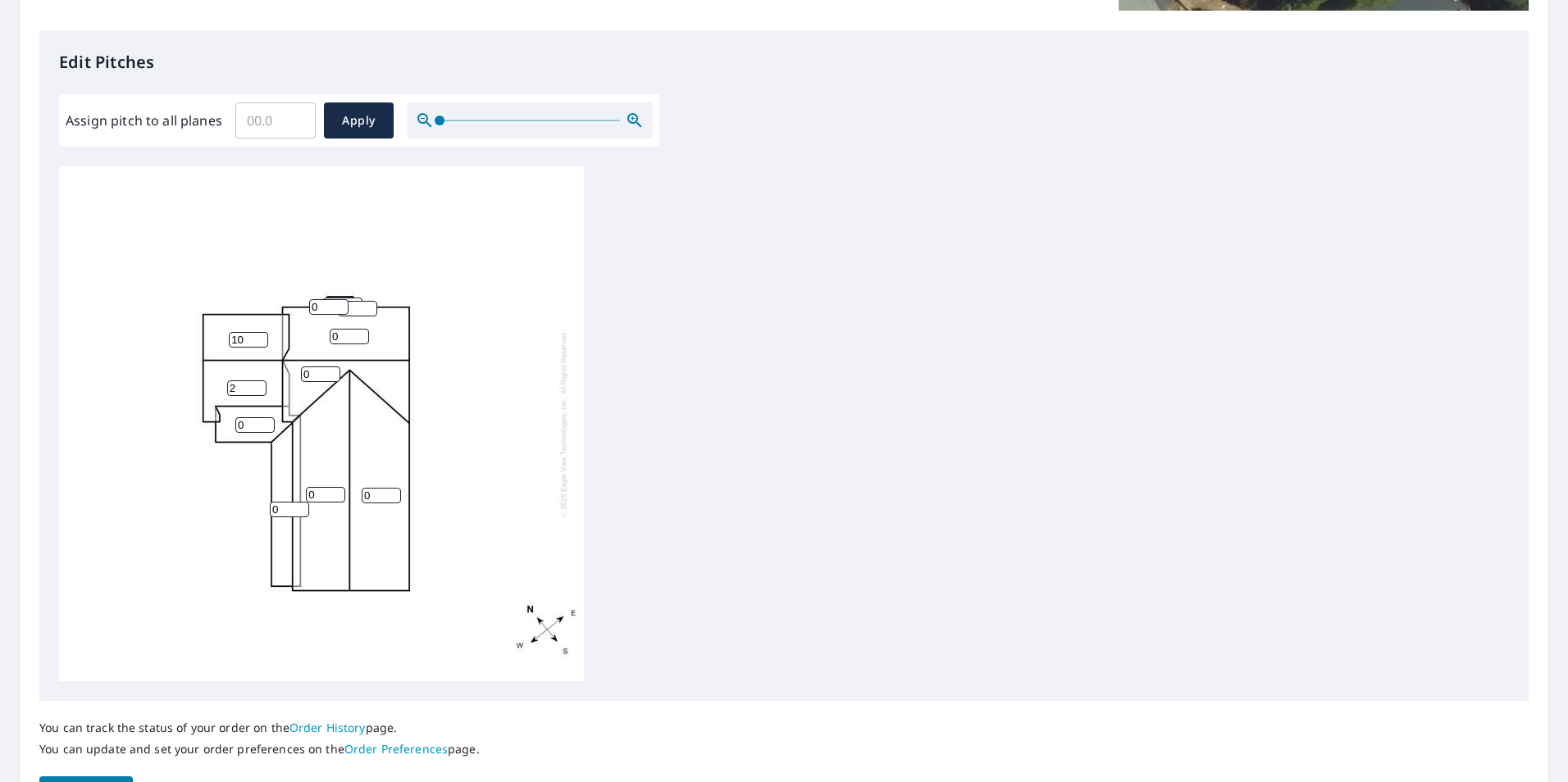 click on "2" at bounding box center (247, 388) 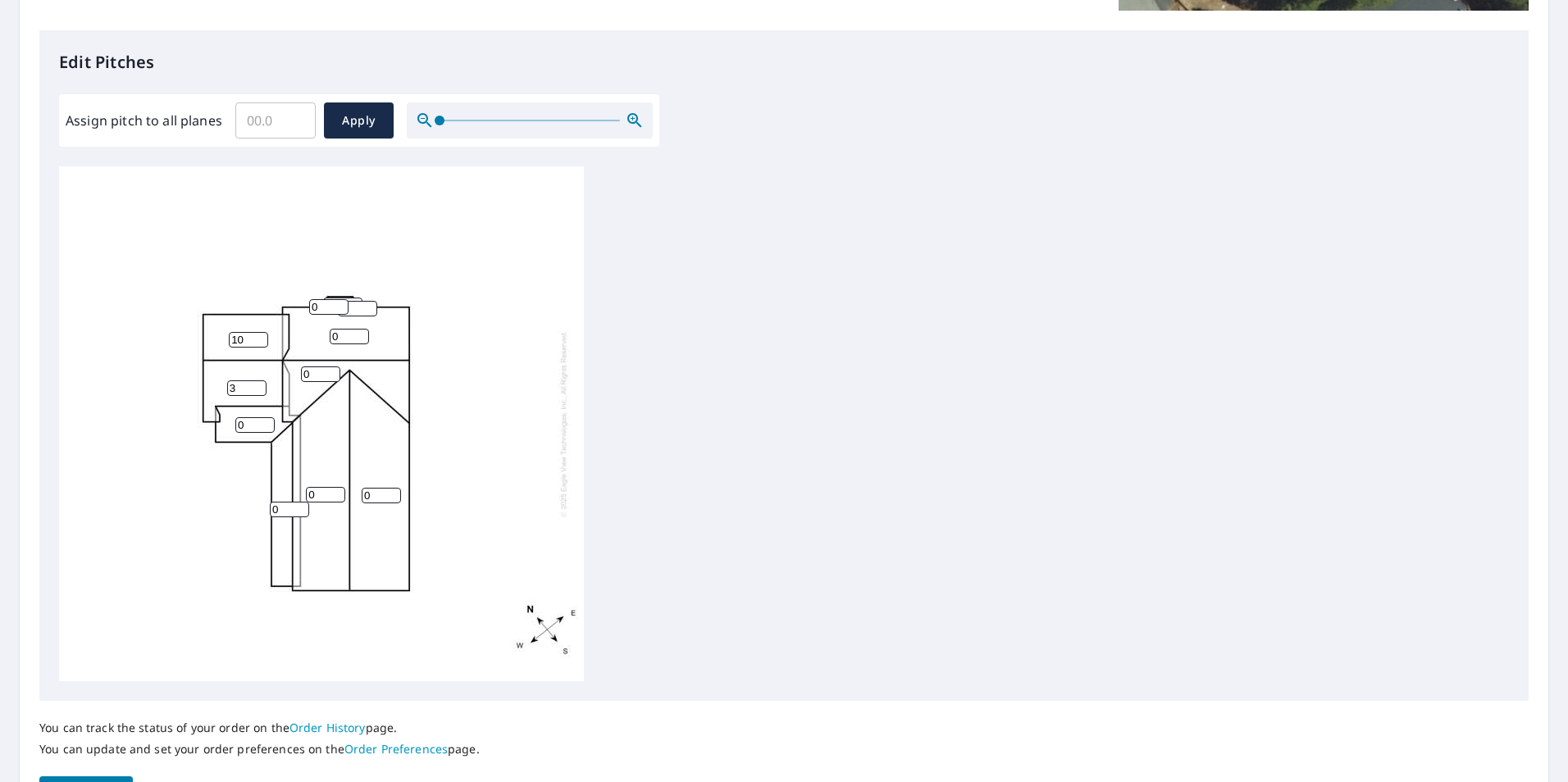 click on "3" at bounding box center [247, 388] 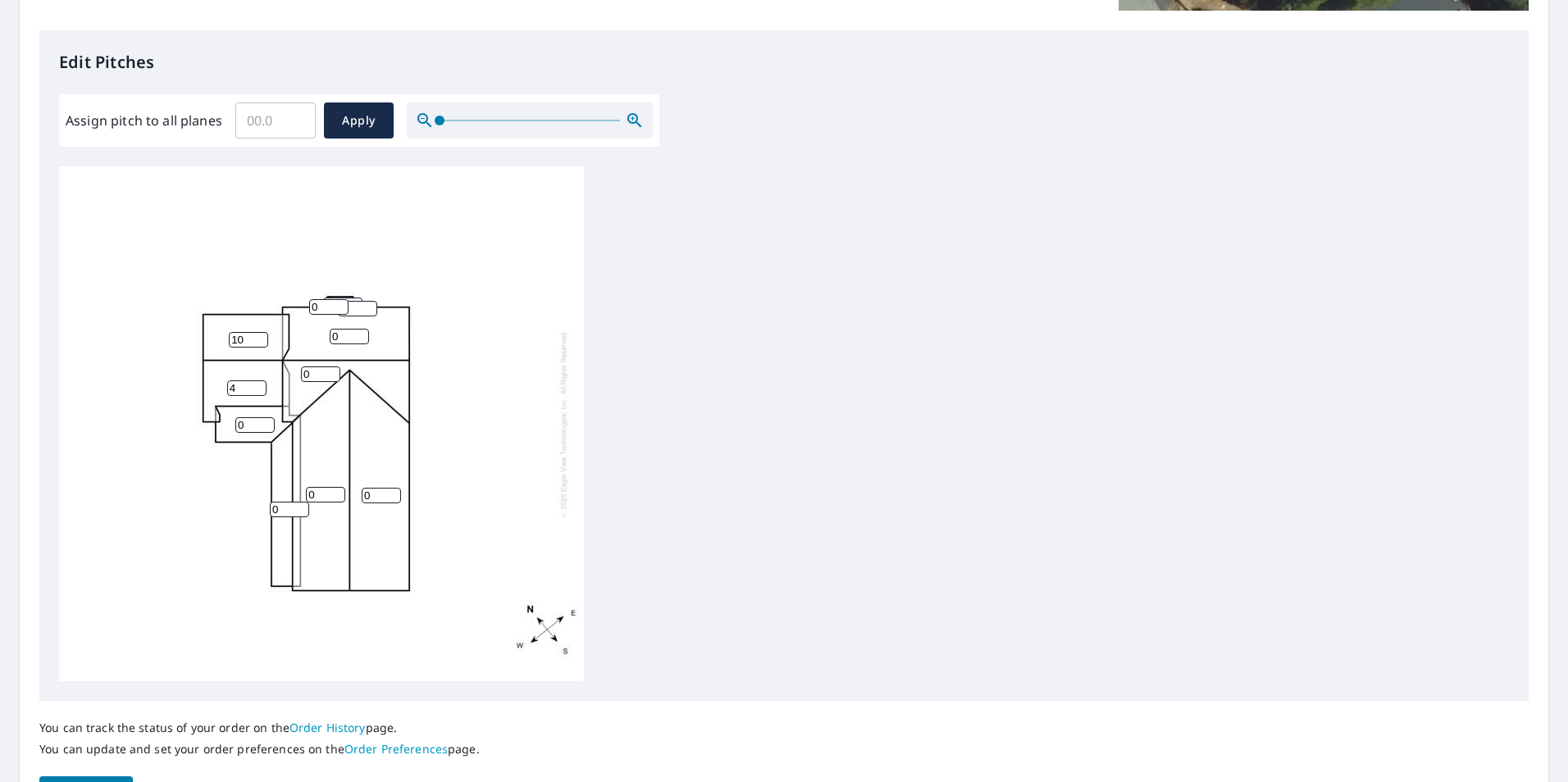click on "4" at bounding box center (247, 388) 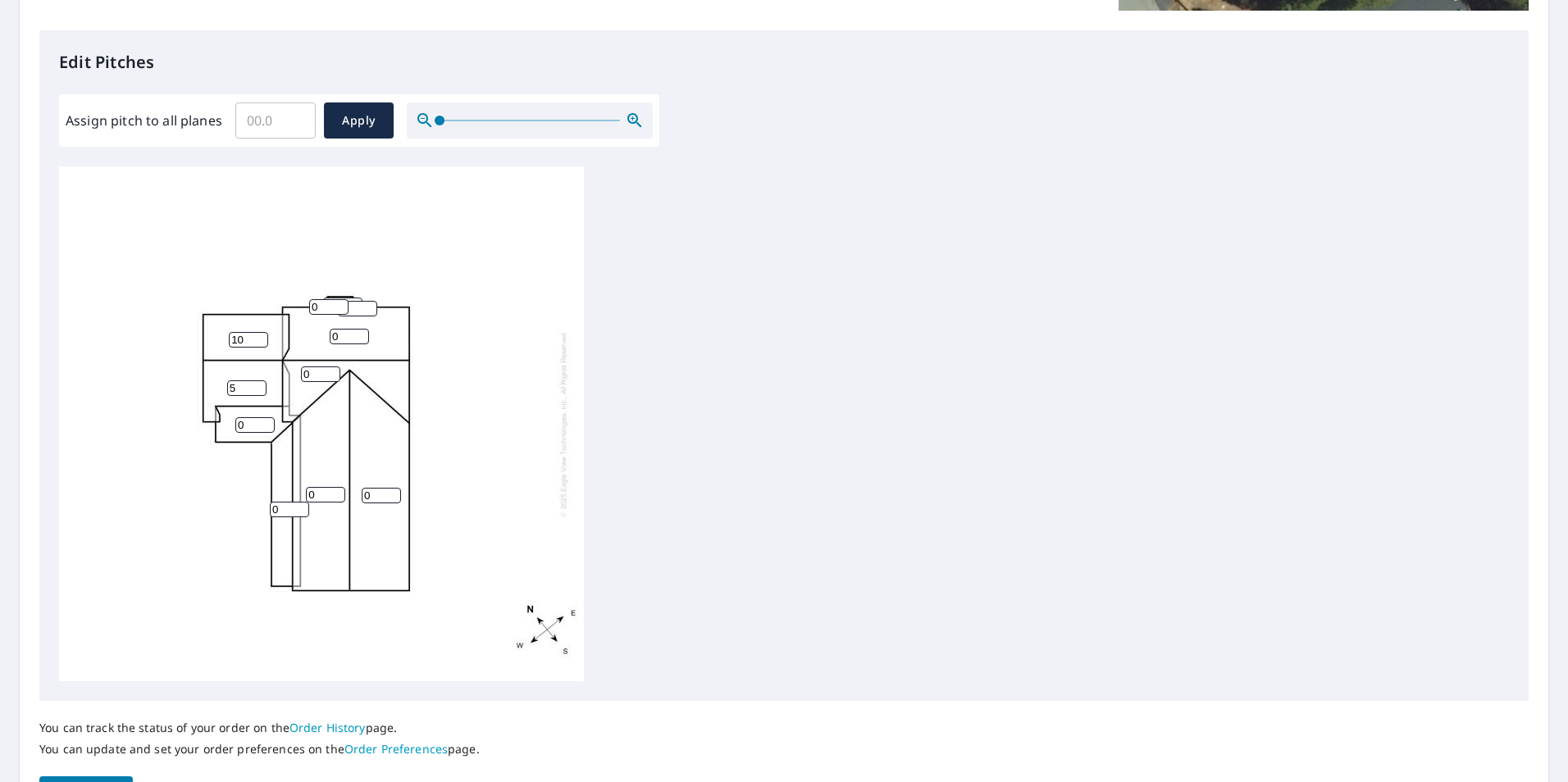 click on "5" at bounding box center [247, 388] 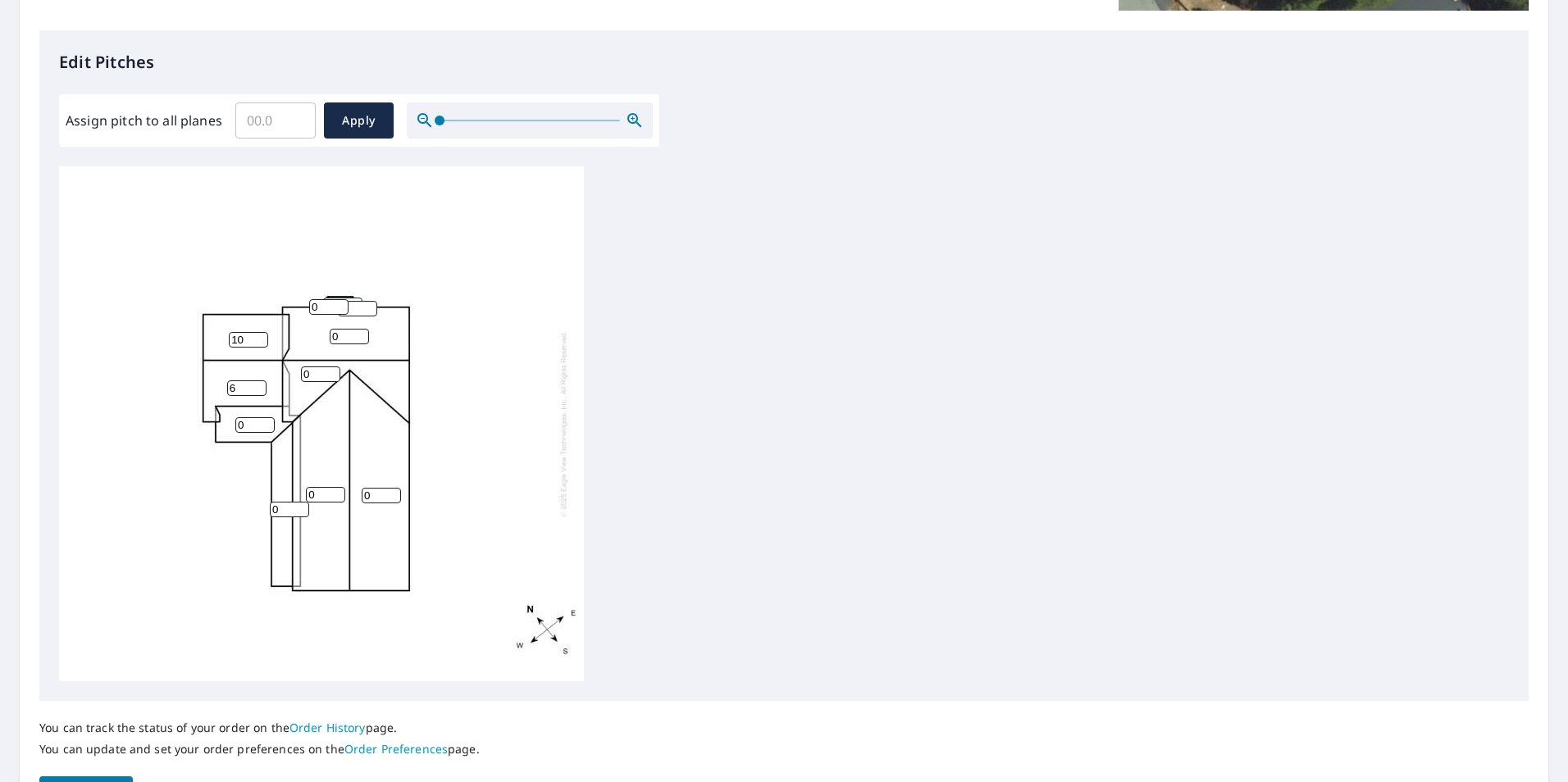 click on "6" at bounding box center [247, 388] 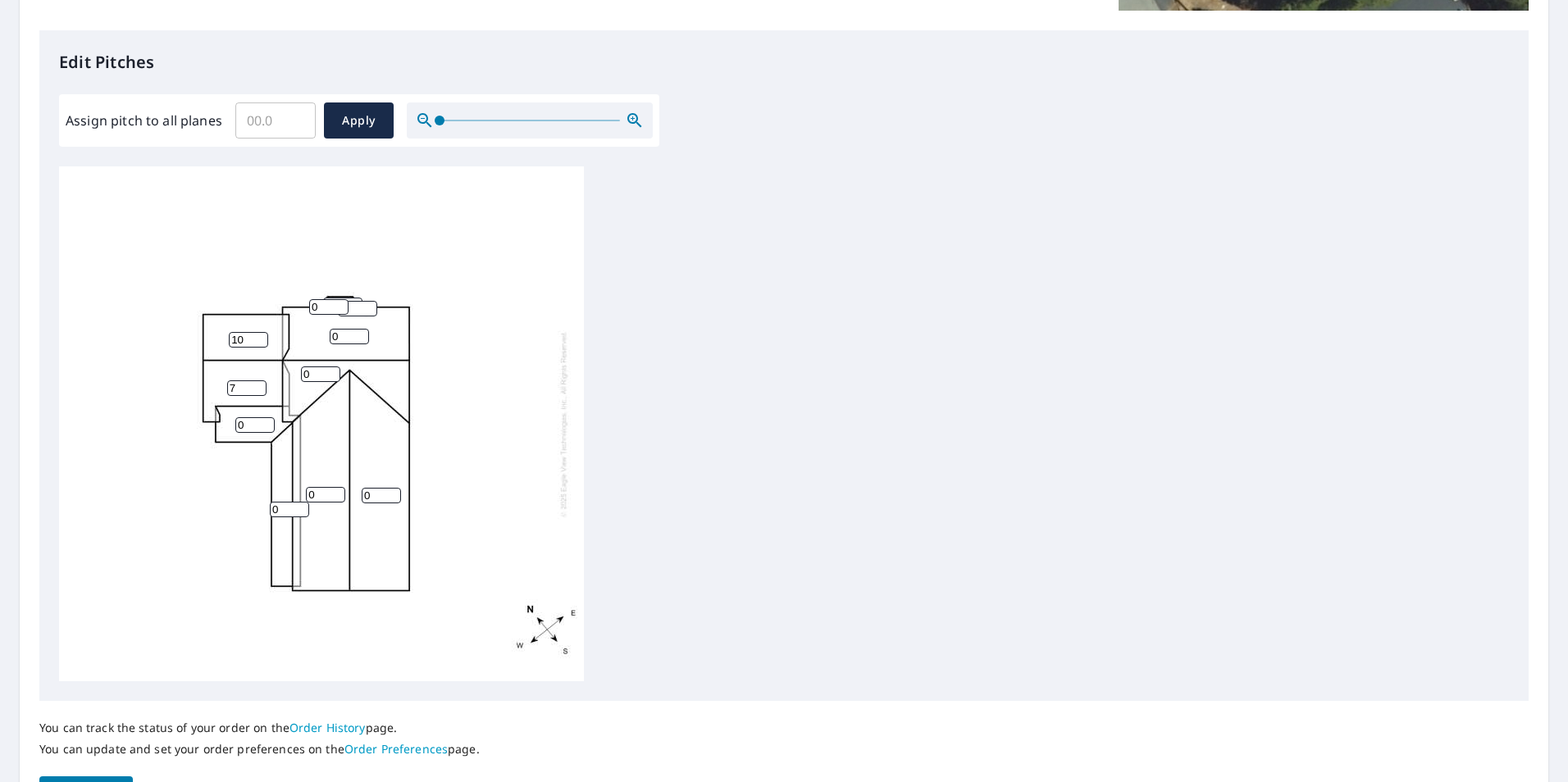 click on "7" at bounding box center (247, 388) 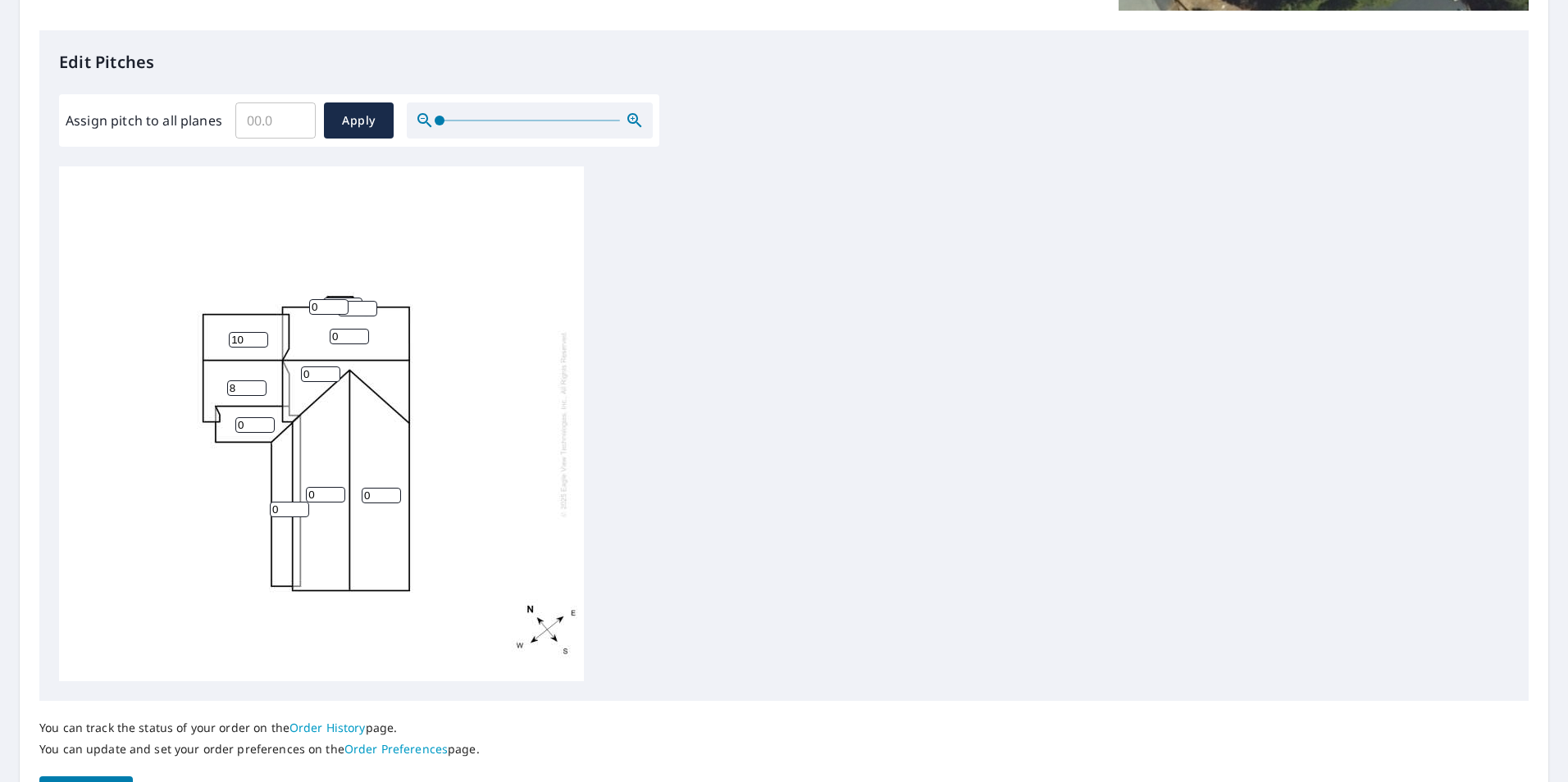 click on "8" at bounding box center [247, 388] 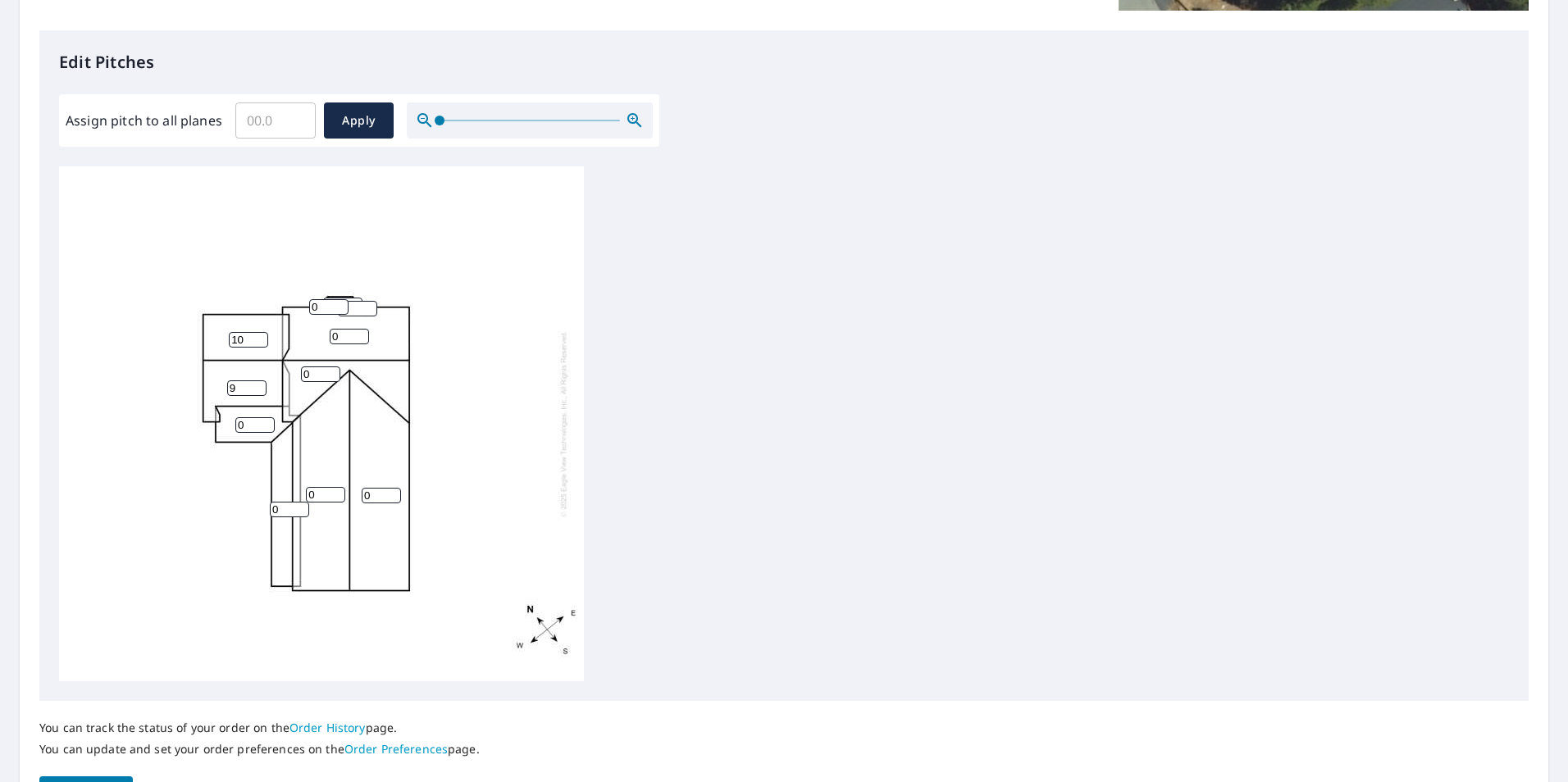 click on "9" at bounding box center (247, 388) 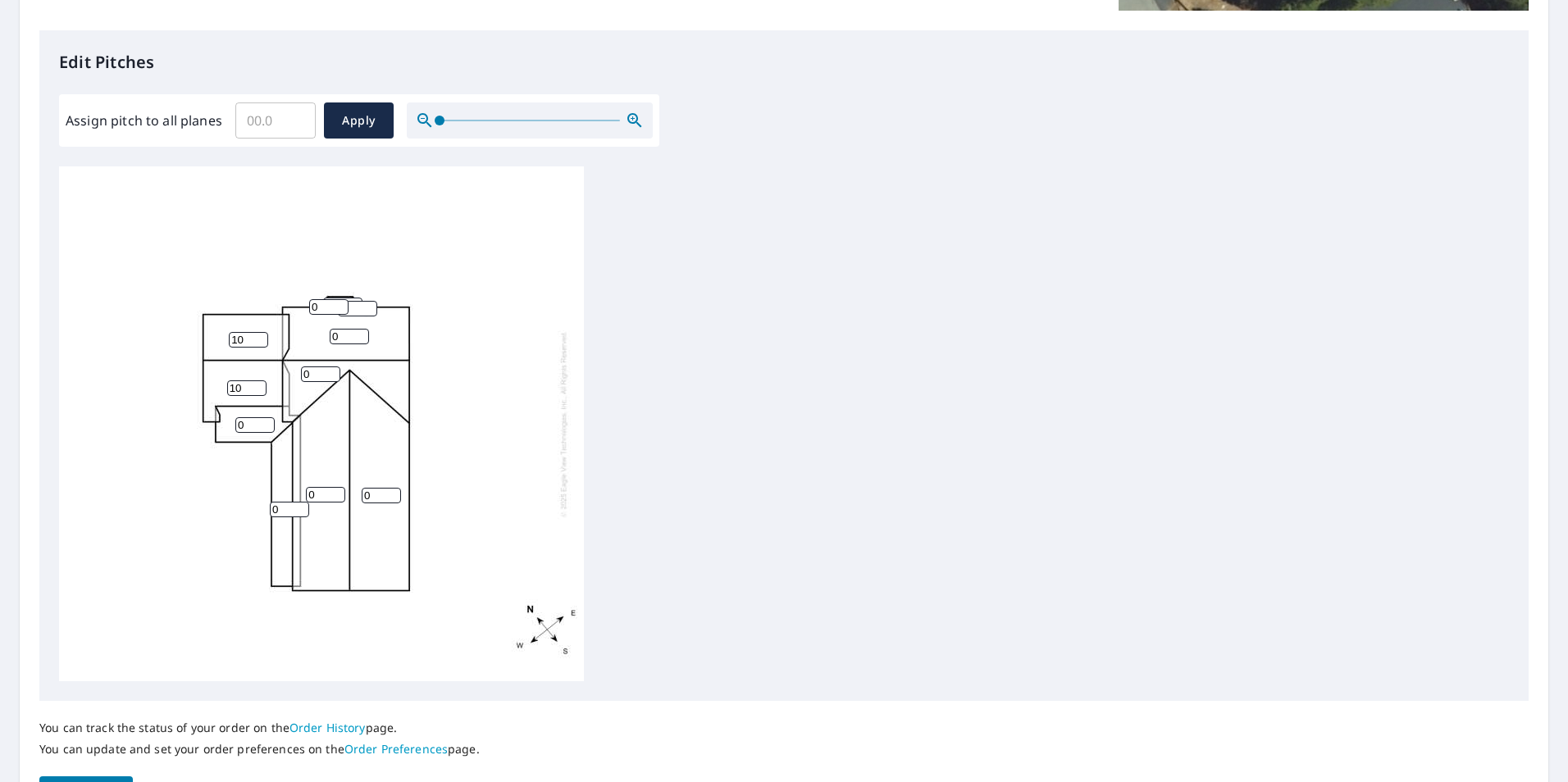 type on "10" 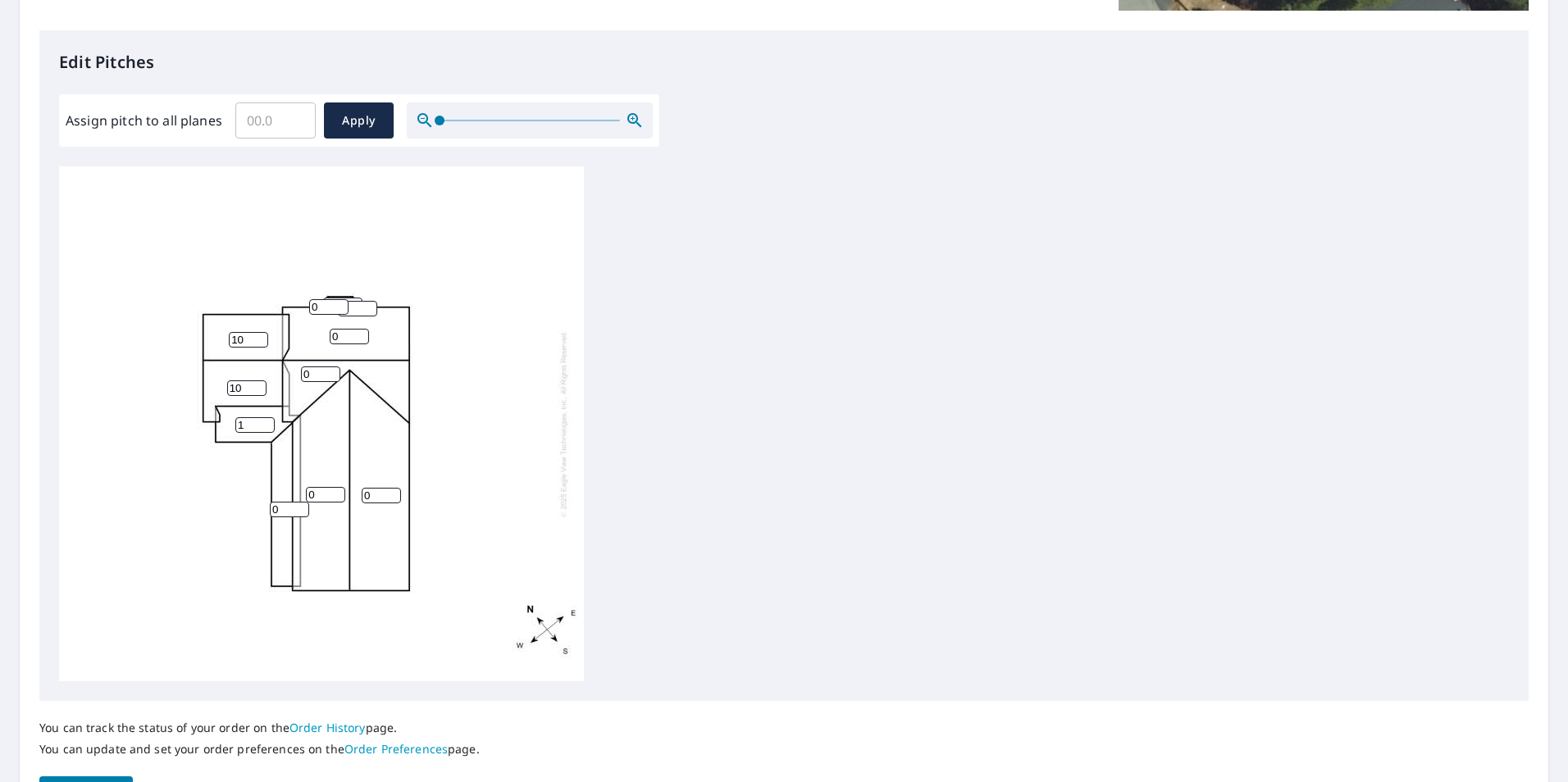 click on "1" at bounding box center [255, 425] 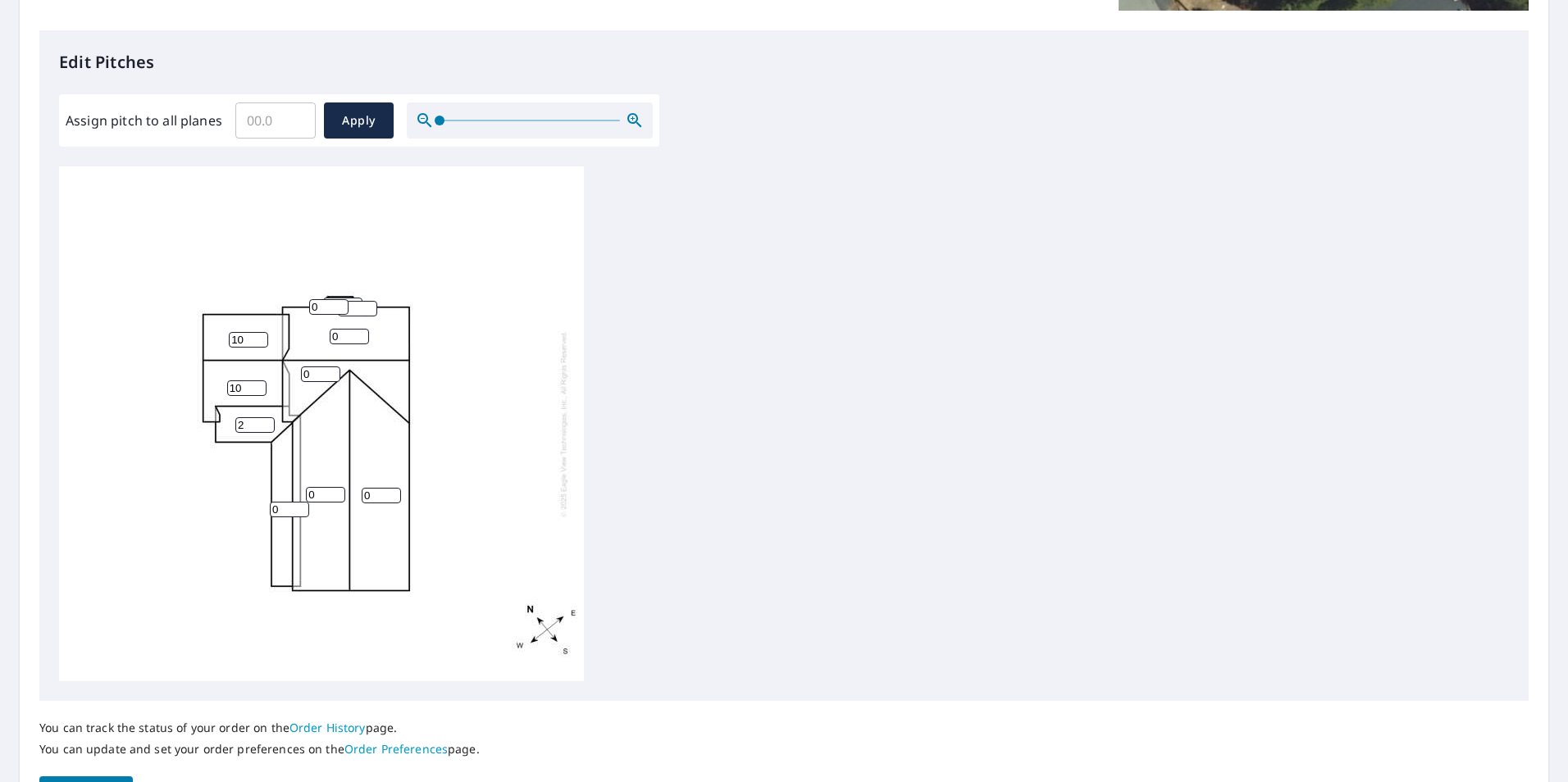 click on "2" at bounding box center (255, 425) 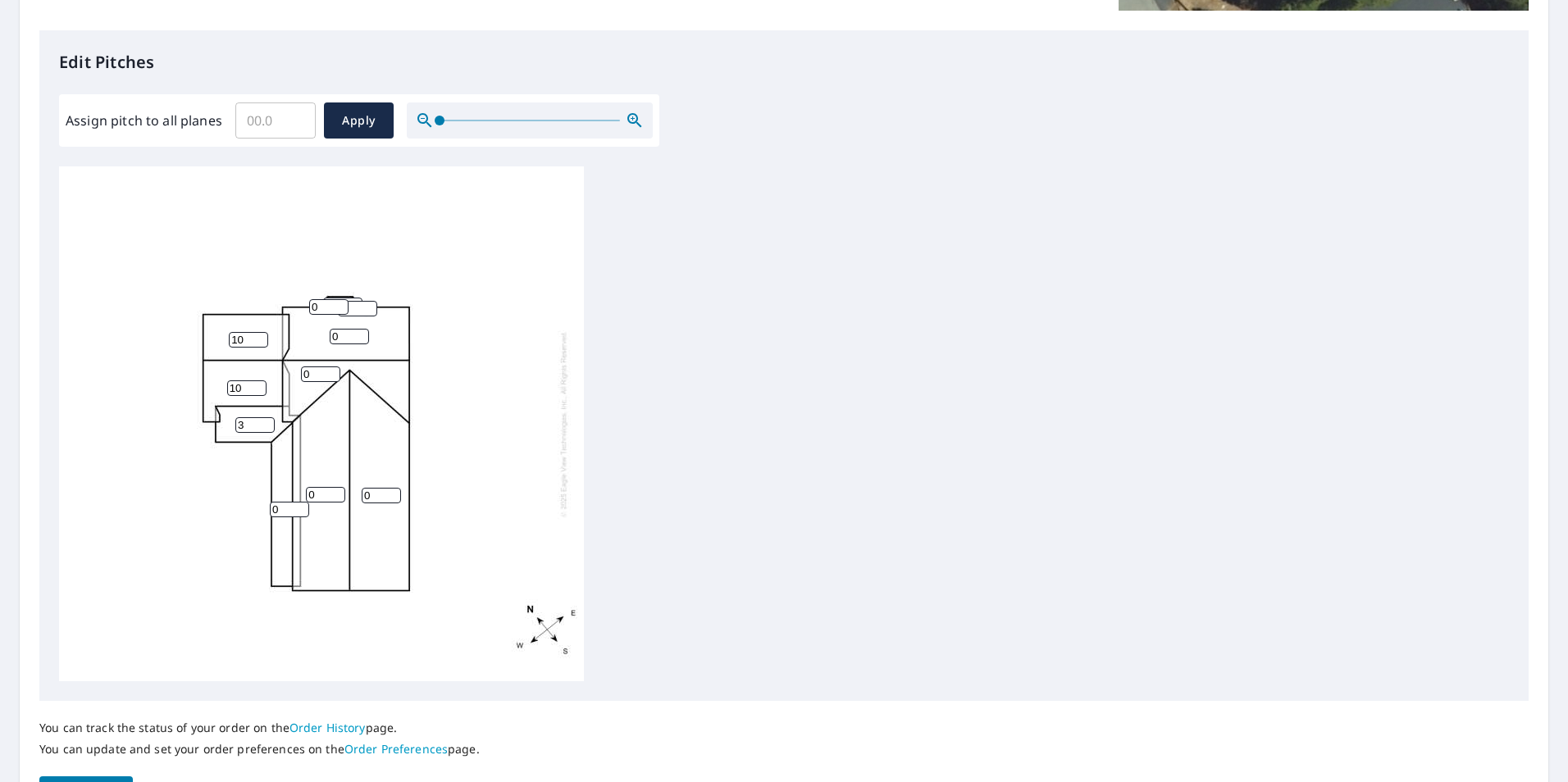 click on "3" at bounding box center [255, 425] 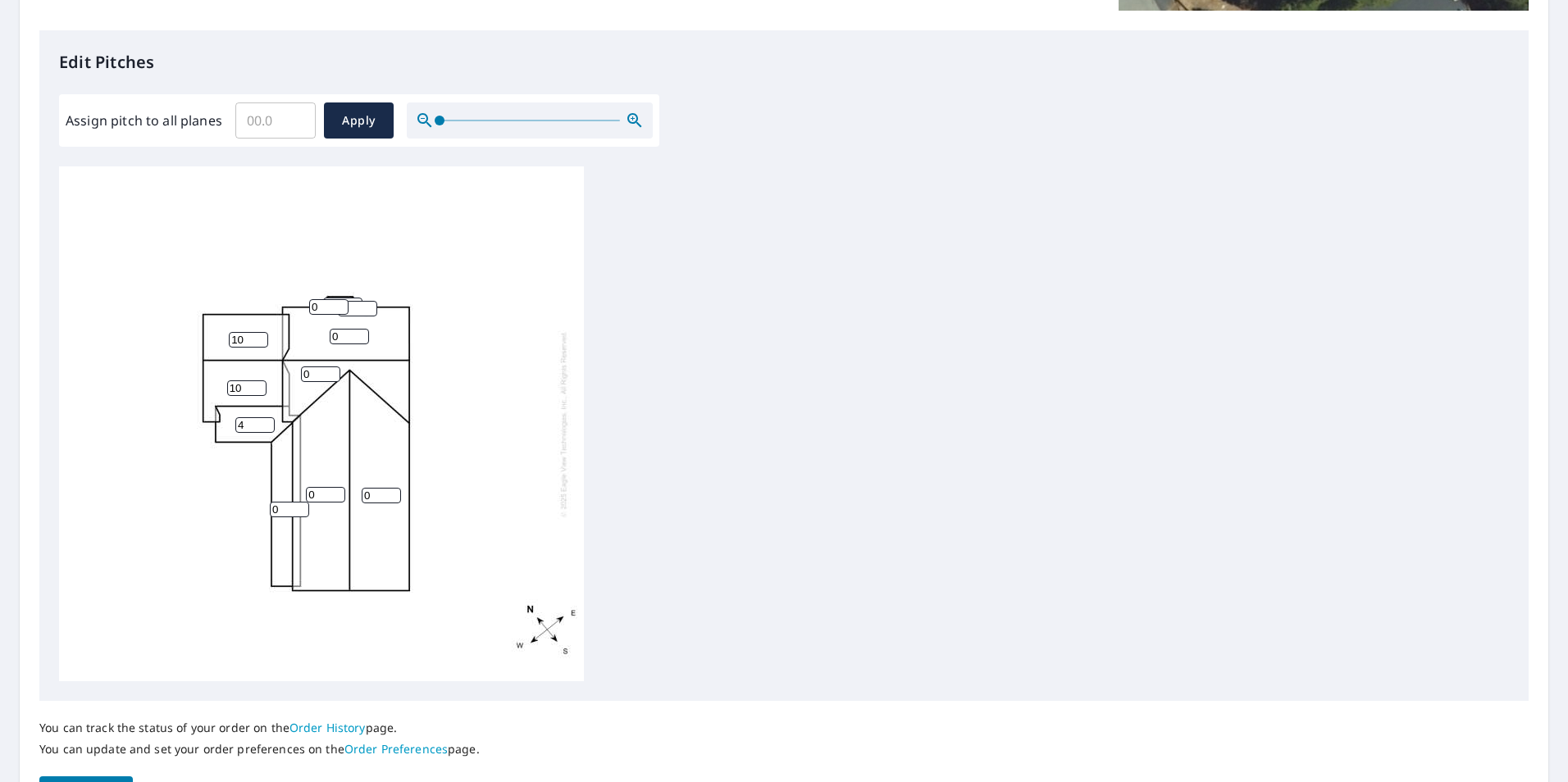 click on "4" at bounding box center (255, 425) 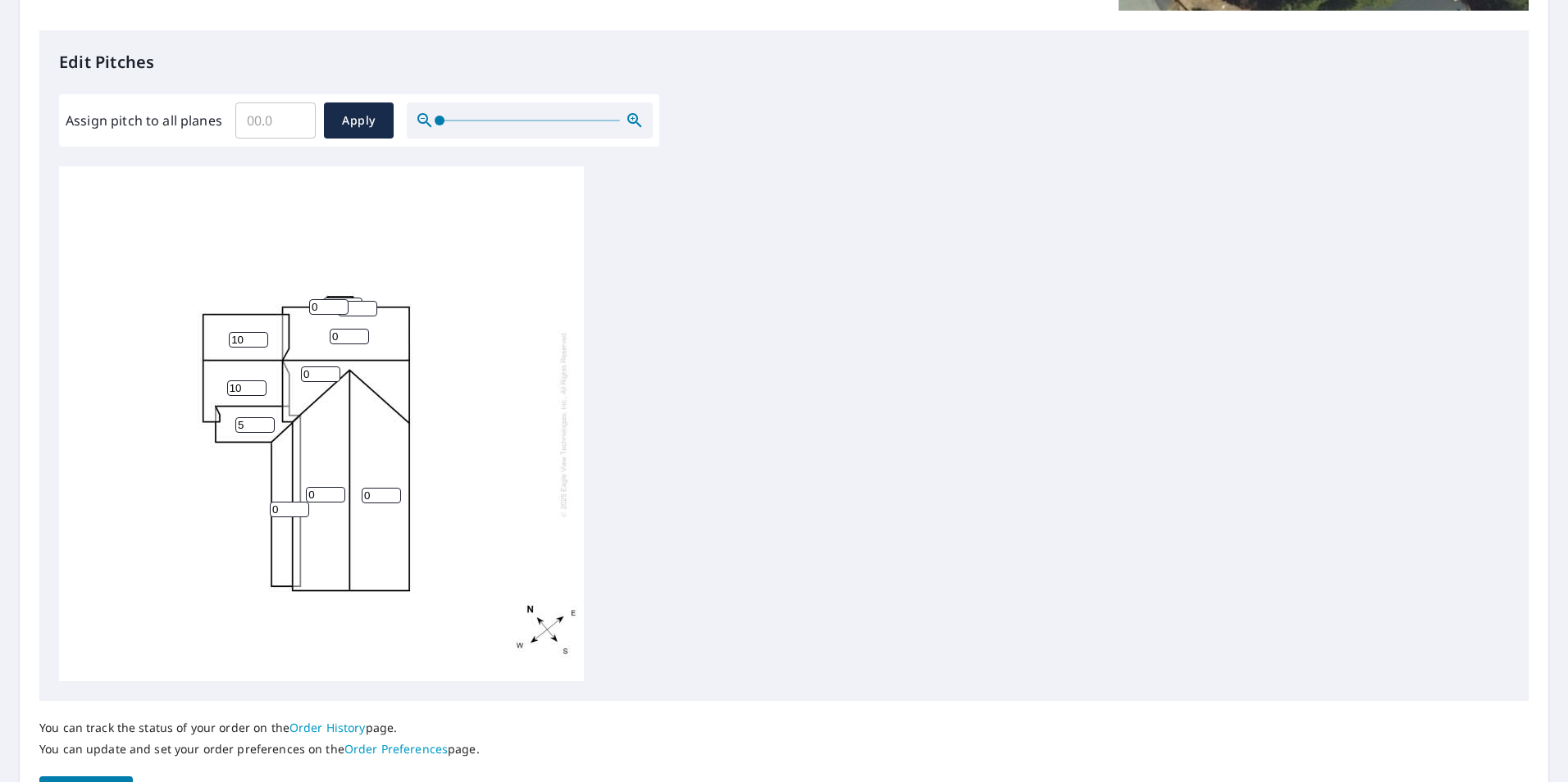 type on "5" 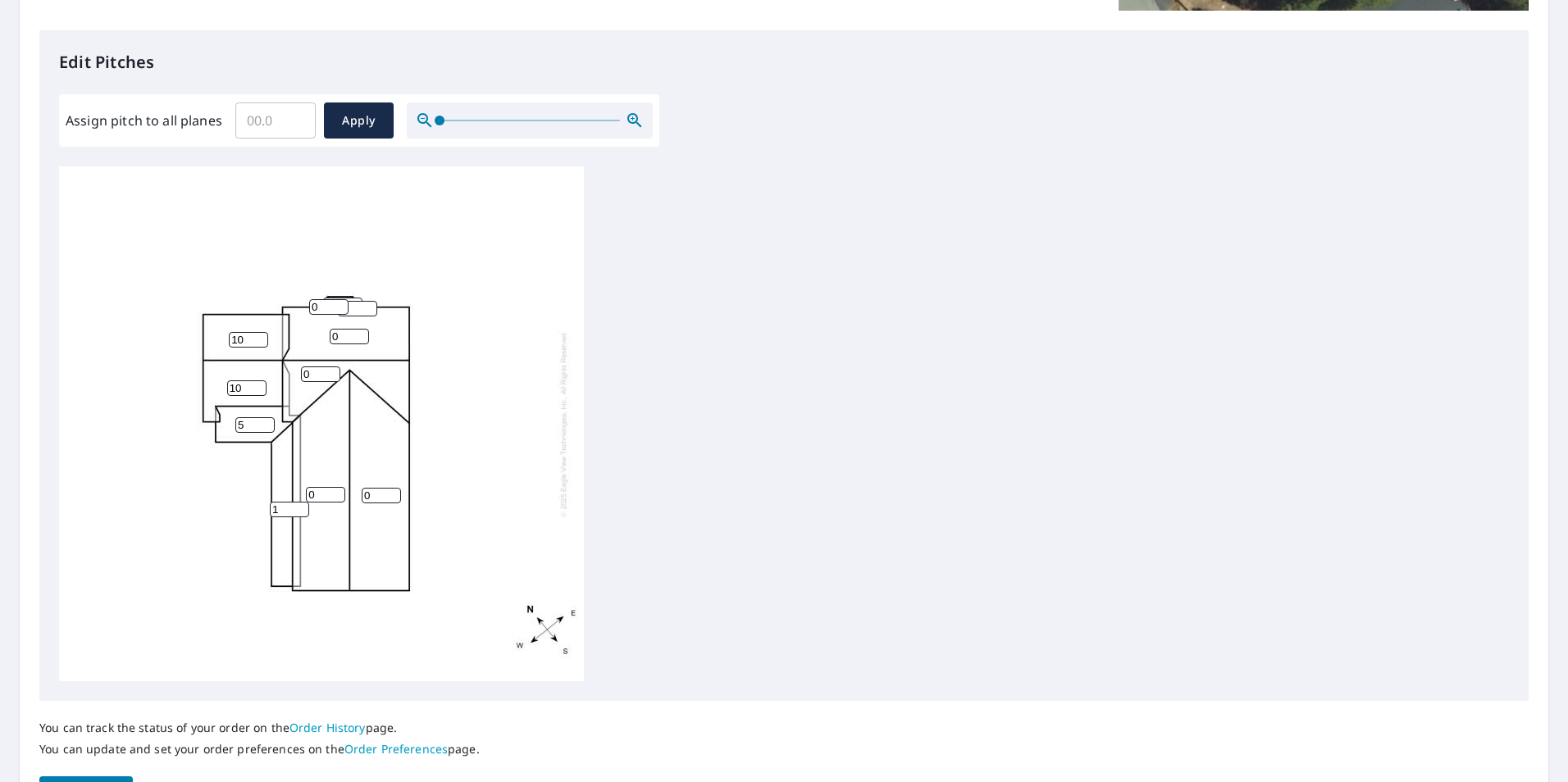 click on "1" at bounding box center (289, 509) 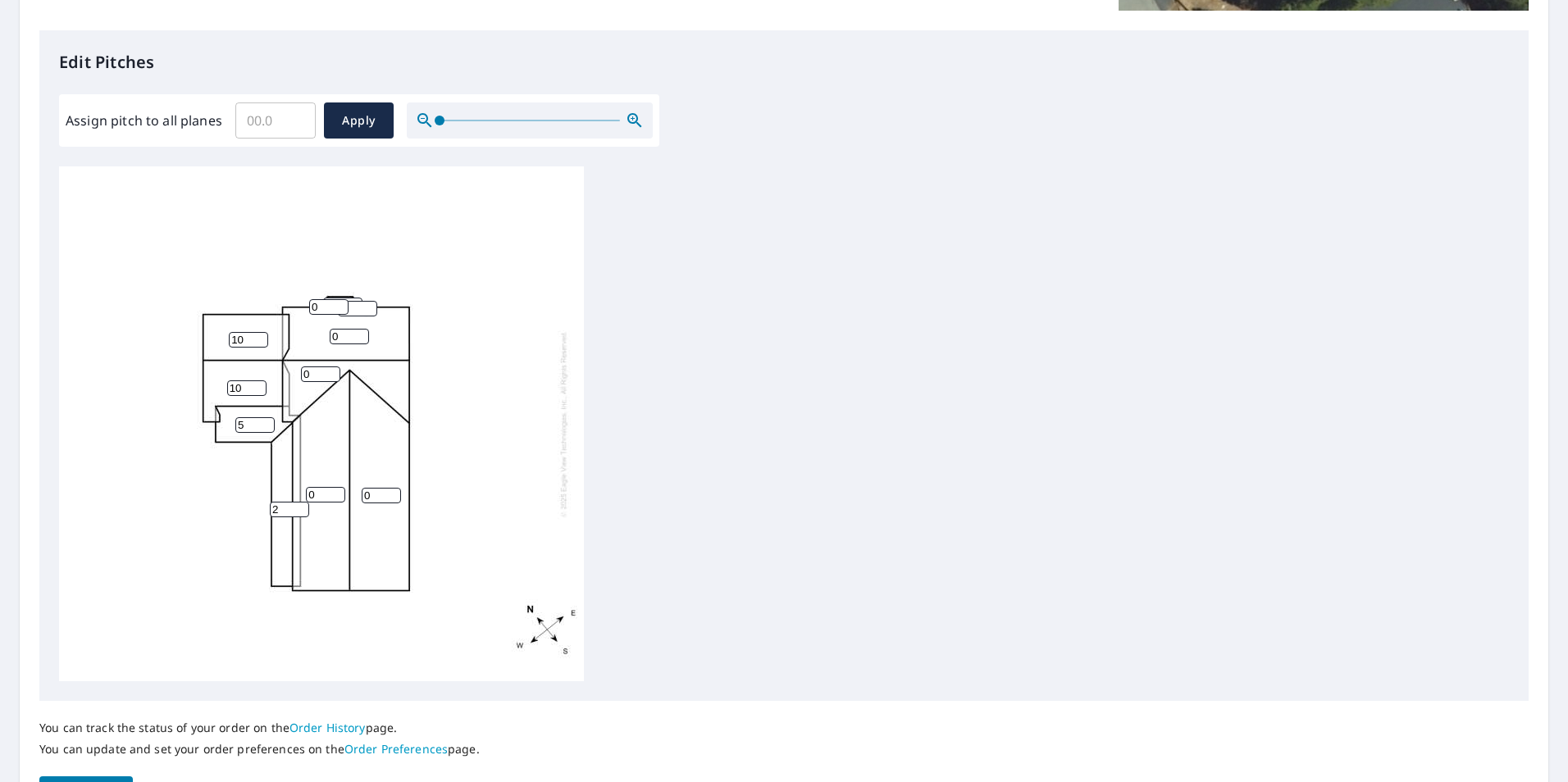 click on "2" at bounding box center (289, 509) 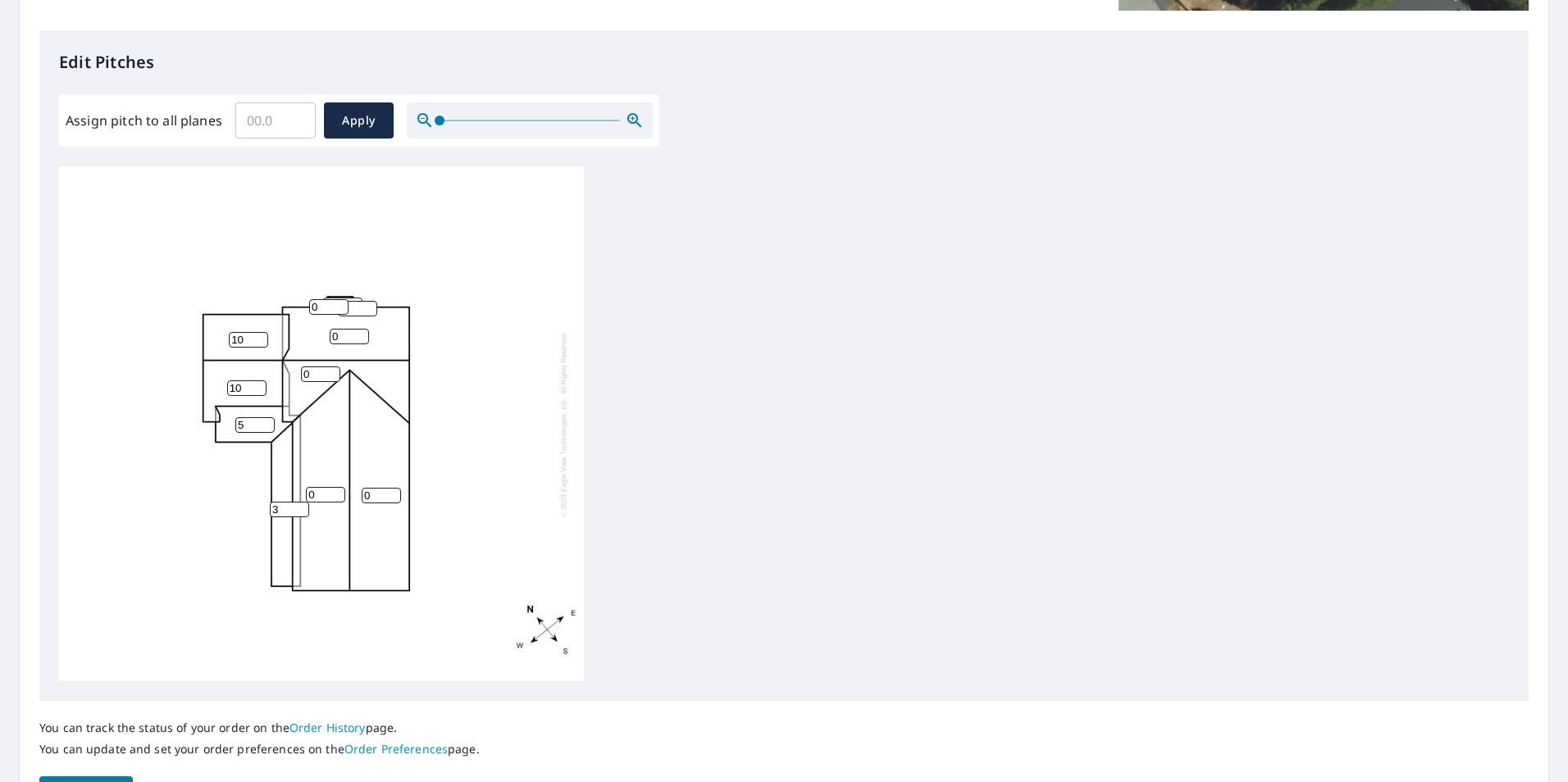 click on "3" at bounding box center [289, 509] 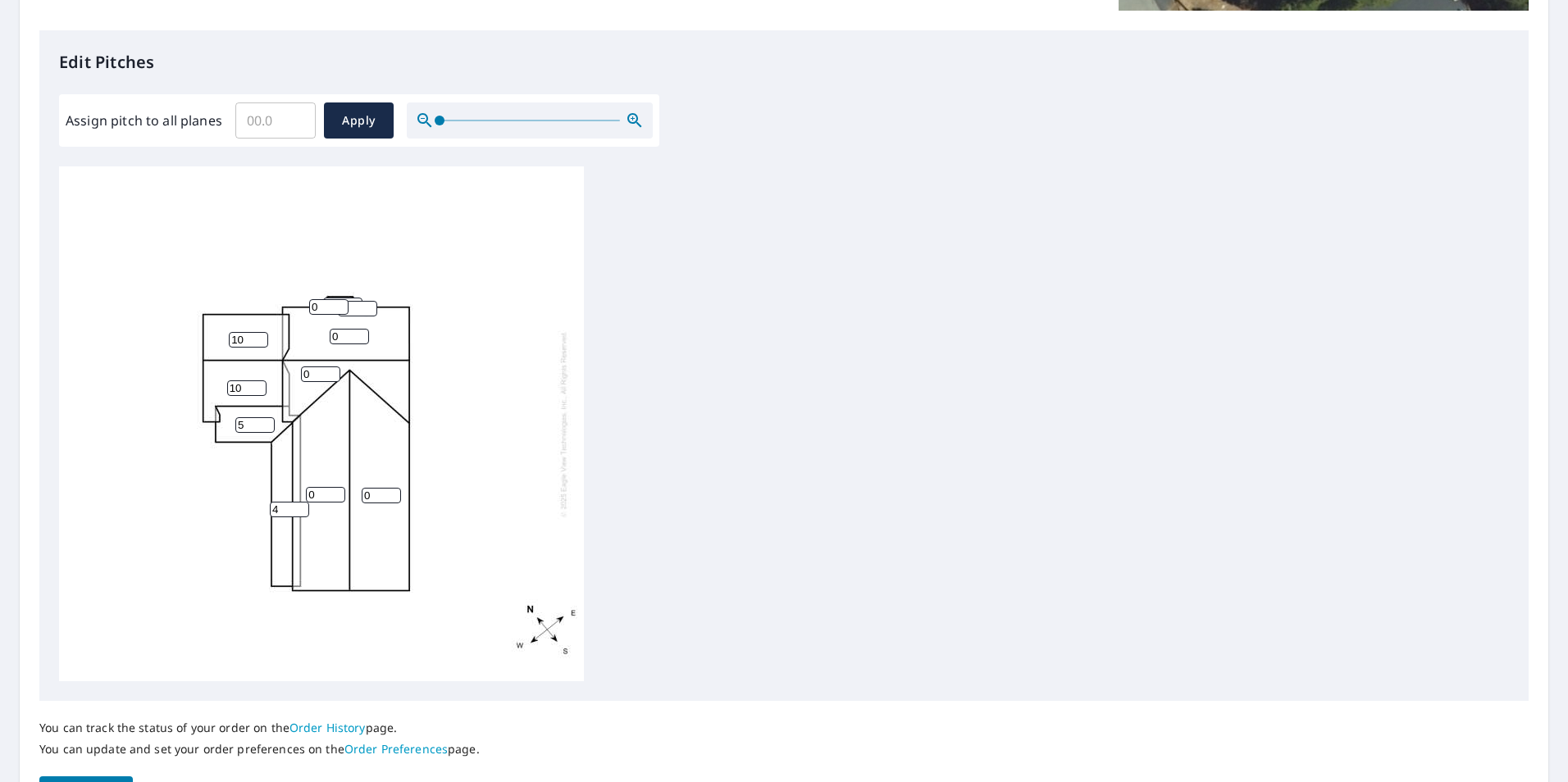 click on "4" at bounding box center (289, 509) 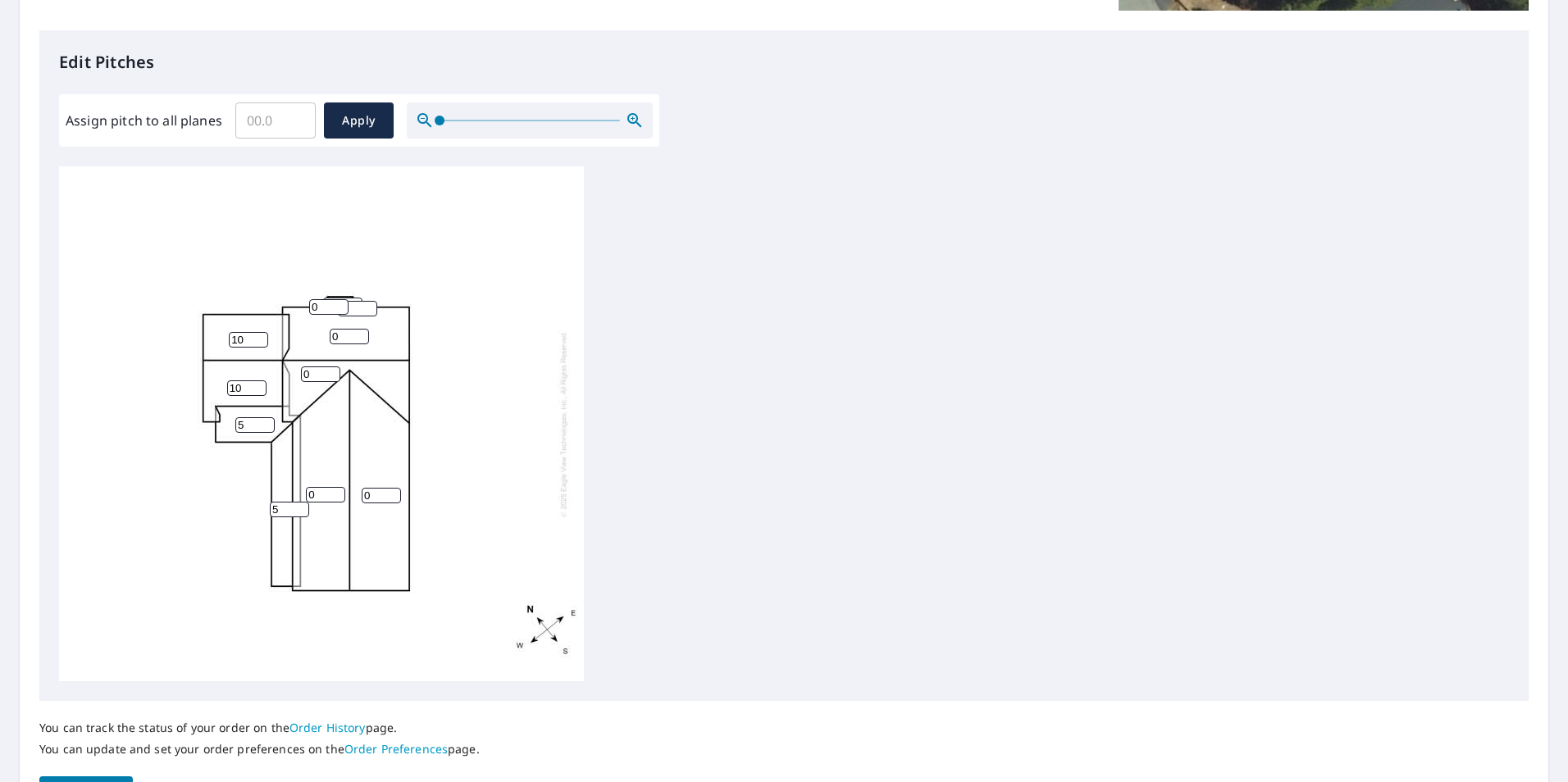 type on "5" 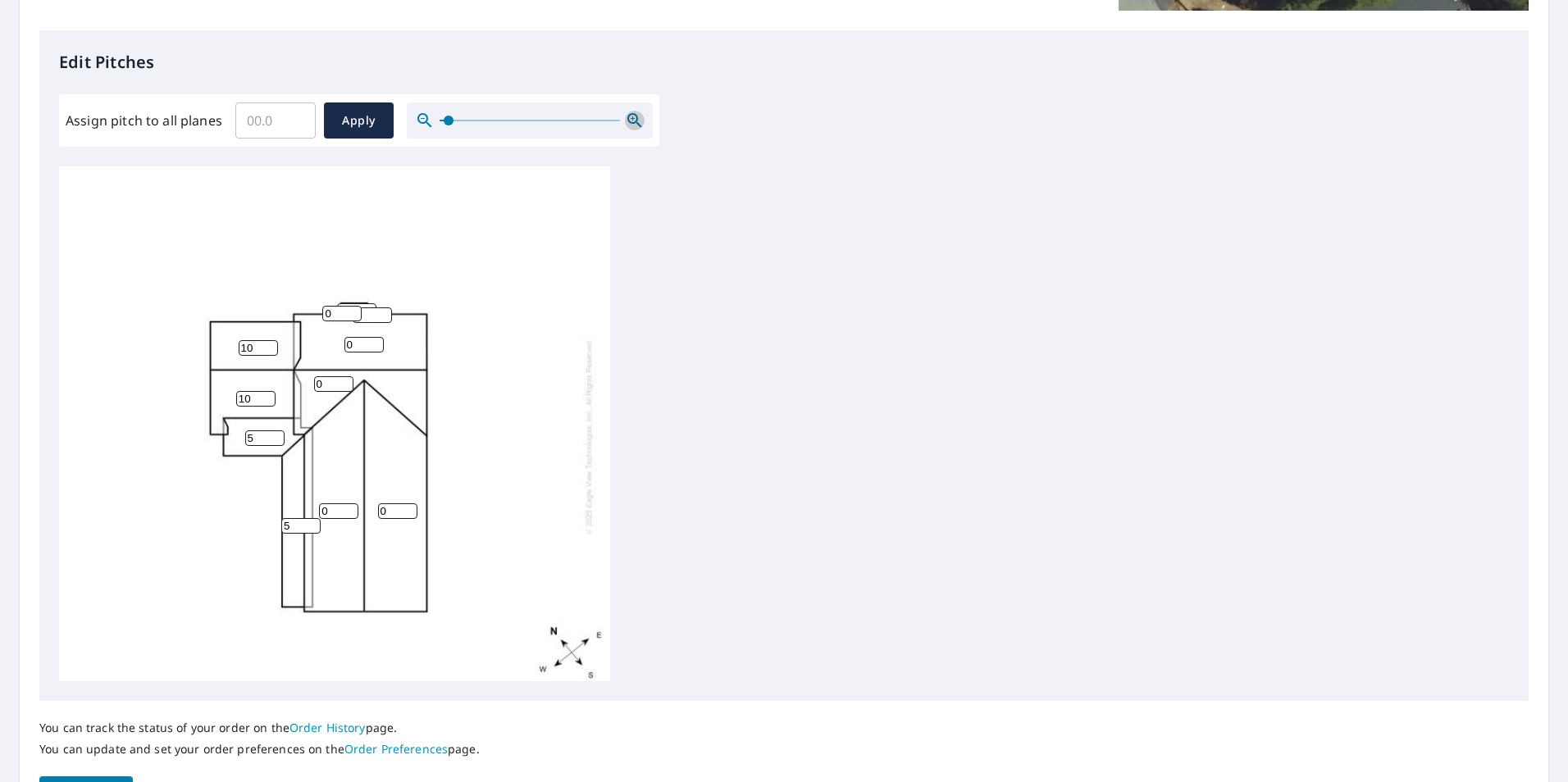 click 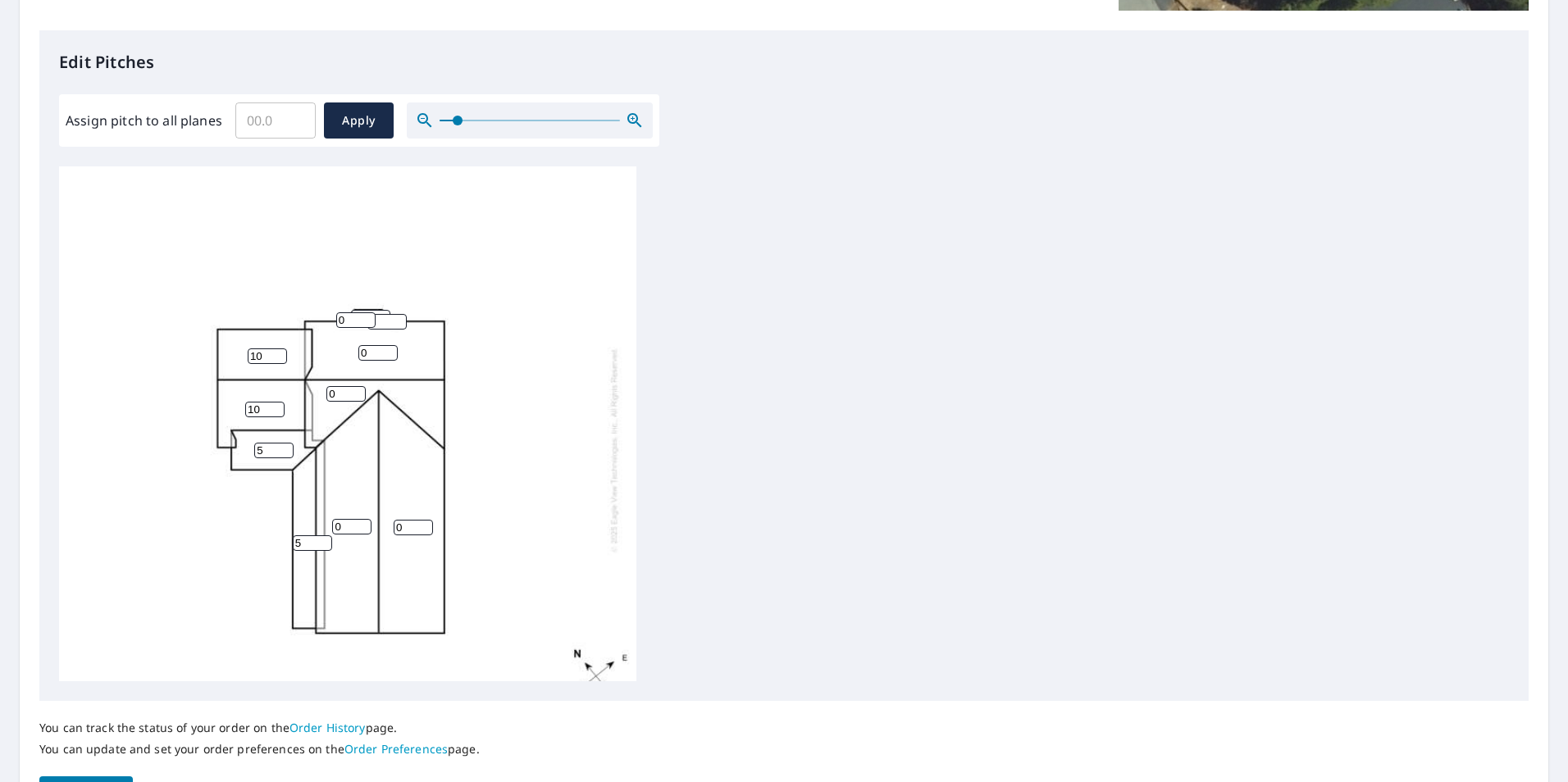 click 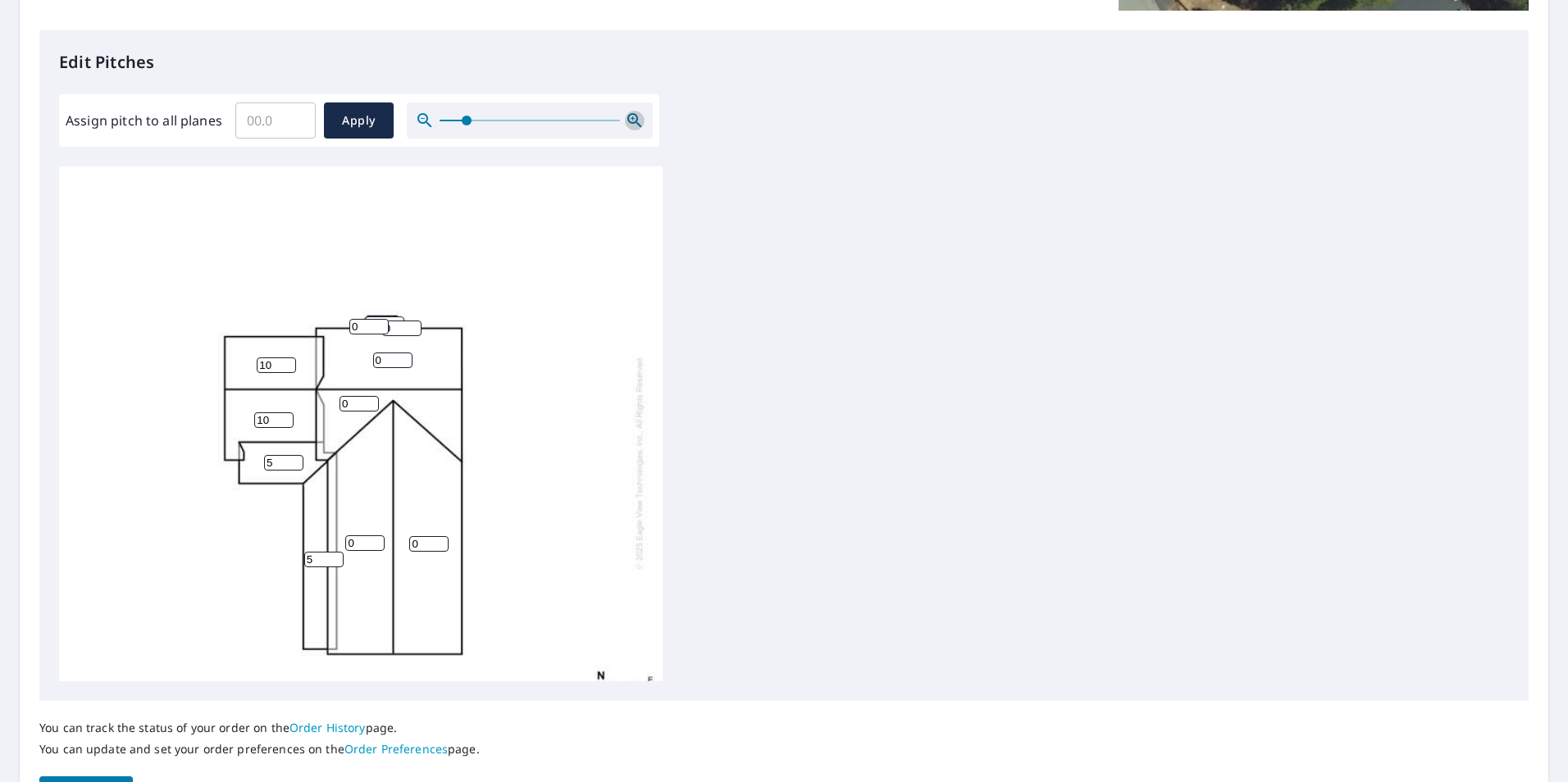 click 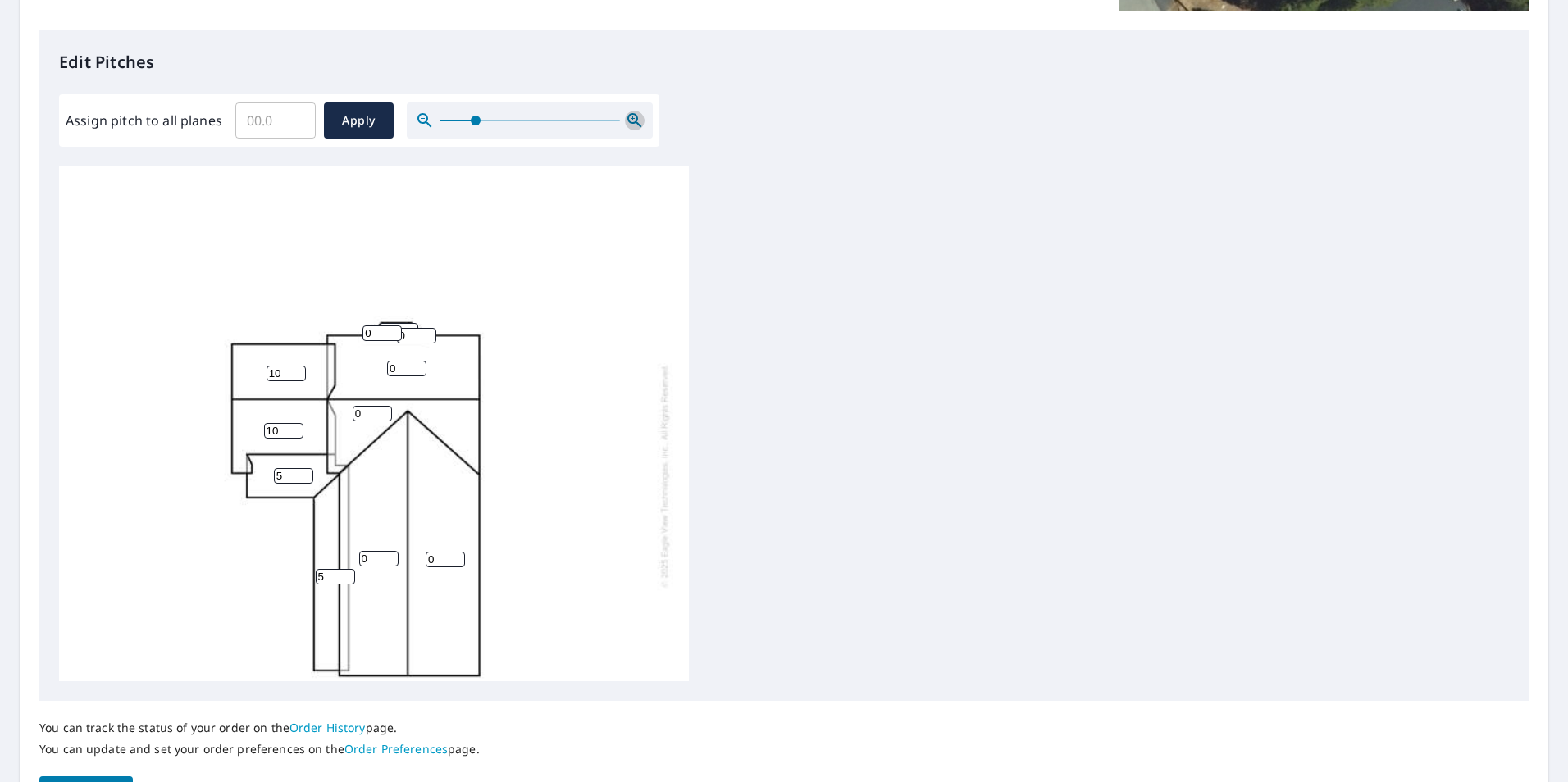 click 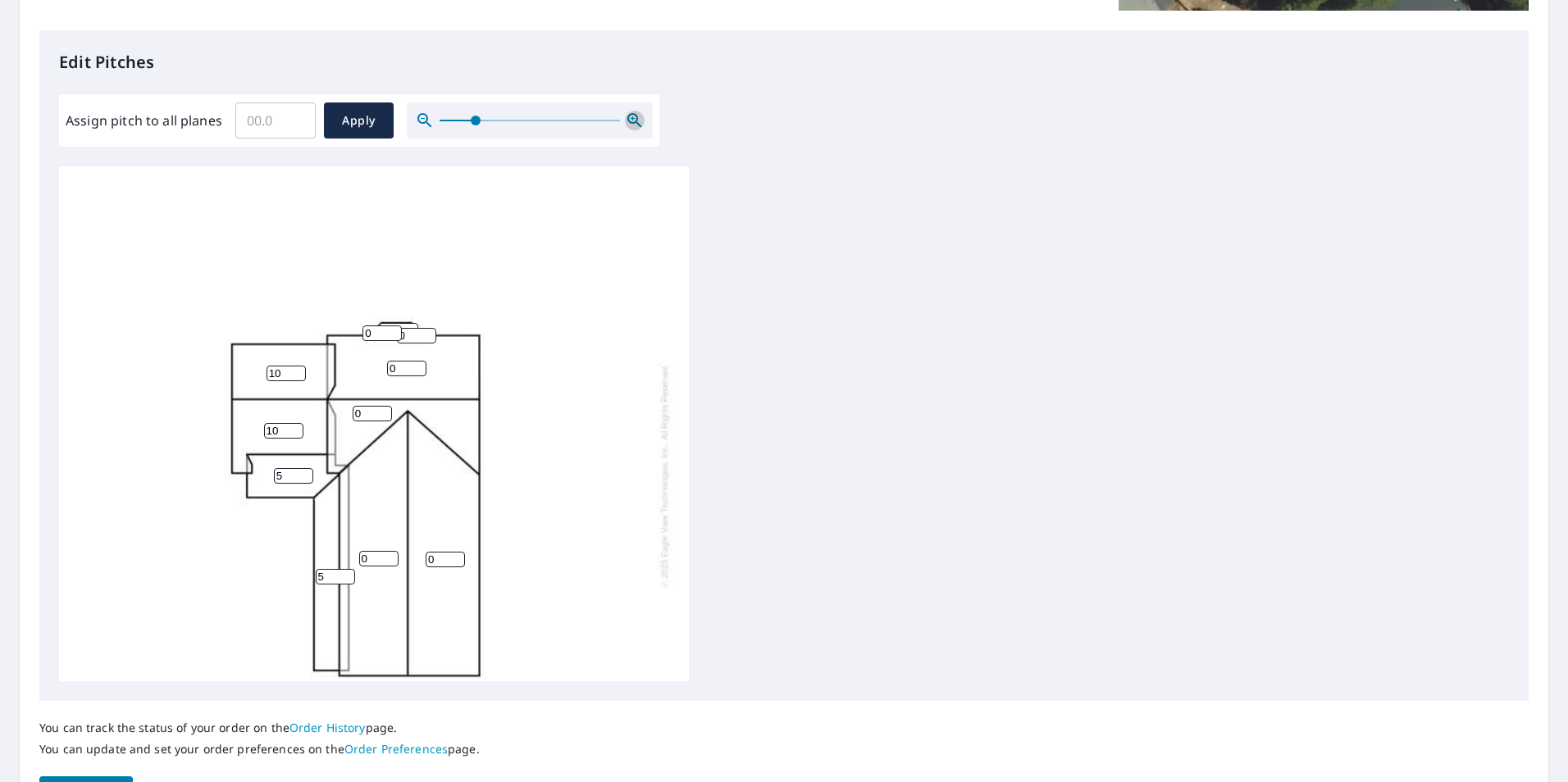 click 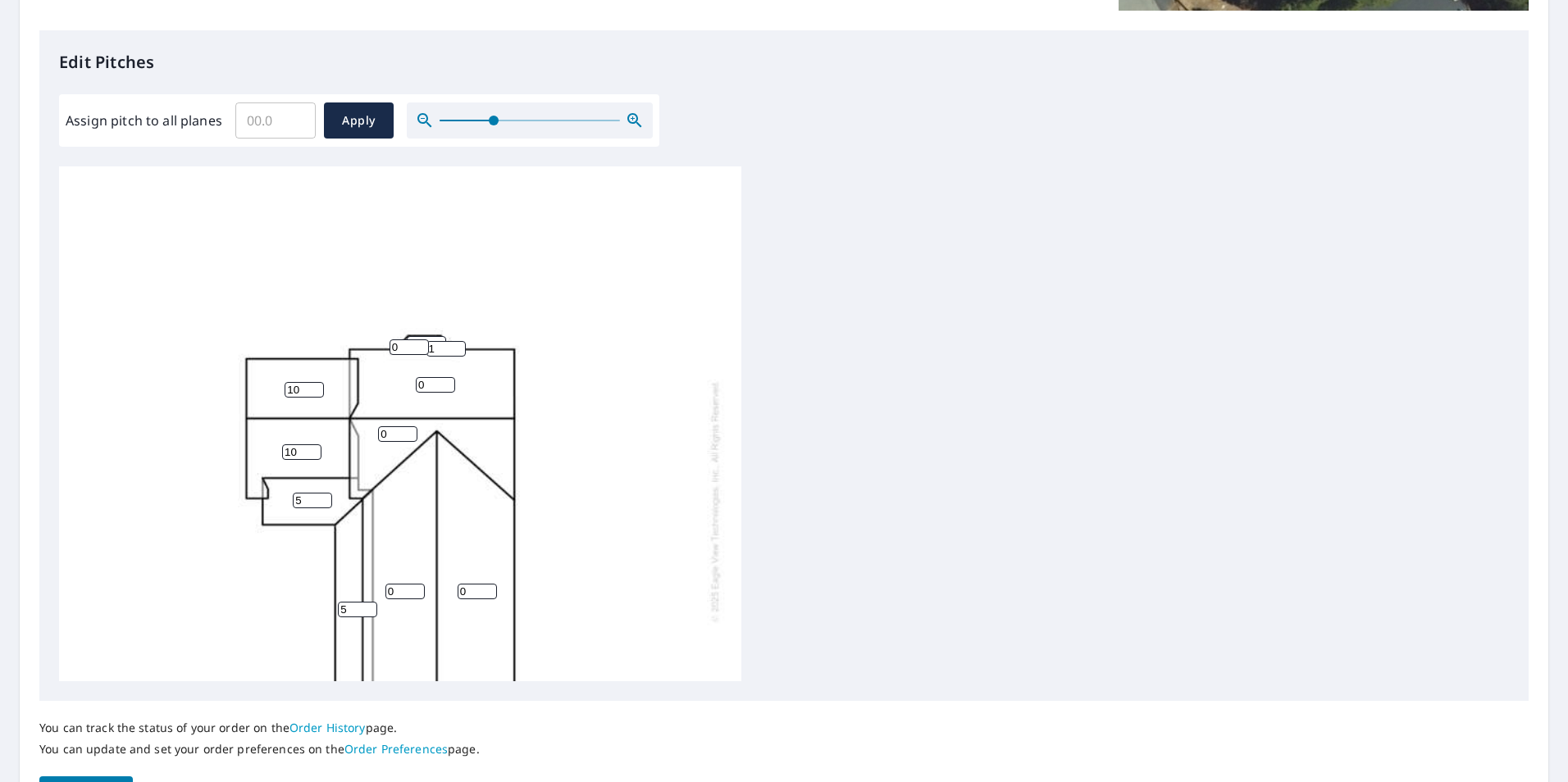 click on "1" at bounding box center (446, 348) 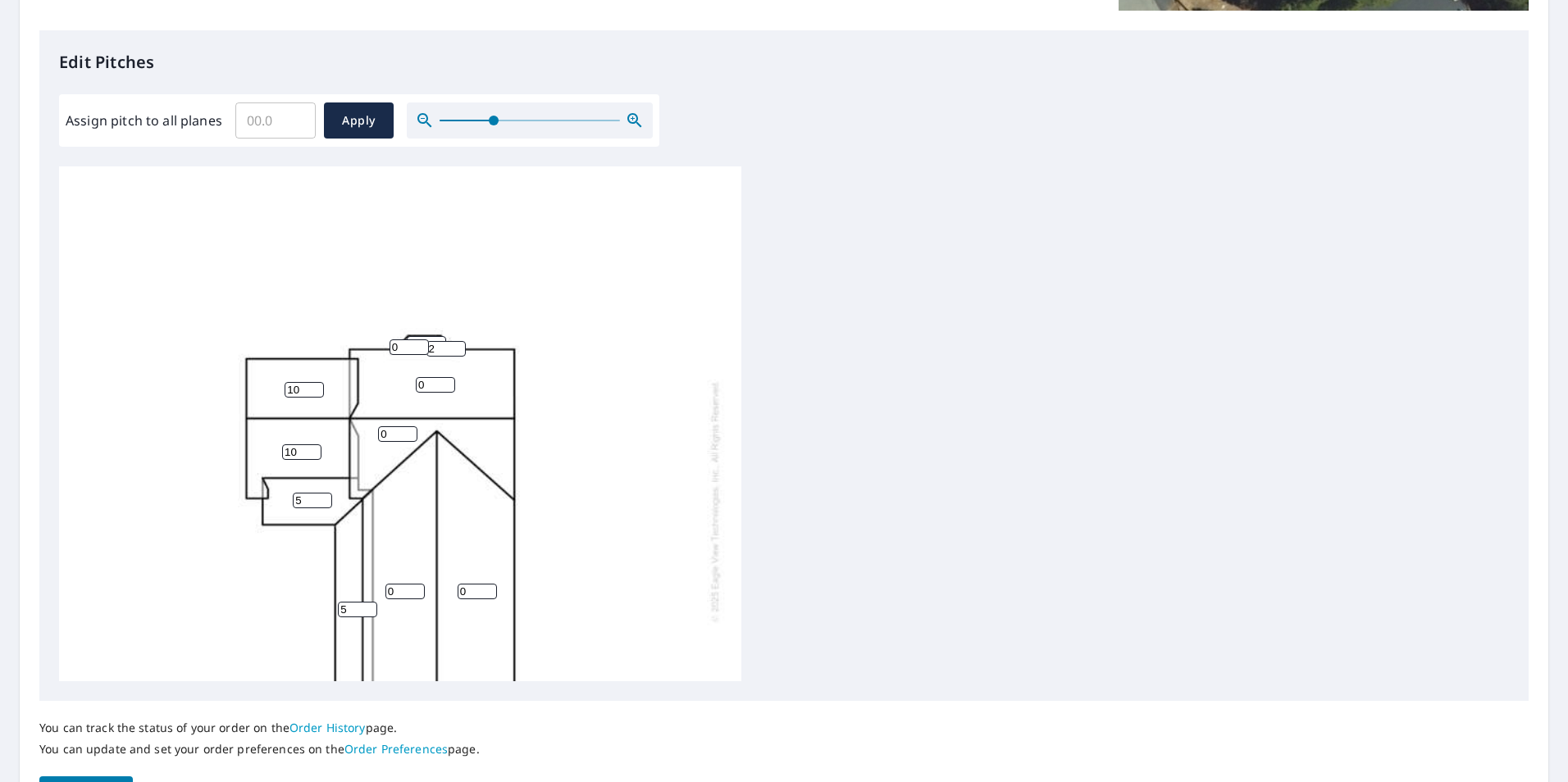 click on "2" at bounding box center [446, 348] 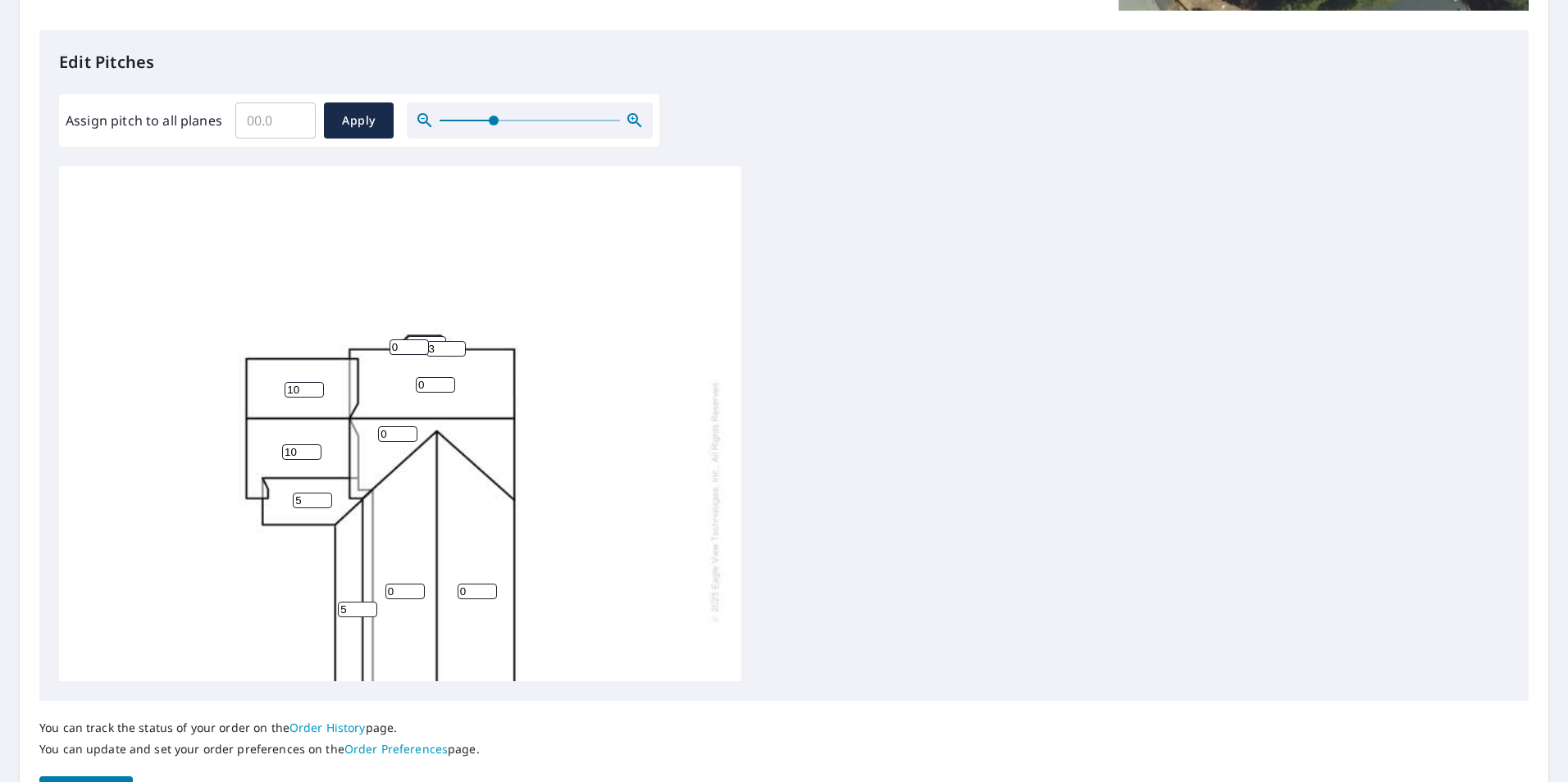 click on "3" at bounding box center [446, 348] 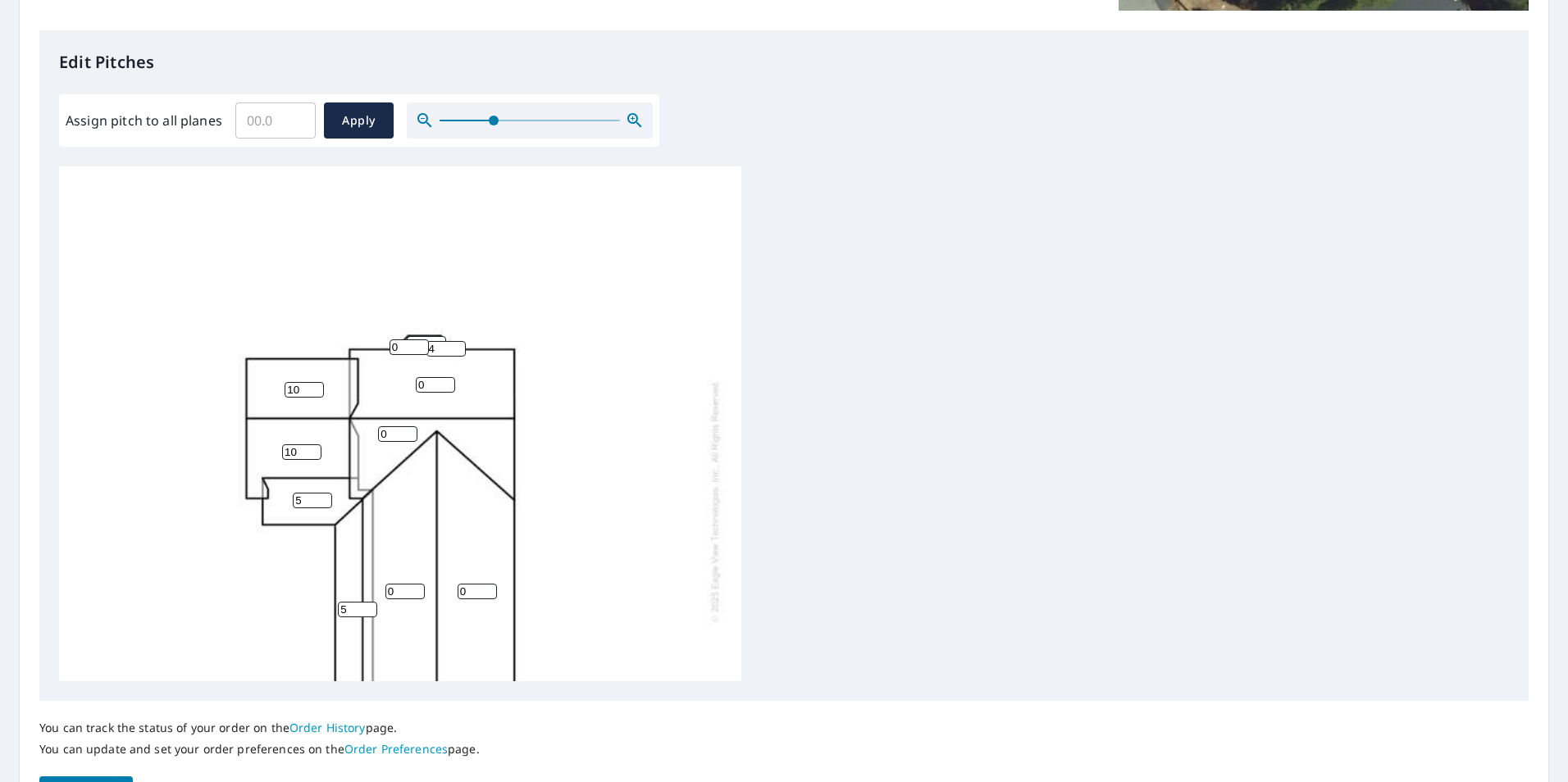 click on "4" at bounding box center (446, 348) 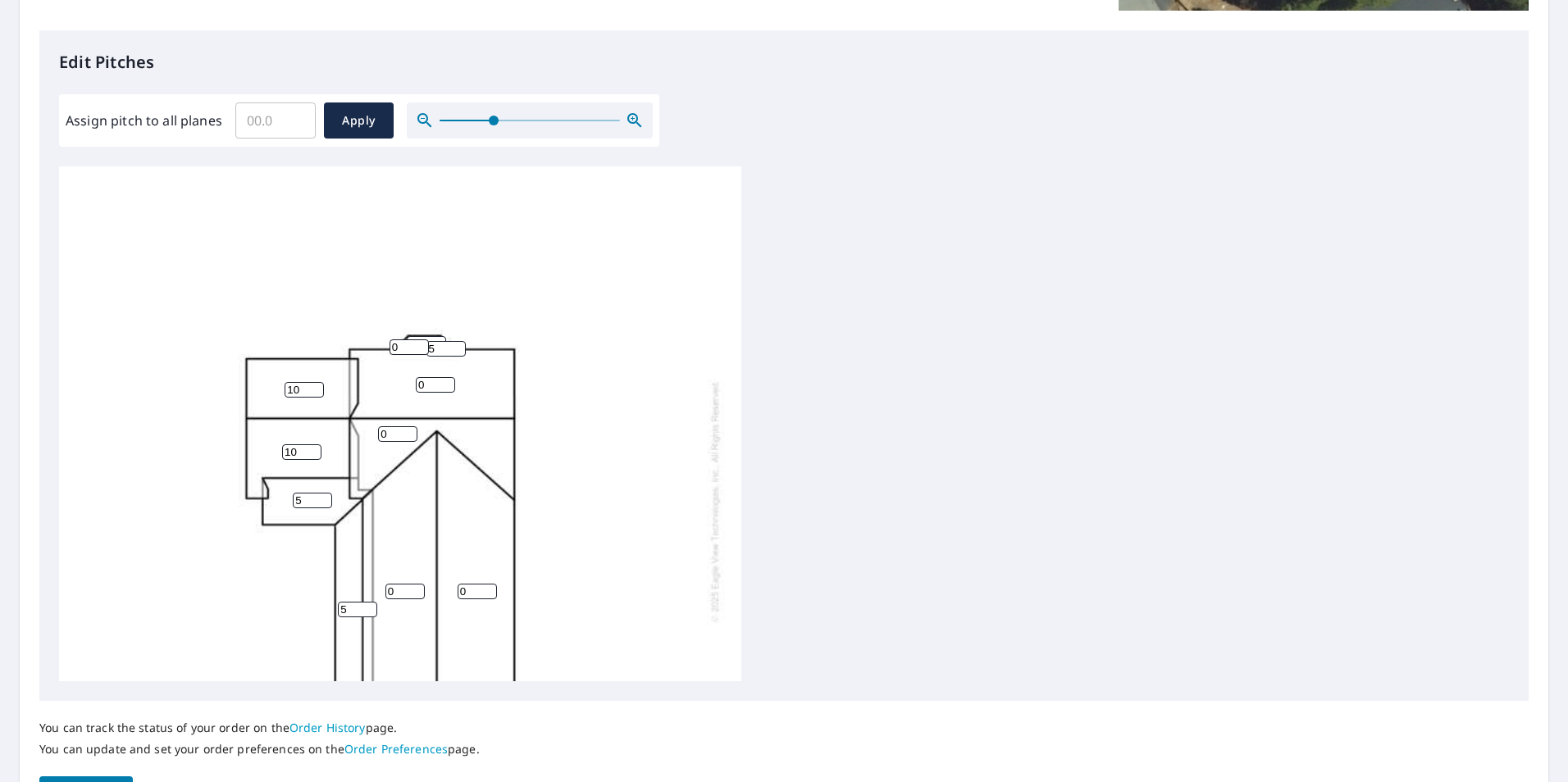 type on "5" 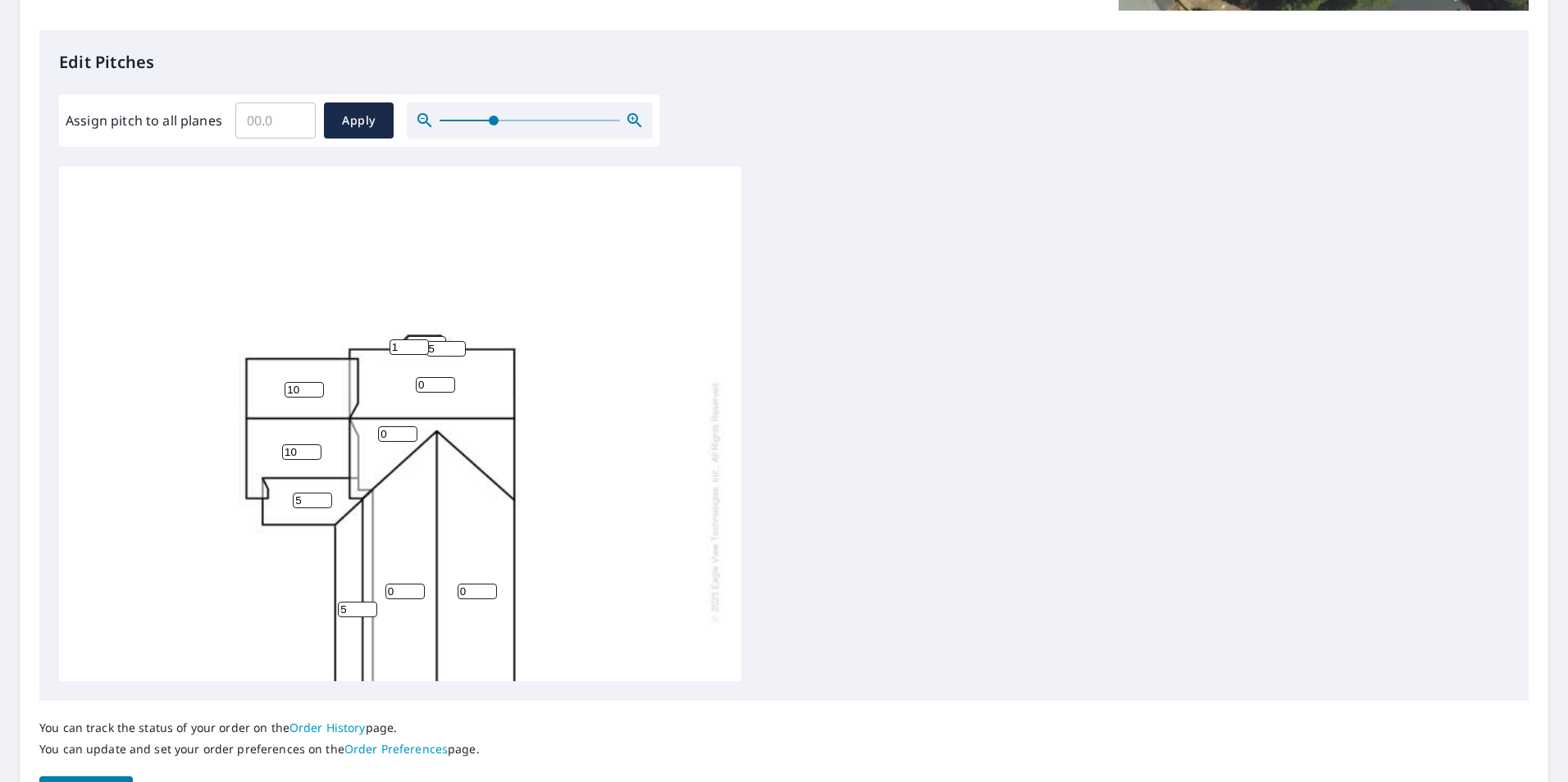 click on "1" at bounding box center [409, 347] 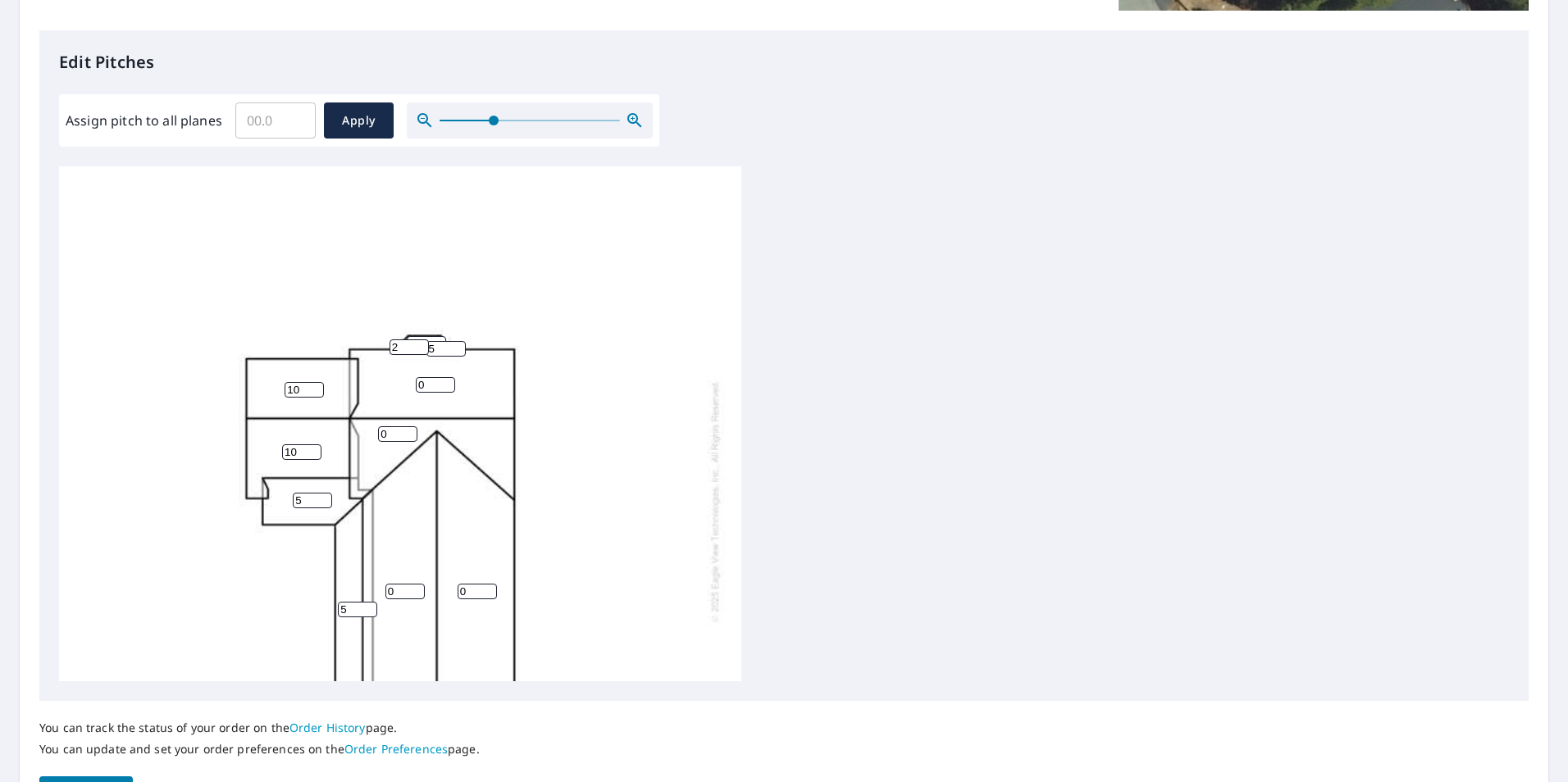 click on "2" at bounding box center [409, 347] 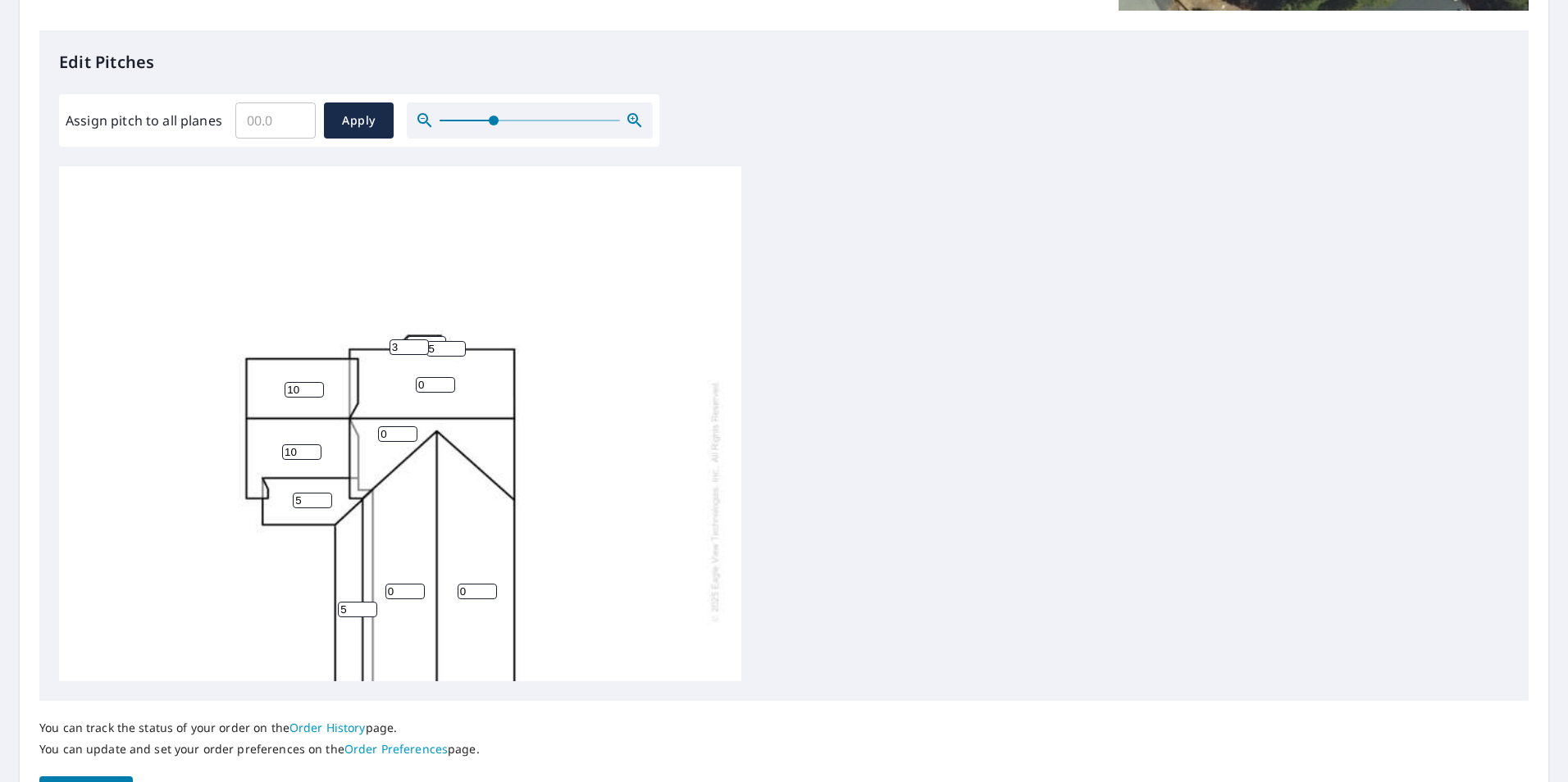 click on "3" at bounding box center (409, 347) 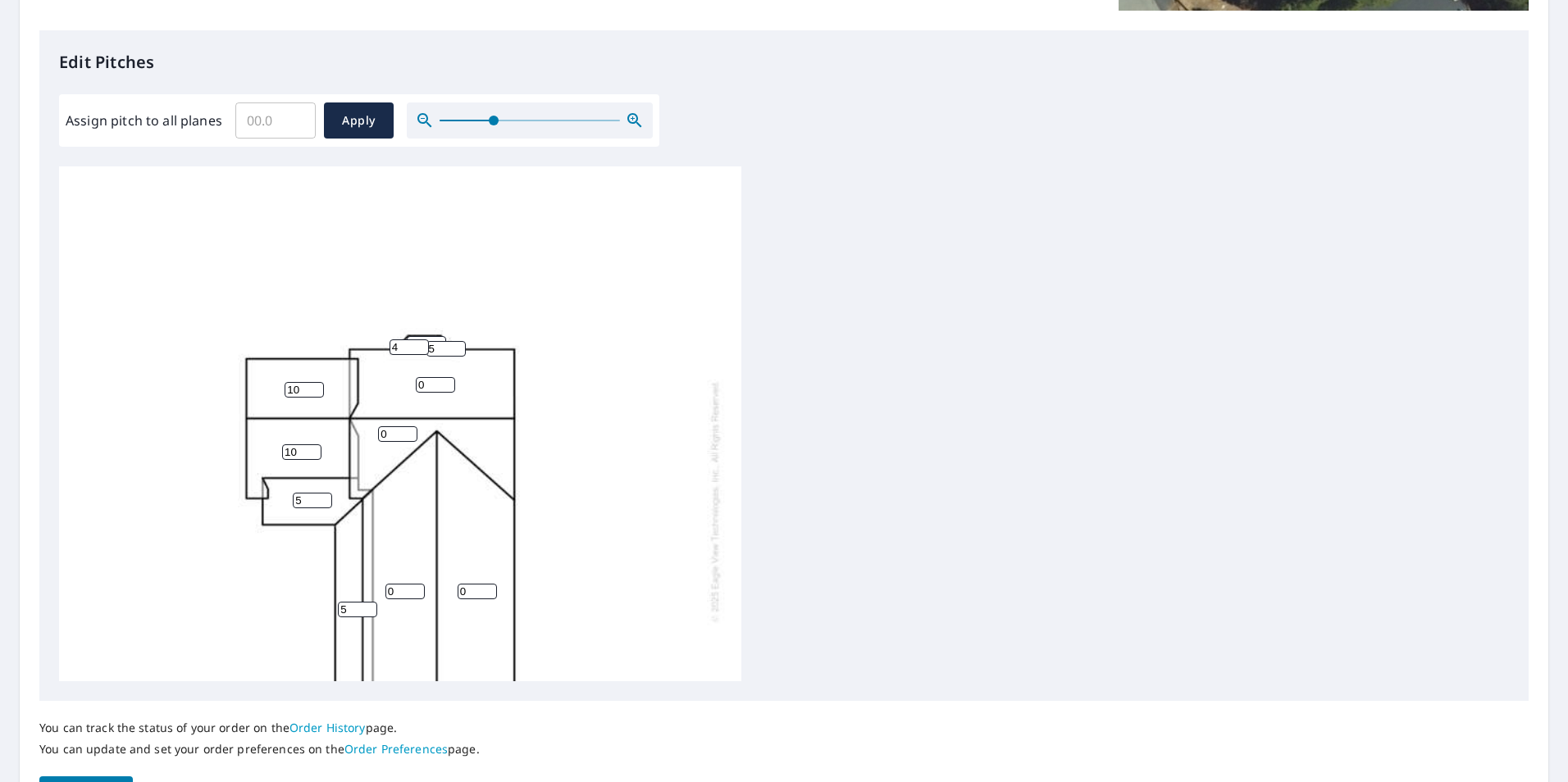 click on "4" at bounding box center (409, 347) 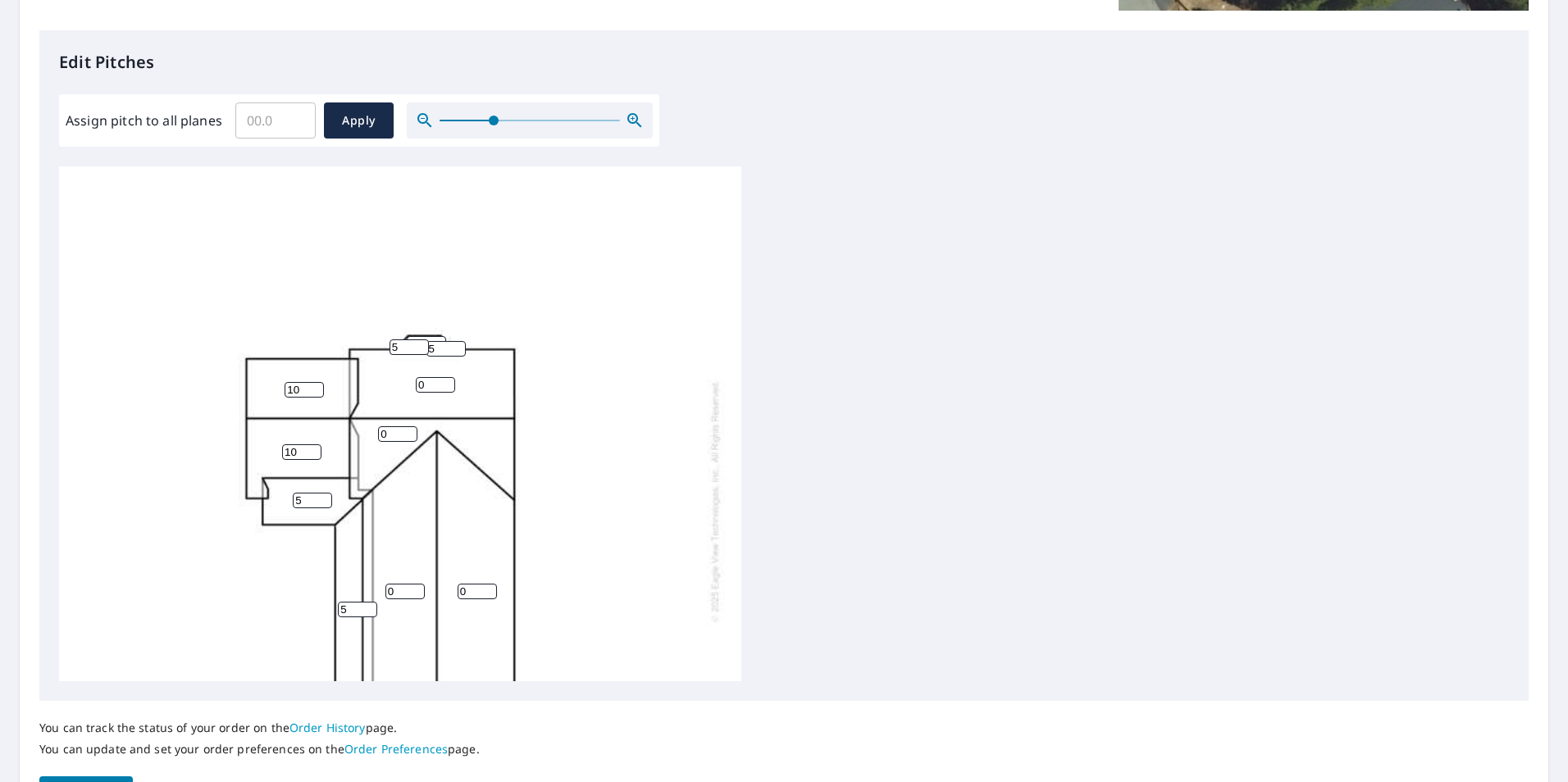 type on "5" 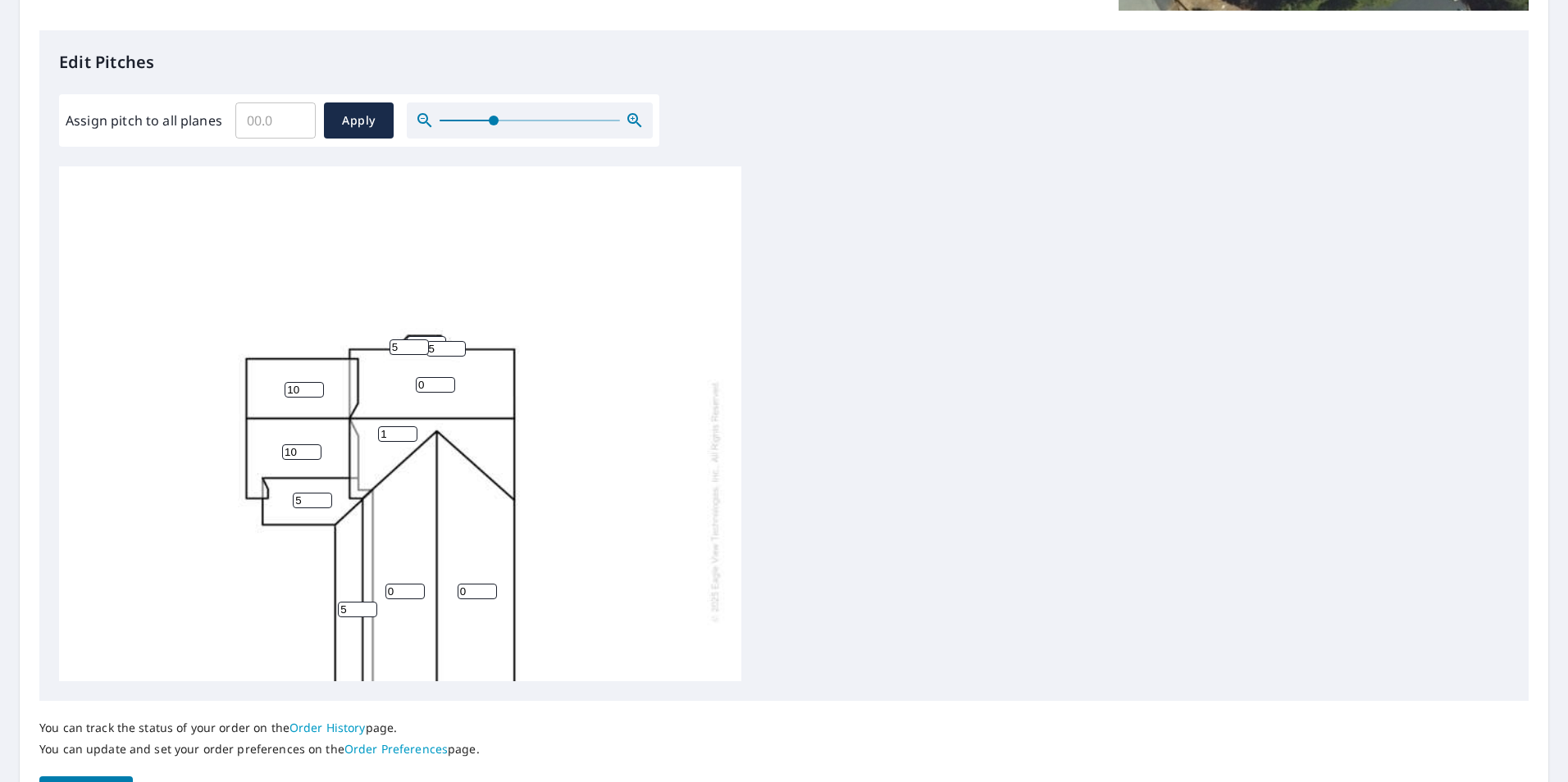 click on "1" at bounding box center [398, 434] 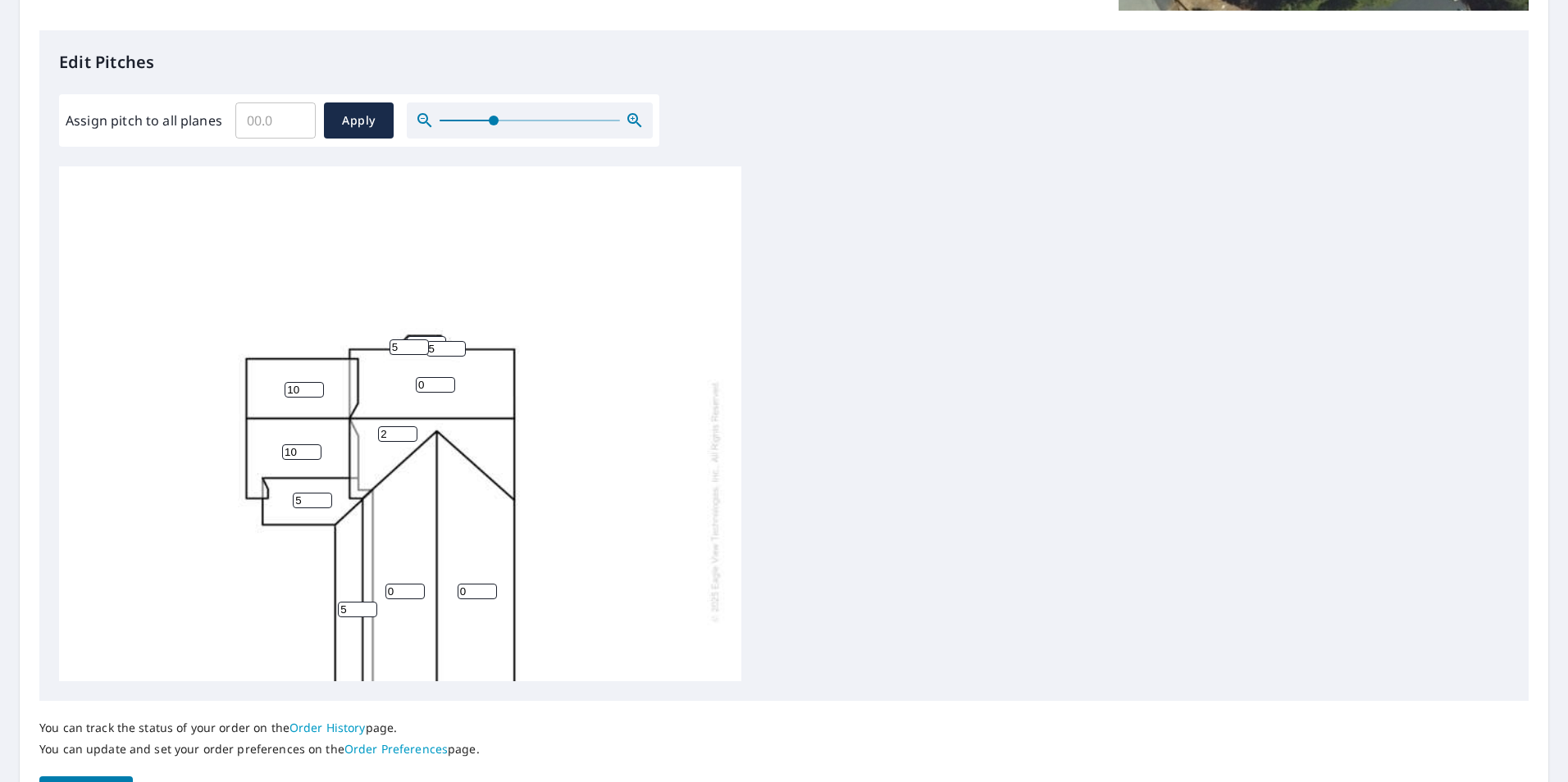 click on "2" at bounding box center [398, 434] 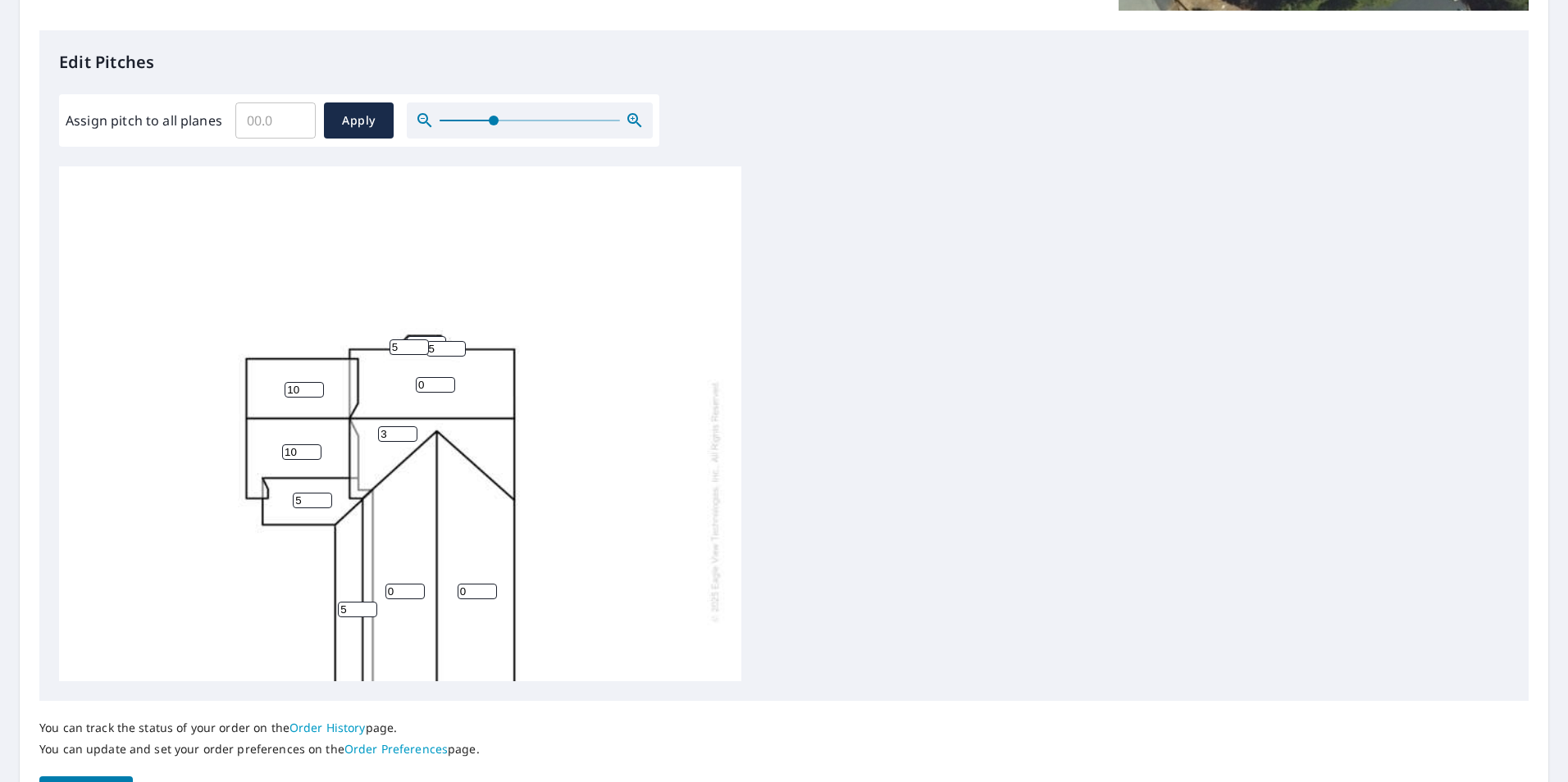 click on "3" at bounding box center (398, 434) 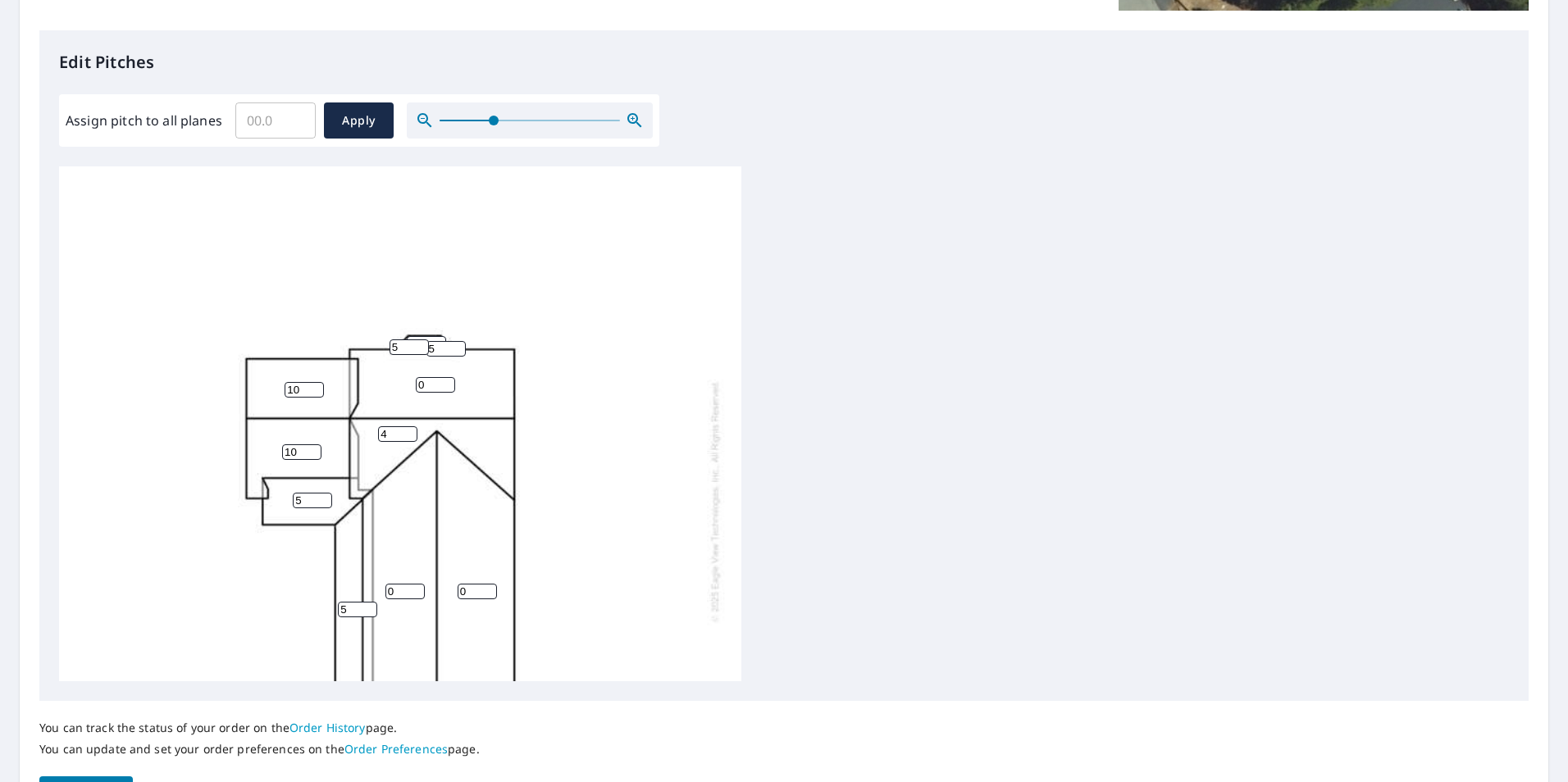 click on "4" at bounding box center [398, 434] 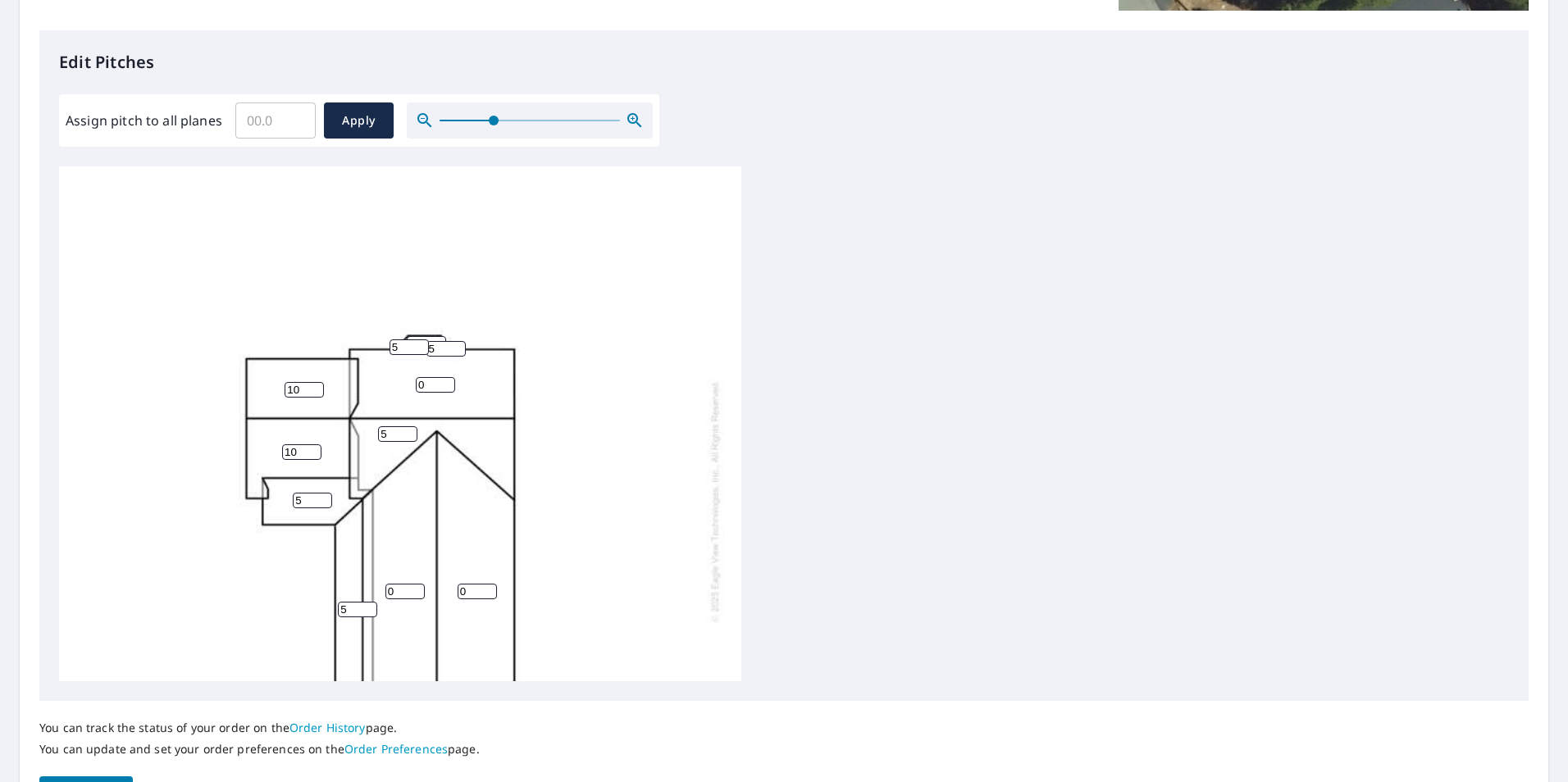 type on "5" 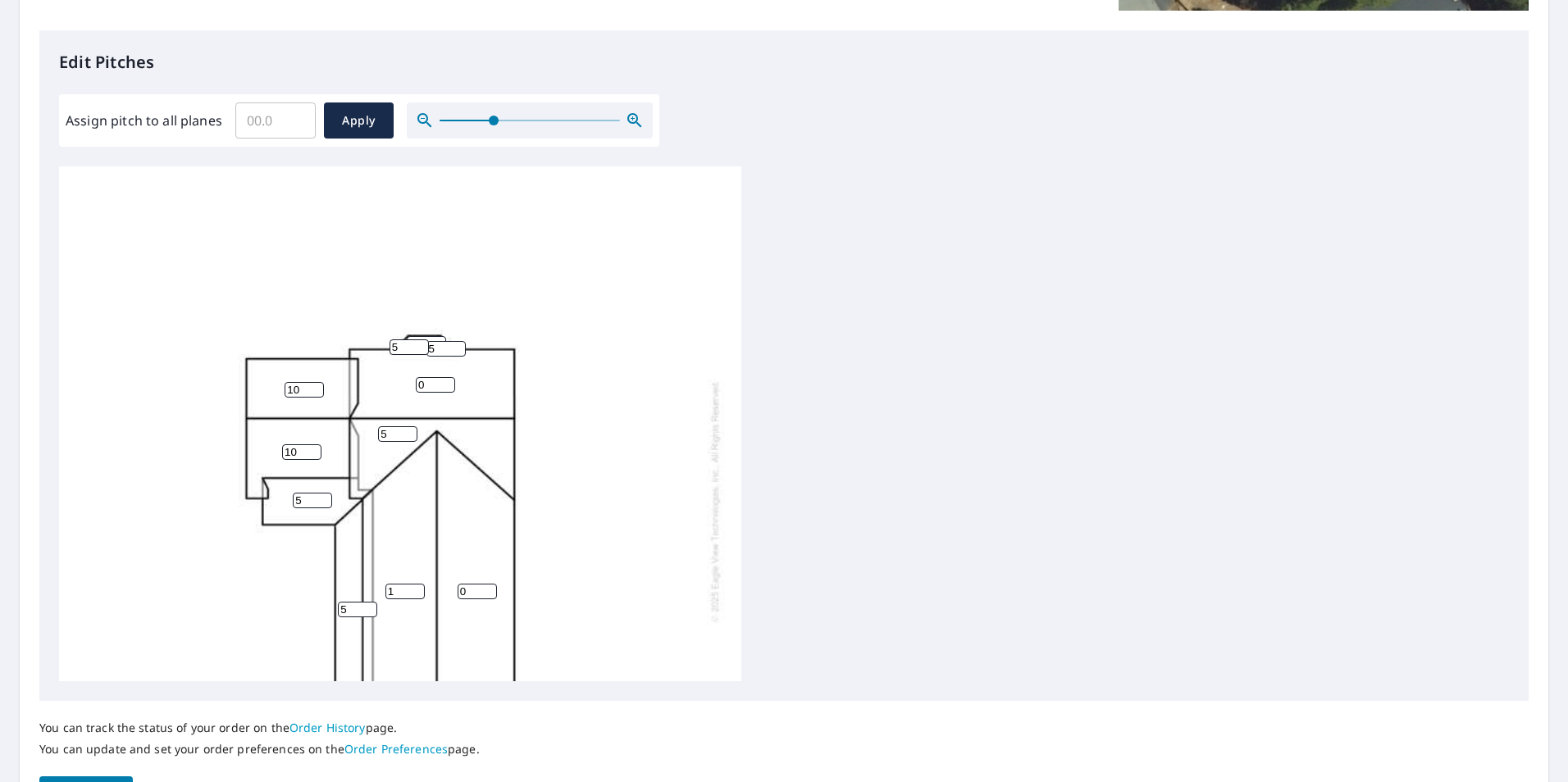 click on "1" at bounding box center (405, 591) 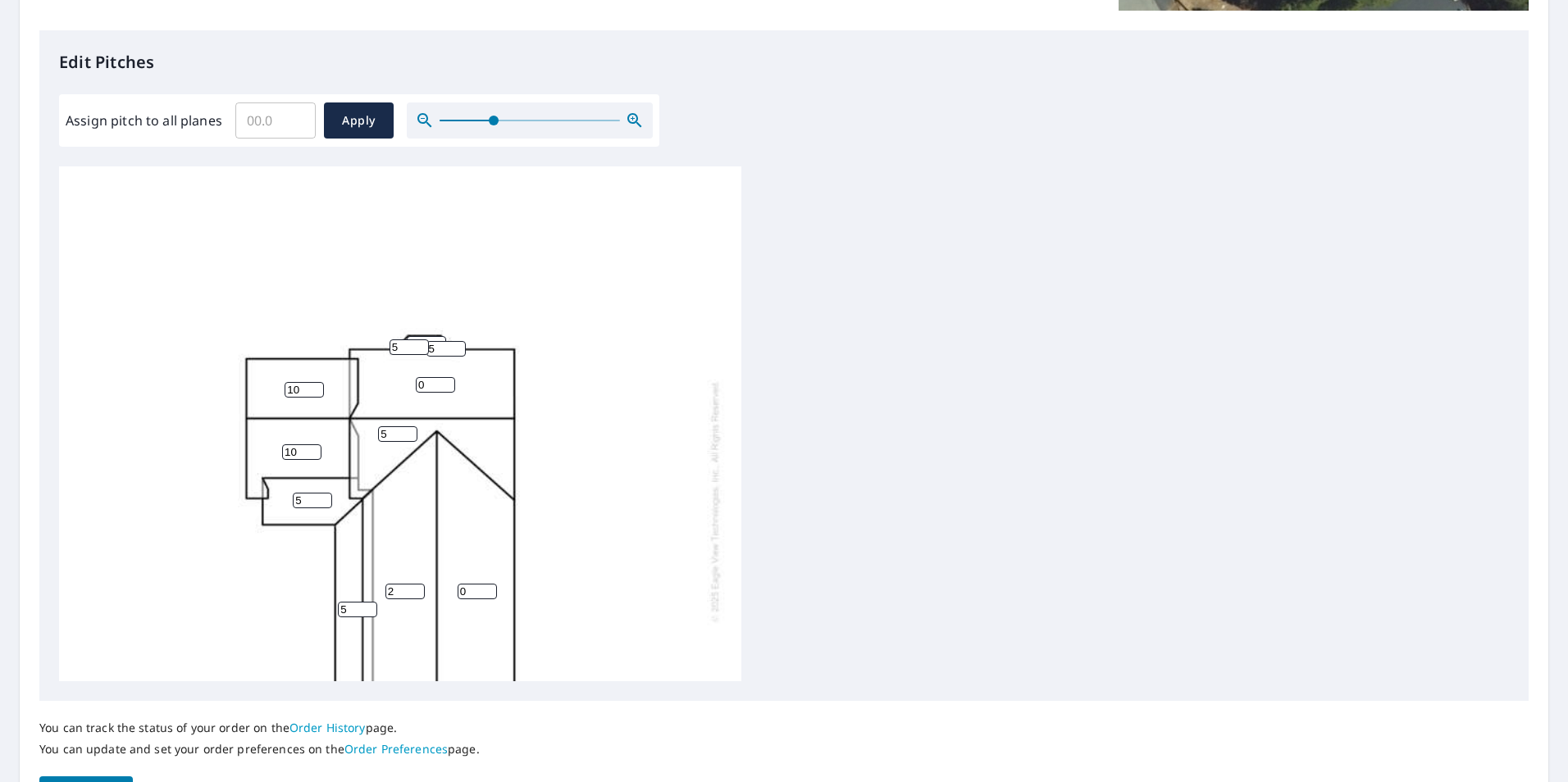 click on "2" at bounding box center (405, 591) 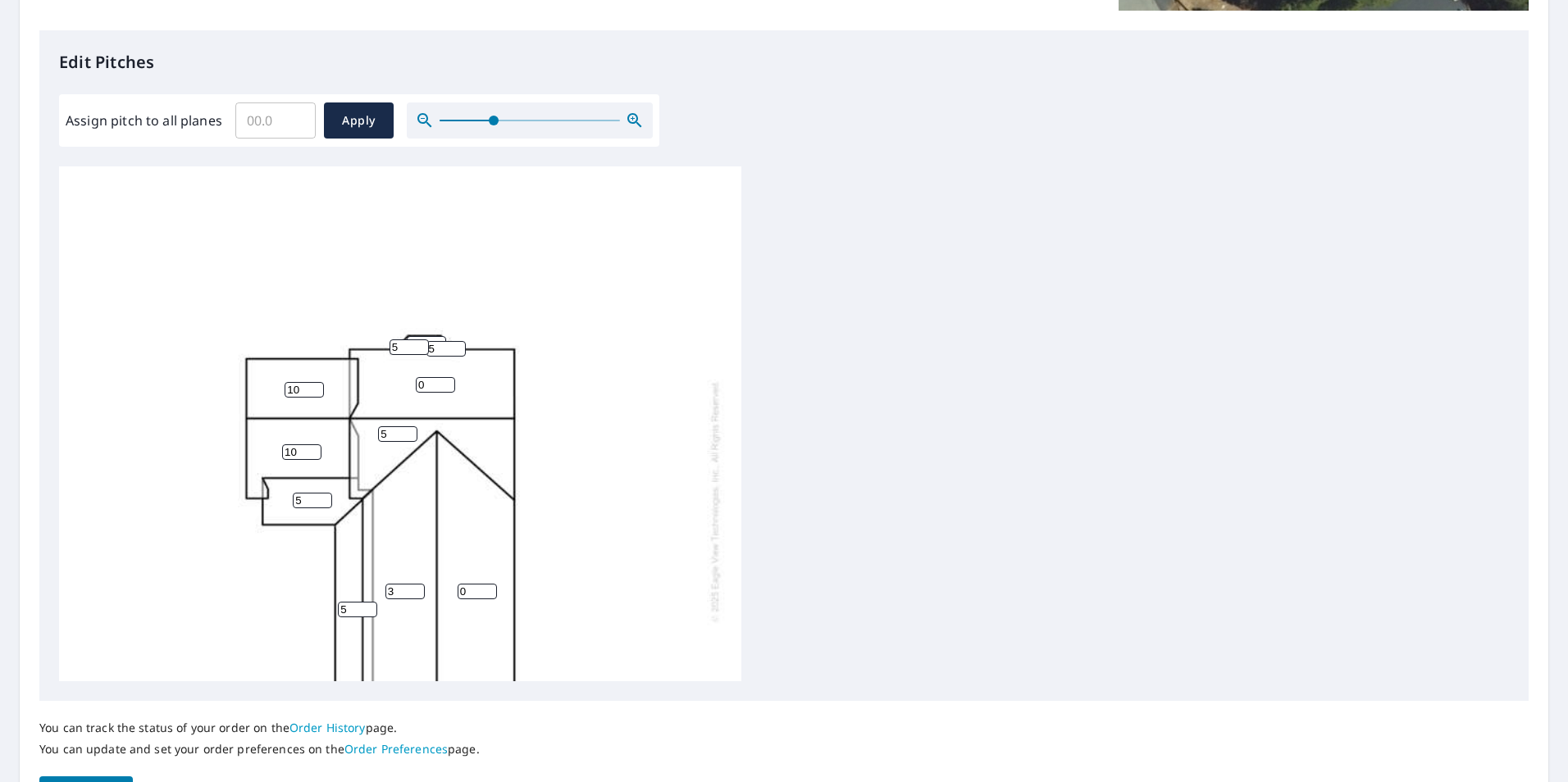 click on "3" at bounding box center [405, 591] 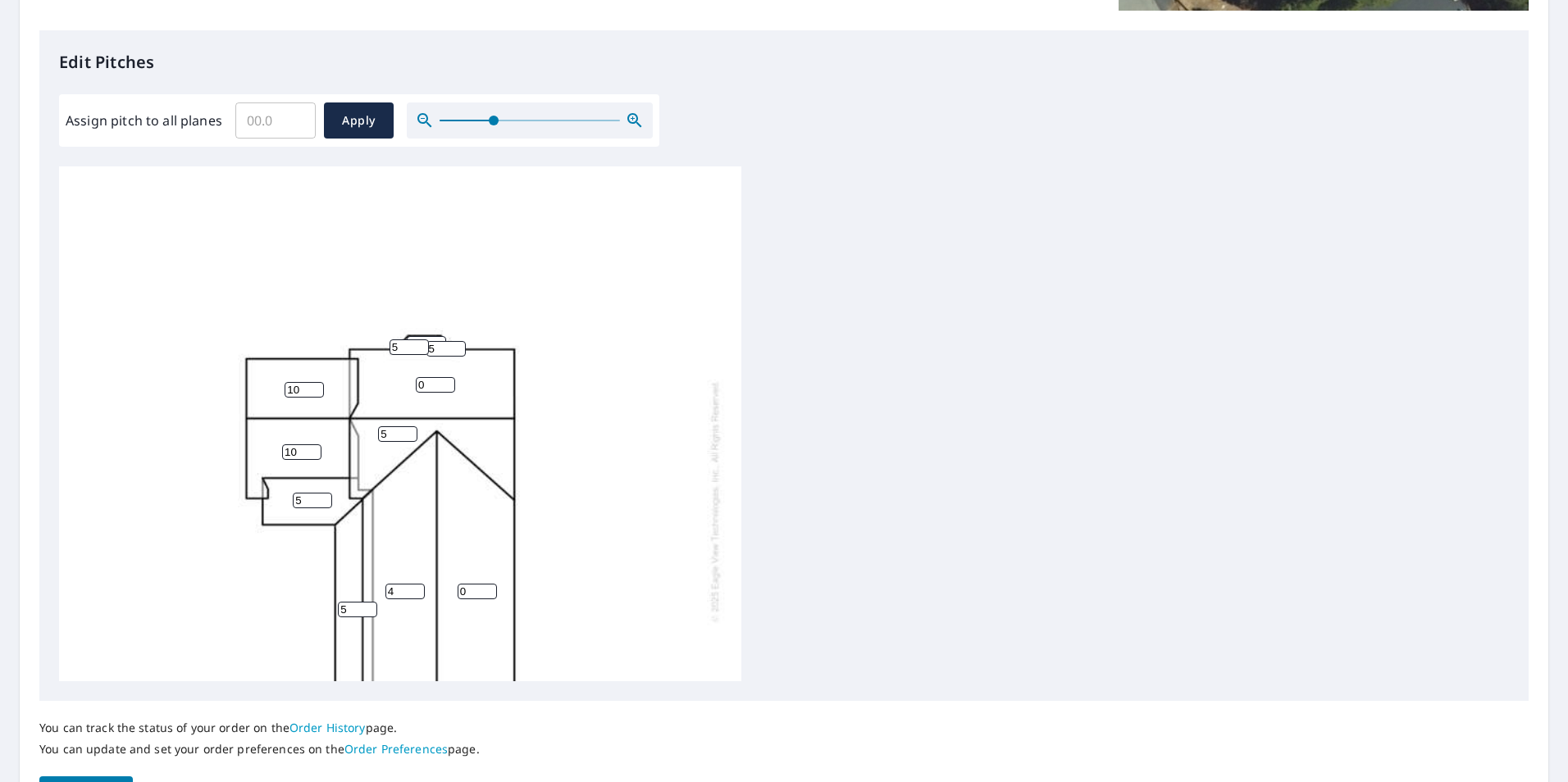 click on "4" at bounding box center (405, 591) 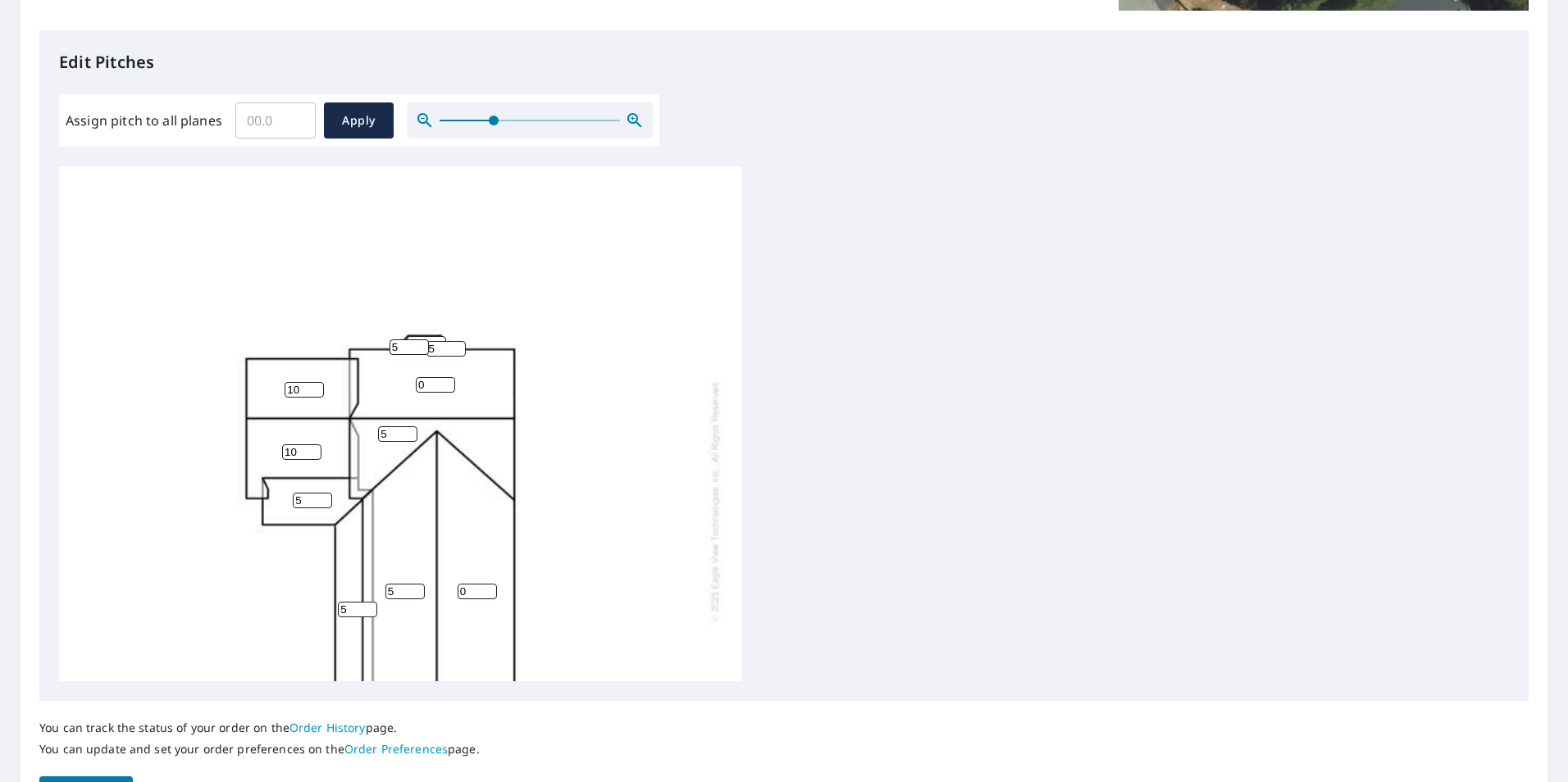 click on "5" at bounding box center [405, 591] 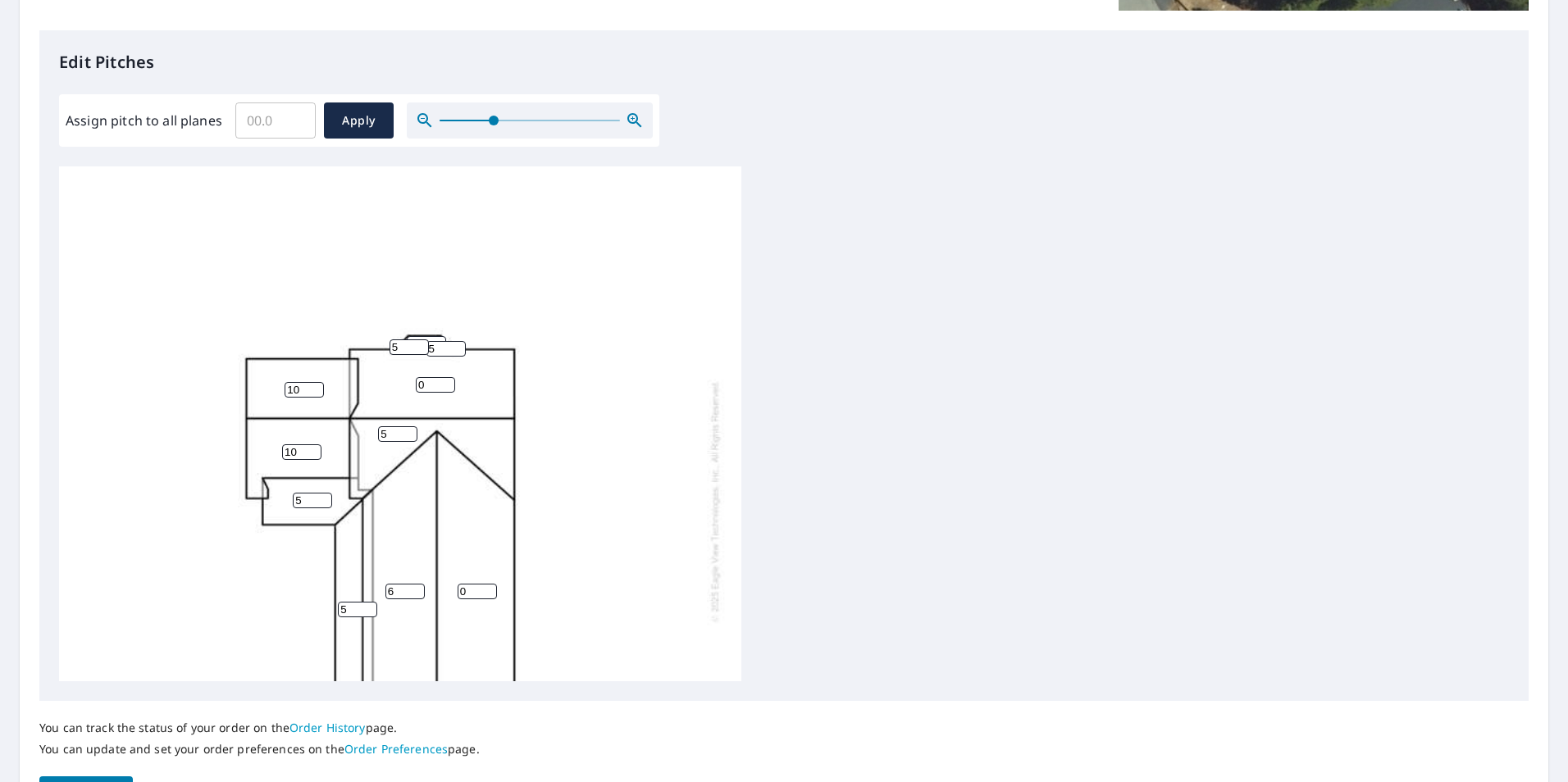 click on "6" at bounding box center [405, 591] 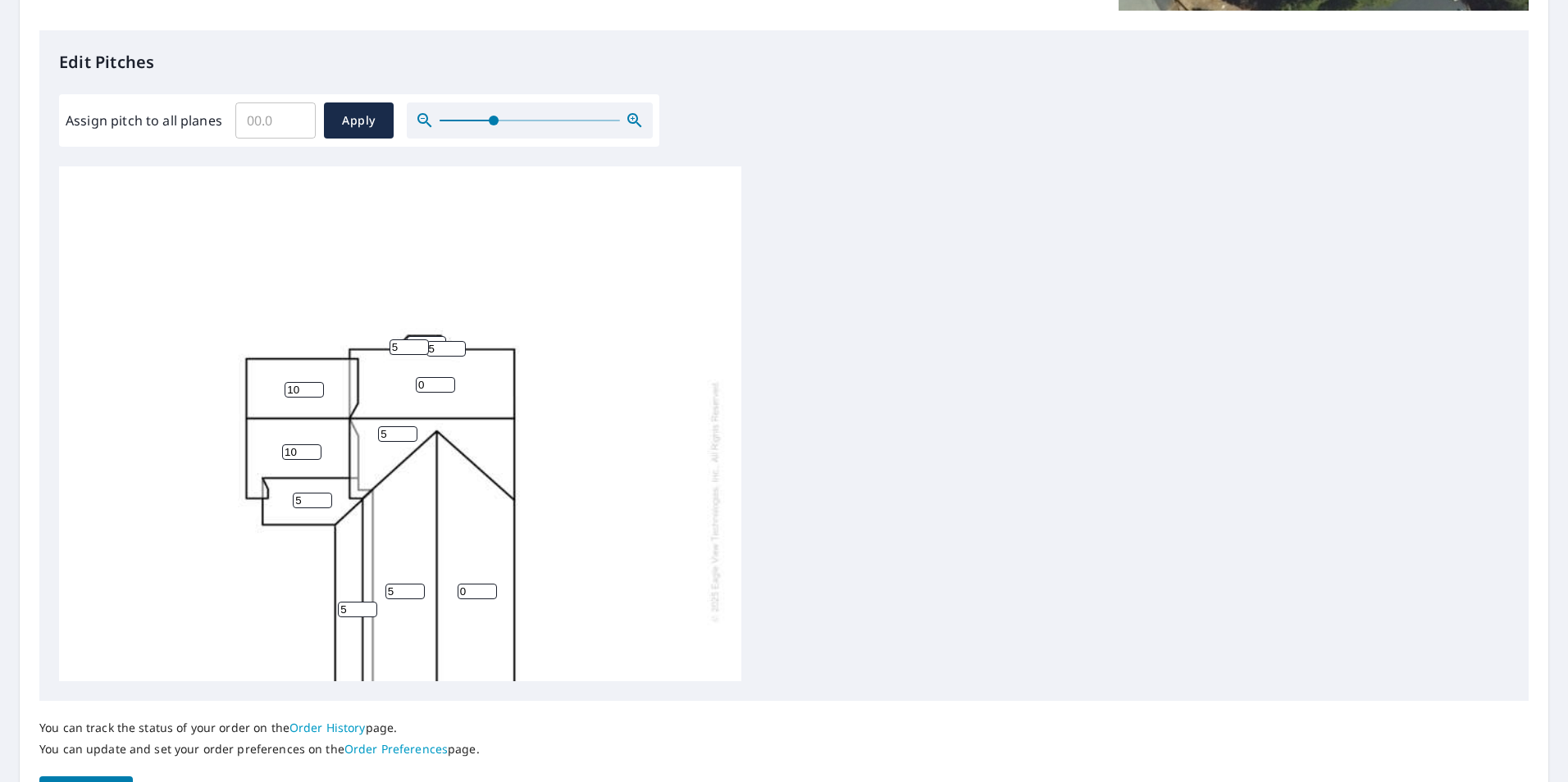 type on "5" 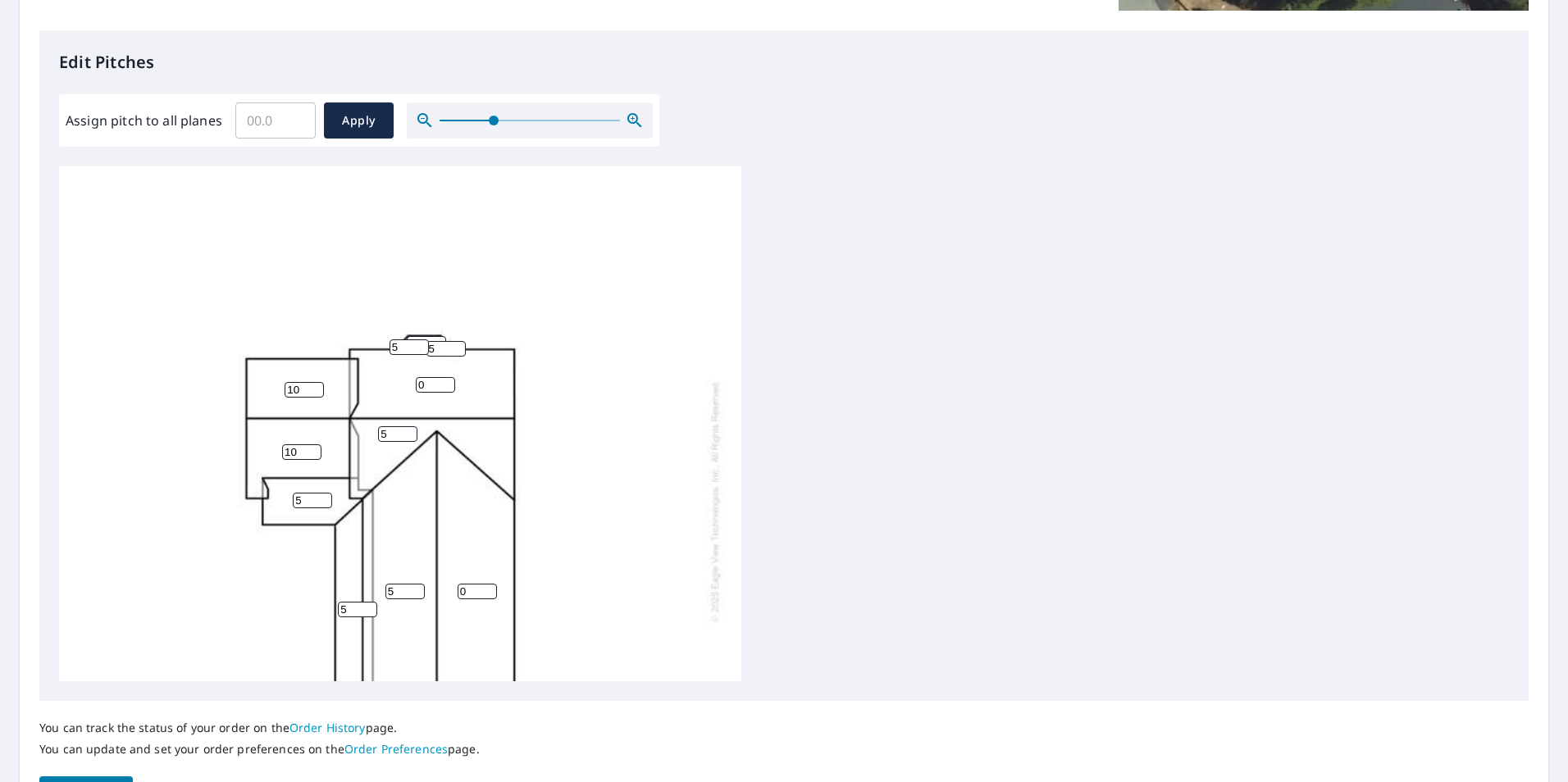 click on "5" at bounding box center (405, 591) 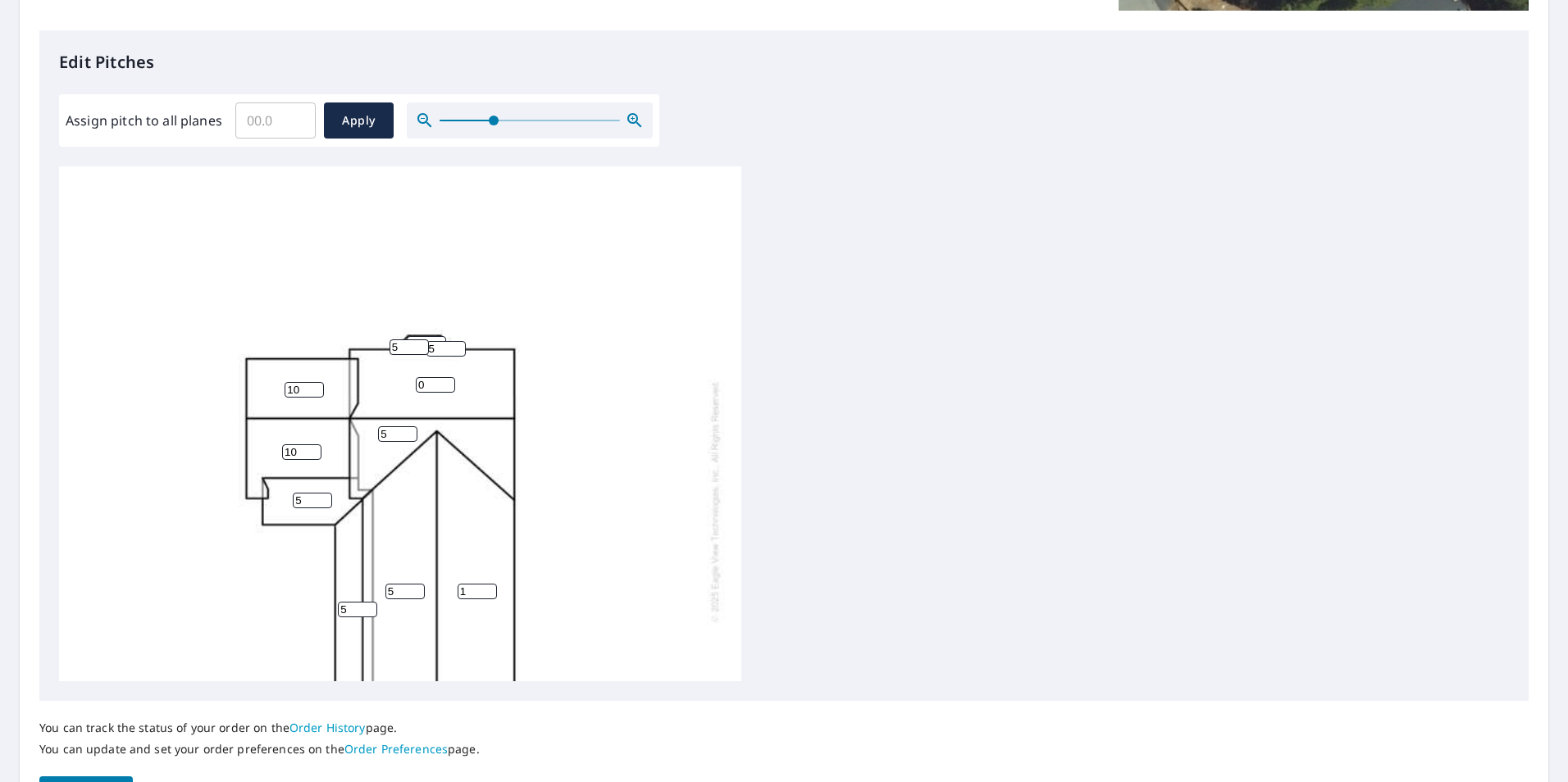 click on "1" at bounding box center (477, 591) 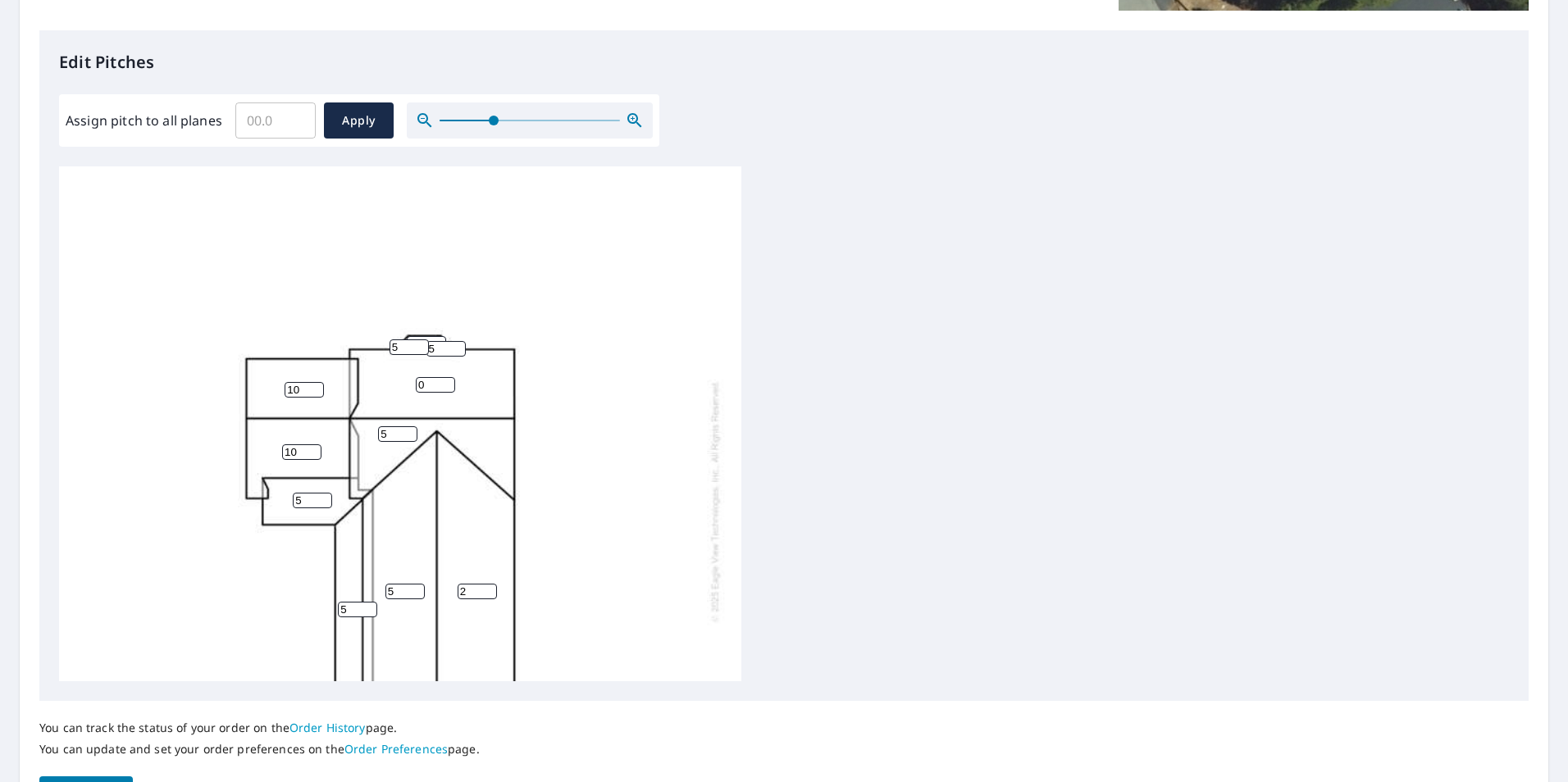 click on "2" at bounding box center [477, 591] 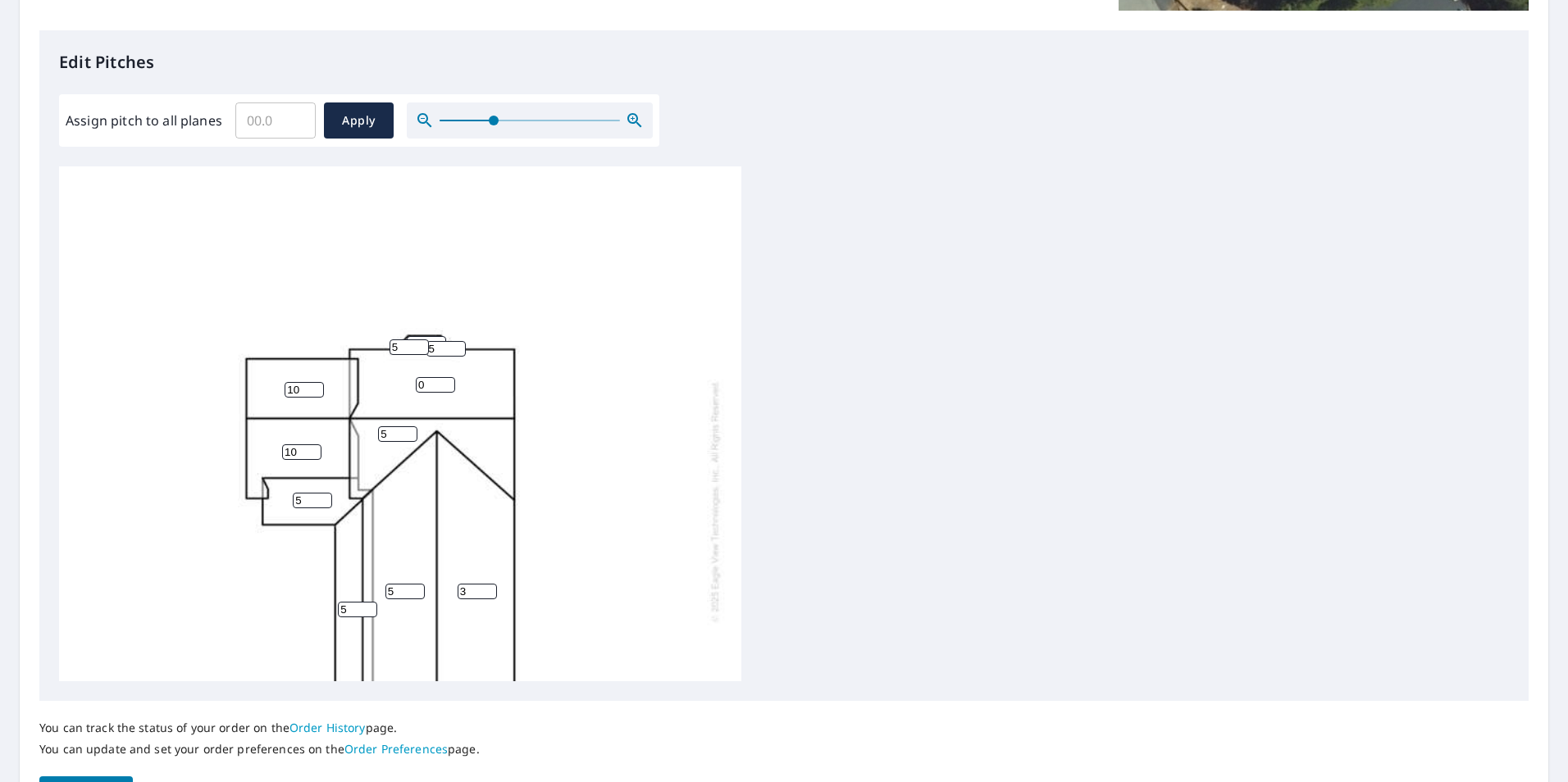 click on "3" at bounding box center (477, 591) 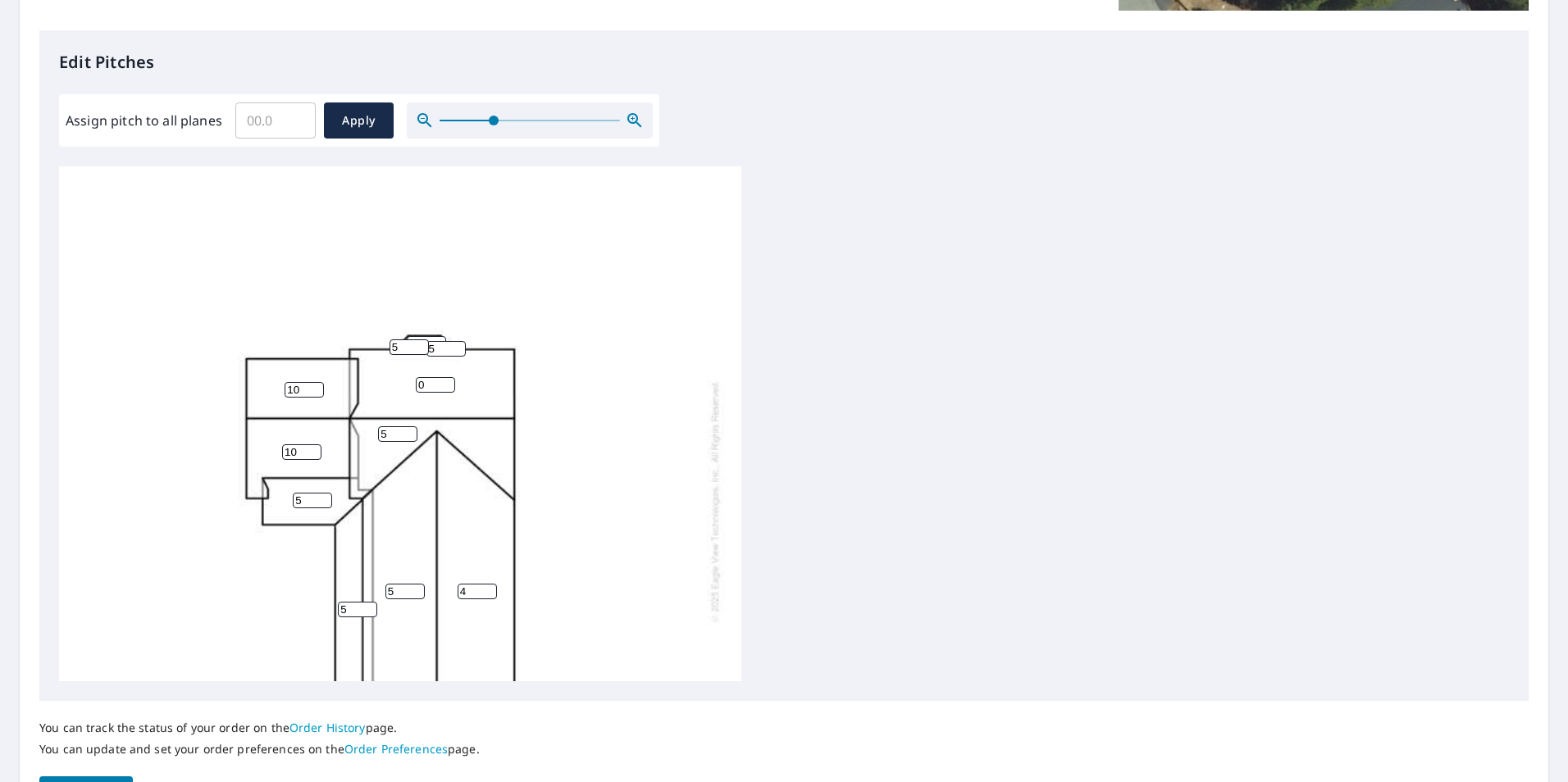 click on "4" at bounding box center (477, 591) 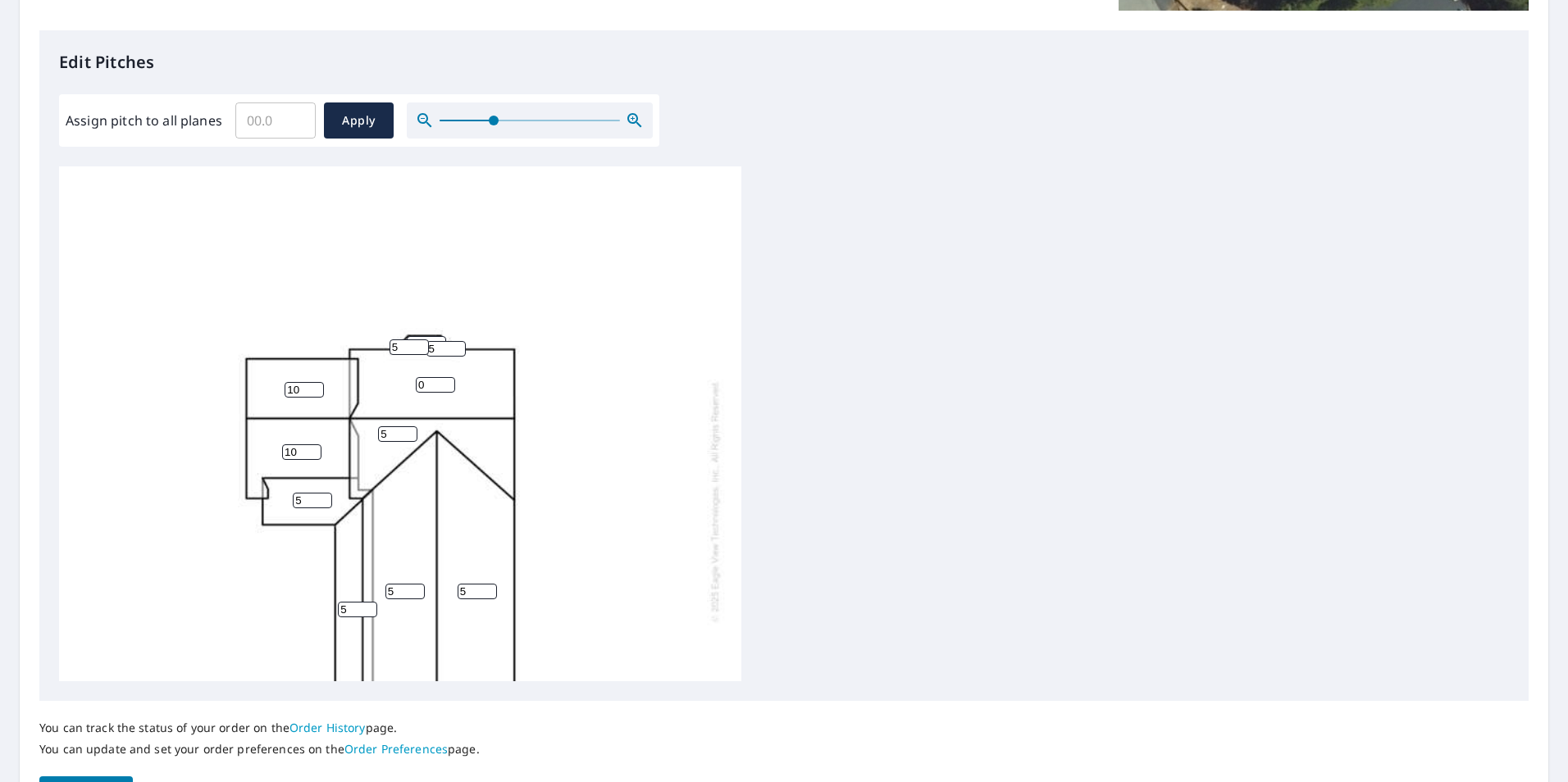 type on "5" 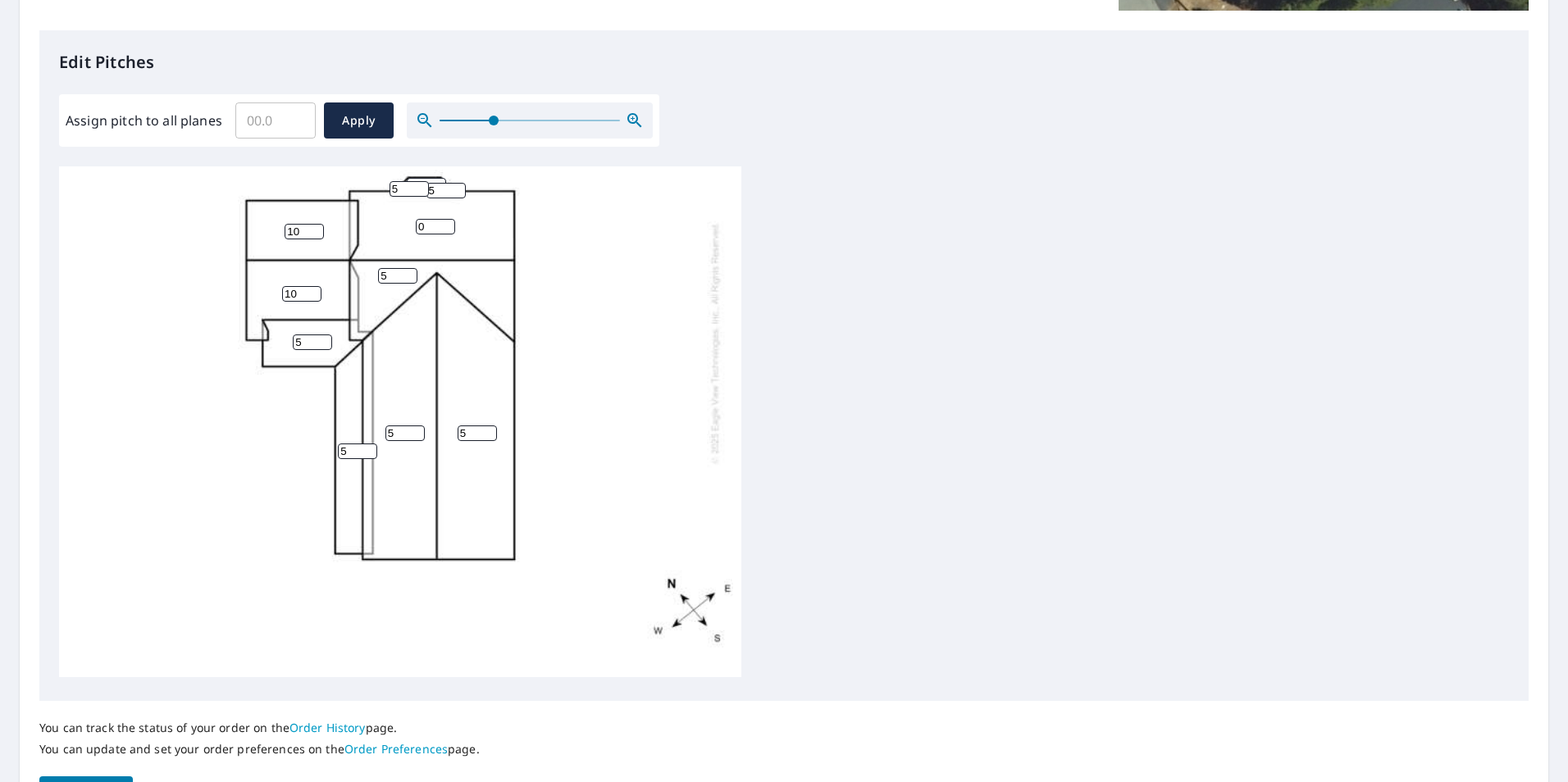 scroll, scrollTop: 170, scrollLeft: 0, axis: vertical 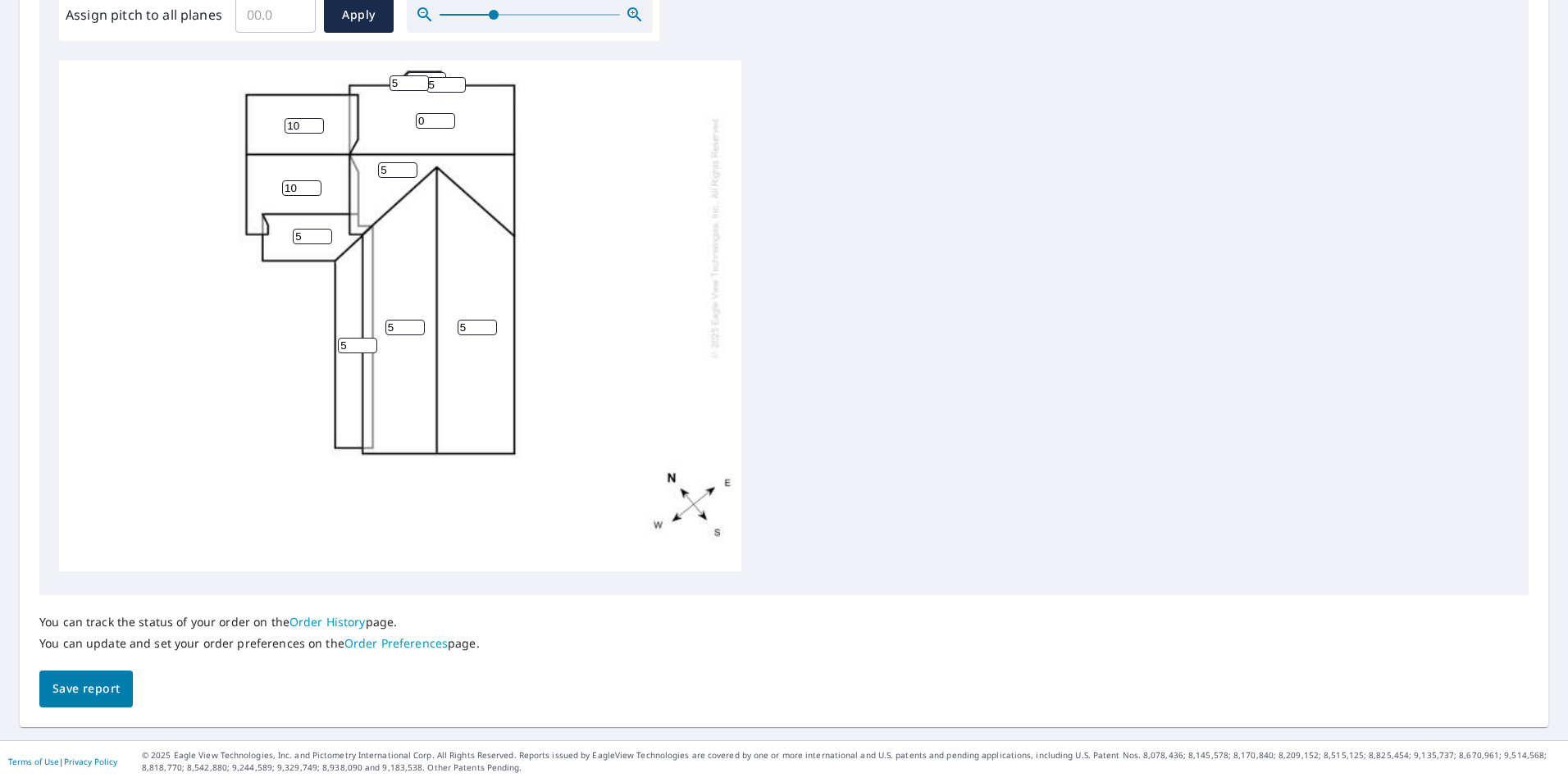 click on "Save report" at bounding box center [86, 689] 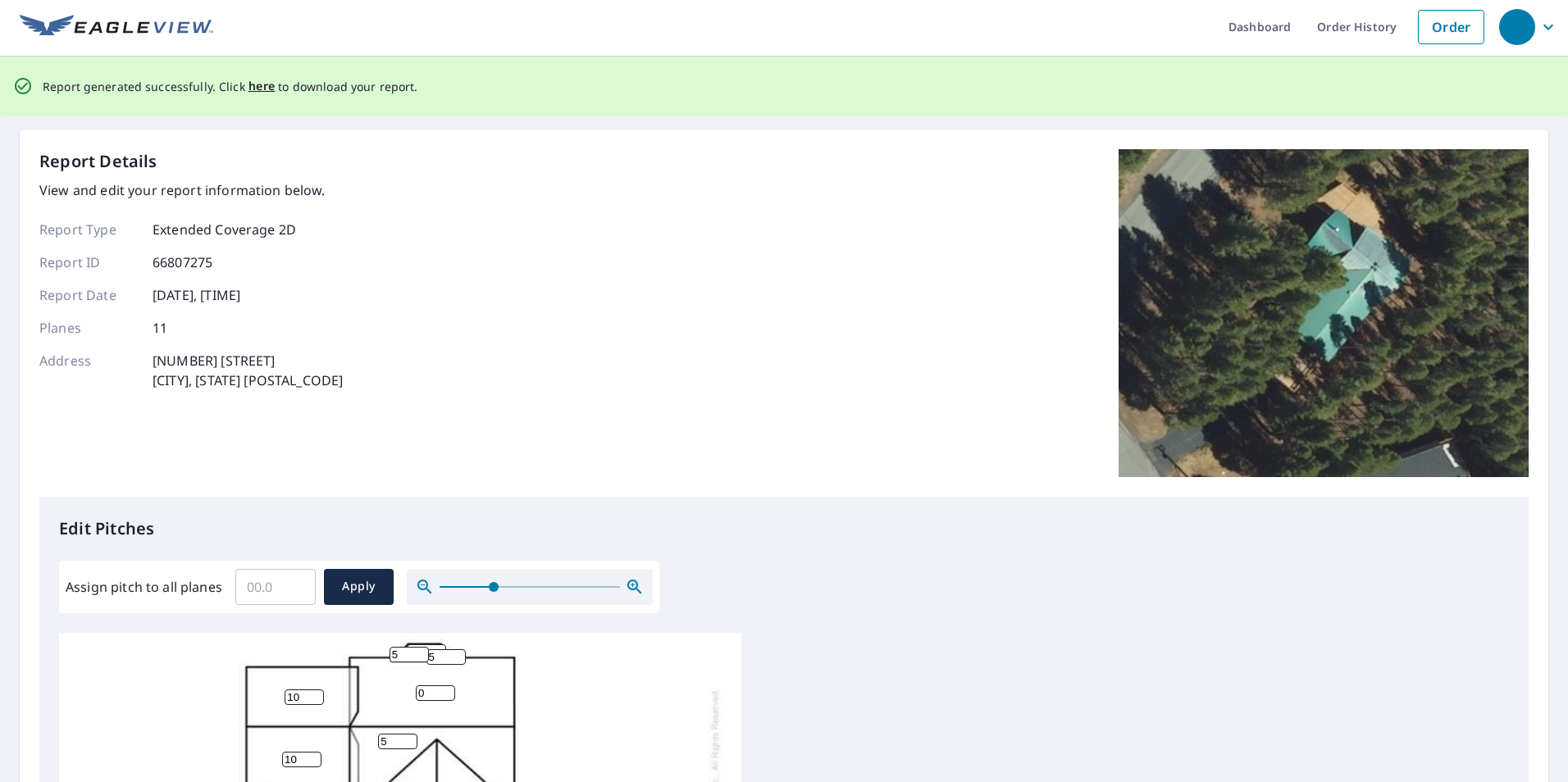 scroll, scrollTop: 0, scrollLeft: 0, axis: both 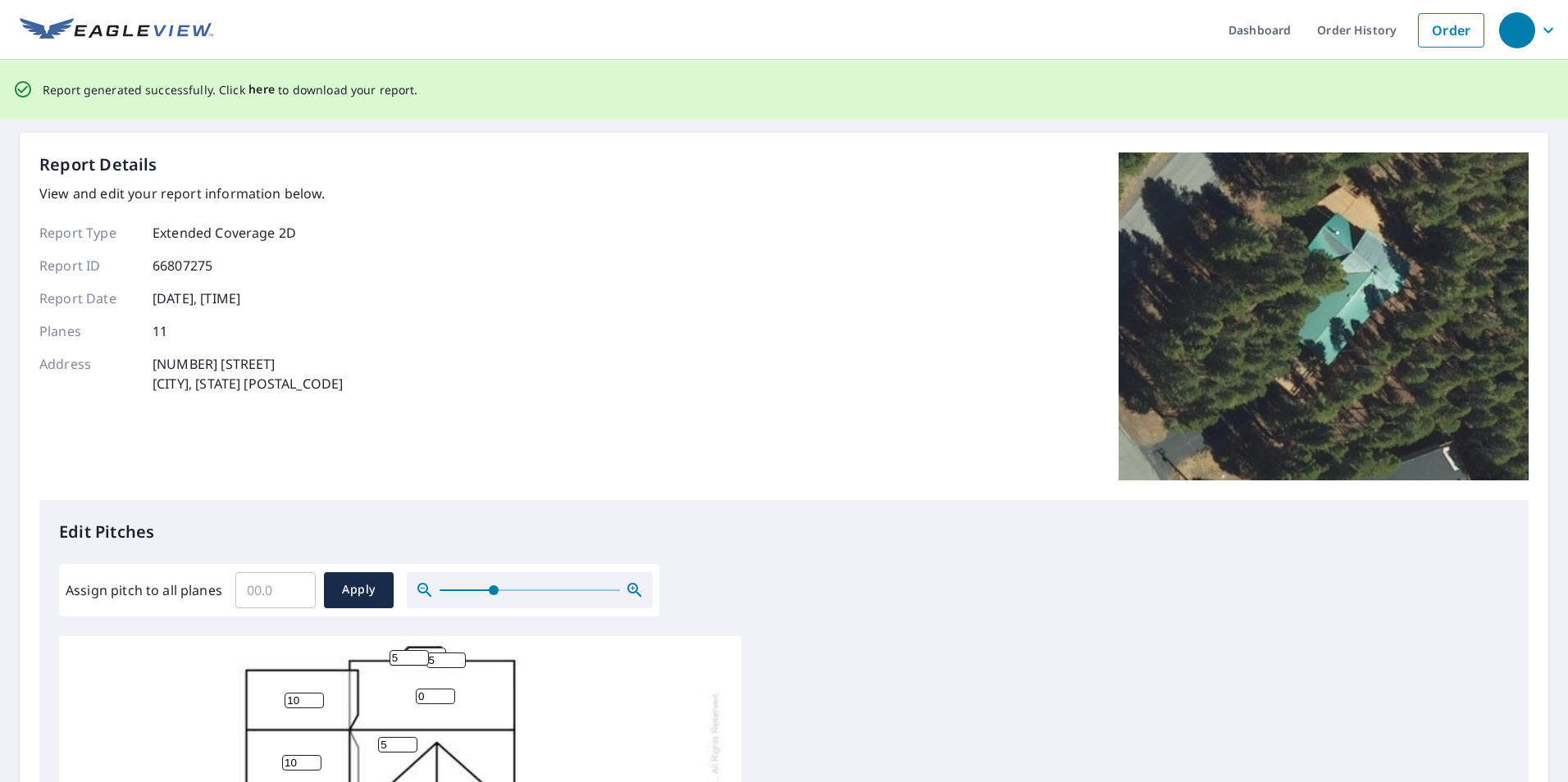 click on "here" at bounding box center [262, 89] 